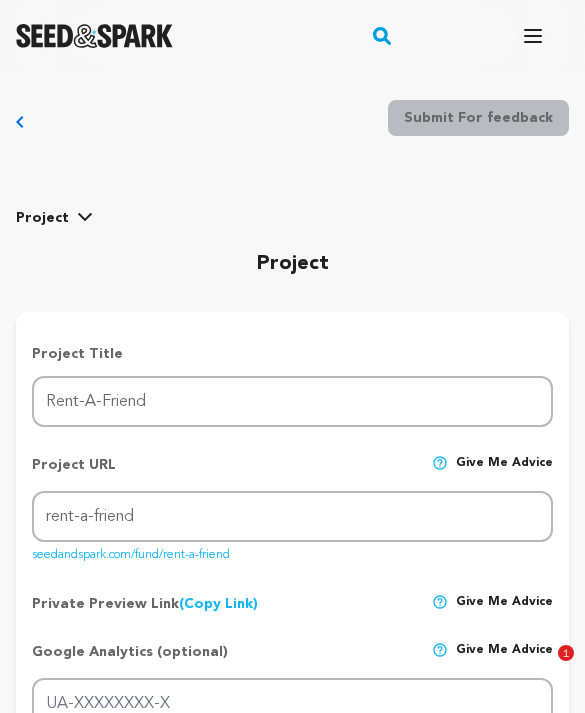 scroll, scrollTop: 1341, scrollLeft: 0, axis: vertical 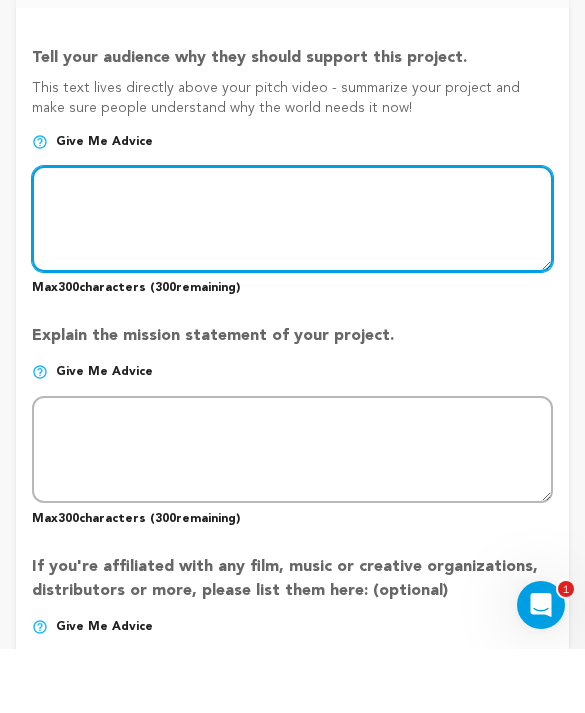 click at bounding box center [292, 283] 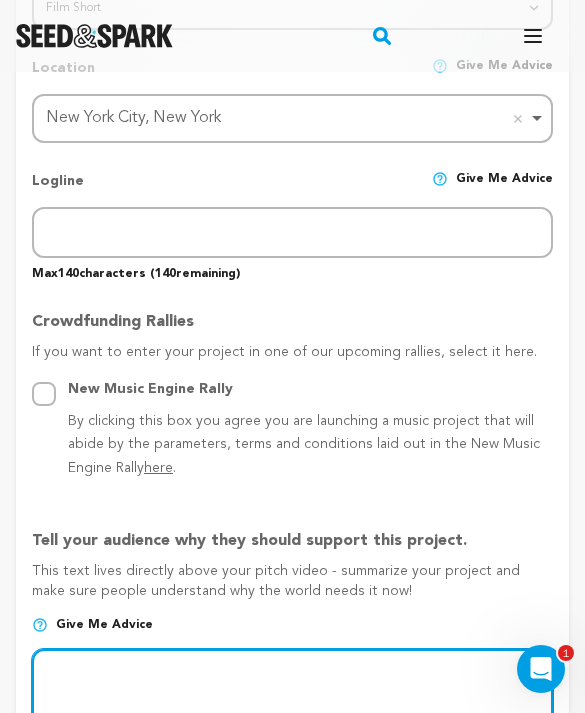 scroll, scrollTop: 915, scrollLeft: 0, axis: vertical 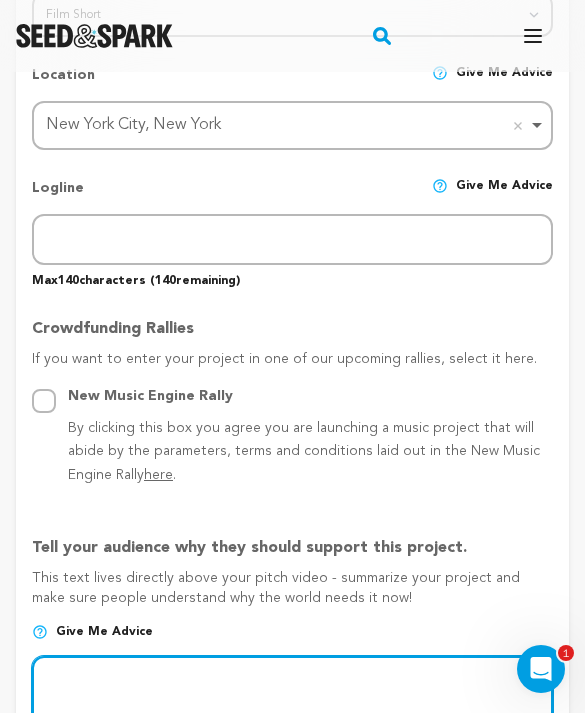 type 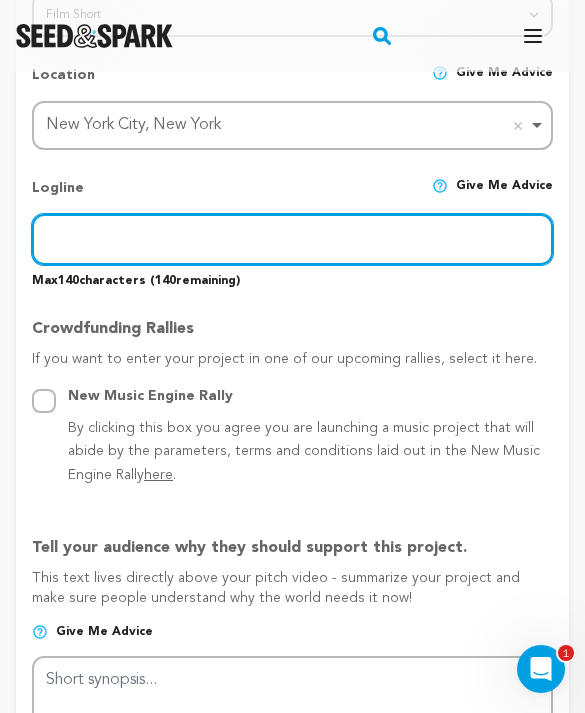 click at bounding box center (292, 239) 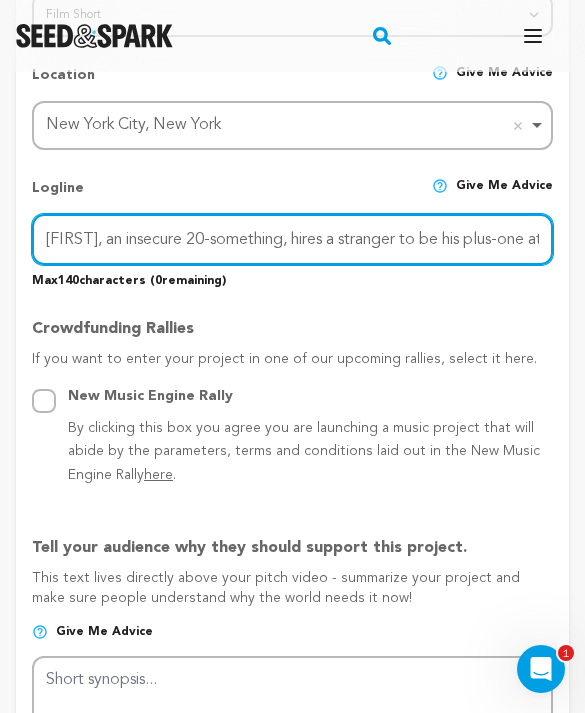 click on "Elias, an insecure 20-something, hires a stranger to be his plus-one at a party where his friends are wallowing in their own messes. What co" at bounding box center (292, 239) 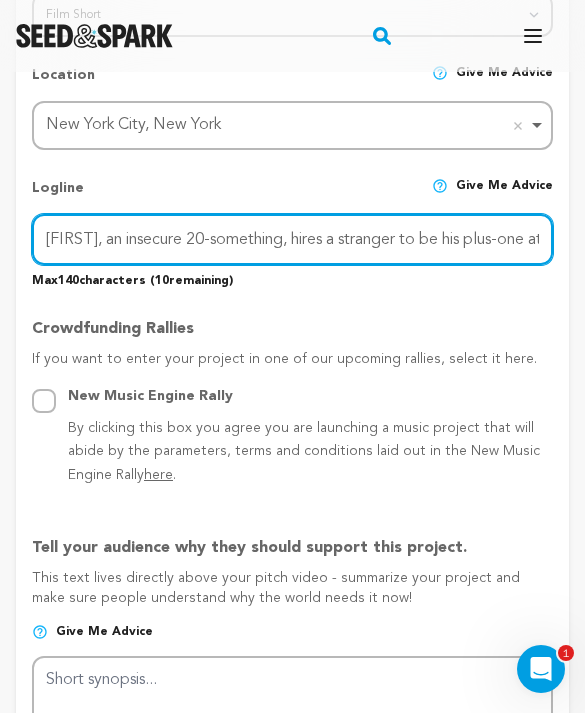 click on "Elias, an insecure 20-something, hires a stranger to be his plus-one at a party where his friends are in their own messes. What co" at bounding box center [292, 239] 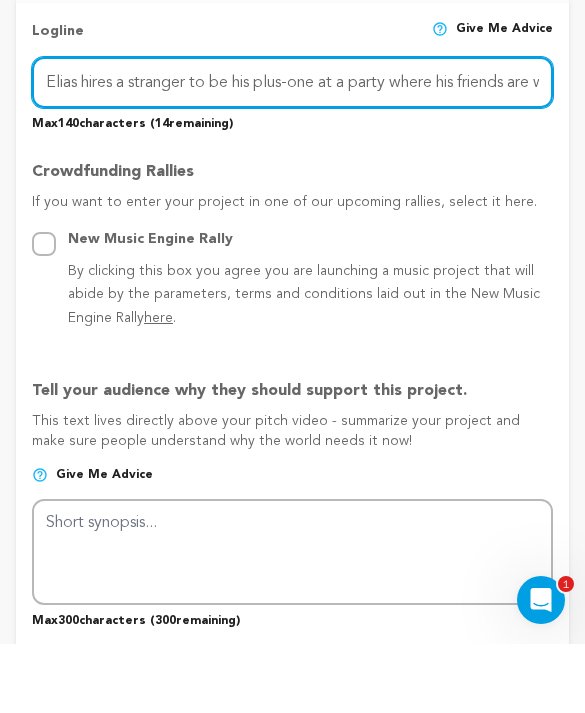 scroll, scrollTop: 1004, scrollLeft: 0, axis: vertical 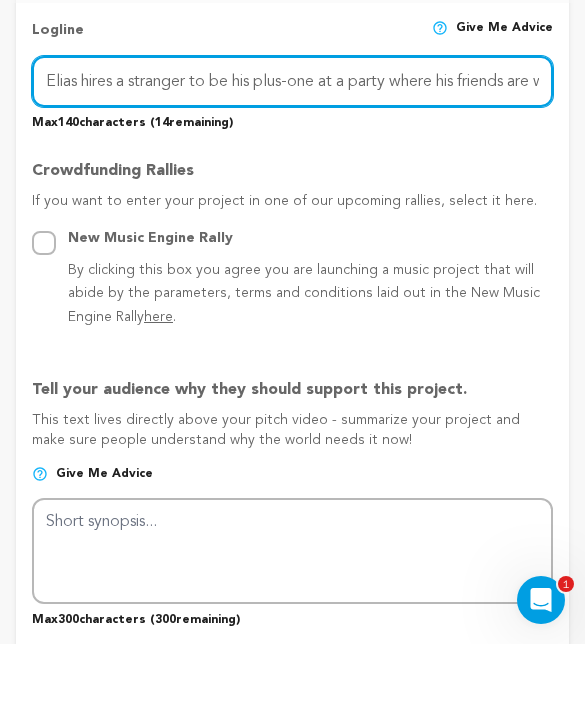 type on "Elias hires a stranger to be his plus-one at a party where his friends are wallowing in their own messes. What could go wrong?" 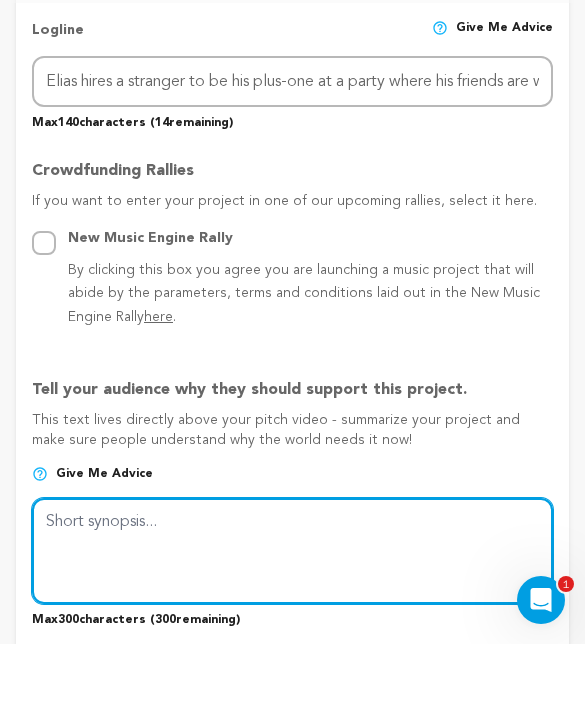 click at bounding box center (292, 620) 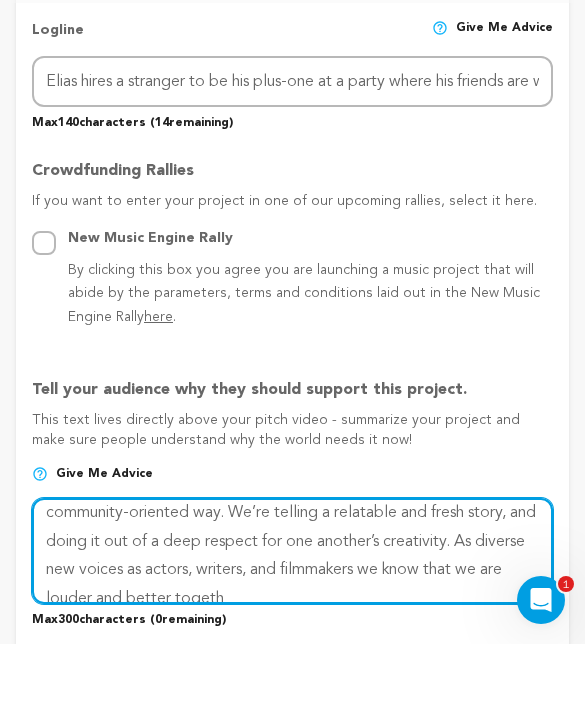 scroll, scrollTop: 43, scrollLeft: 0, axis: vertical 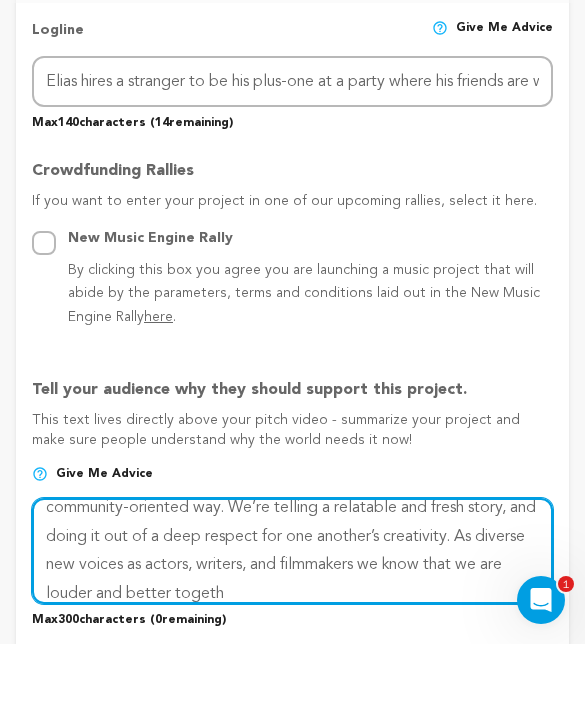 click at bounding box center (292, 620) 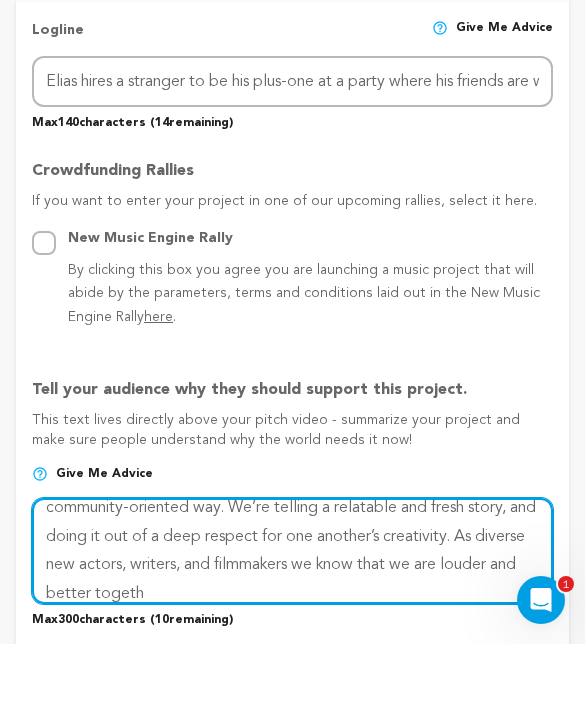 click at bounding box center (292, 620) 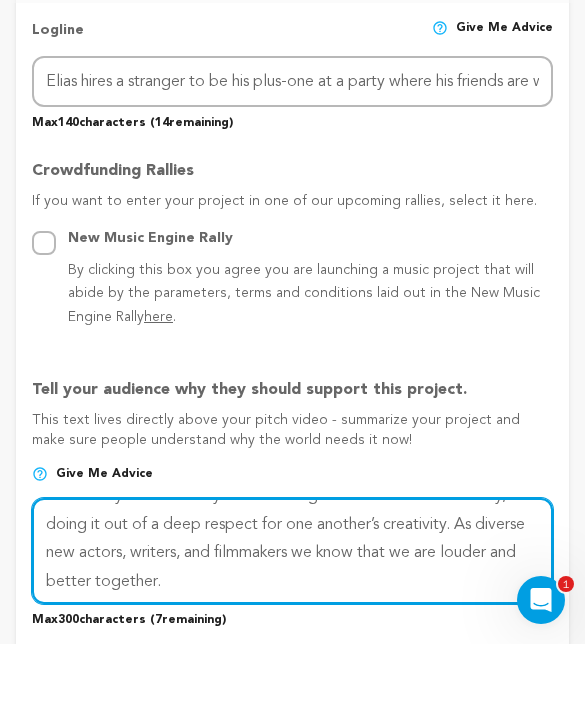 scroll, scrollTop: 54, scrollLeft: 0, axis: vertical 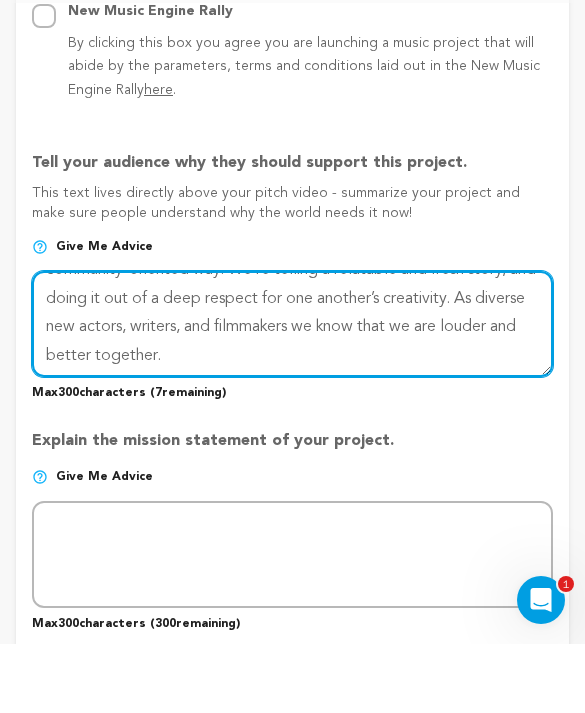 type on "This ensemble comedy is being created in a truly collaborative and community-oriented way. We’re telling a relatable and fresh story, and doing it out of a deep respect for one another’s creativity. As diverse new actors, writers, and filmmakers we know that we are louder and better together." 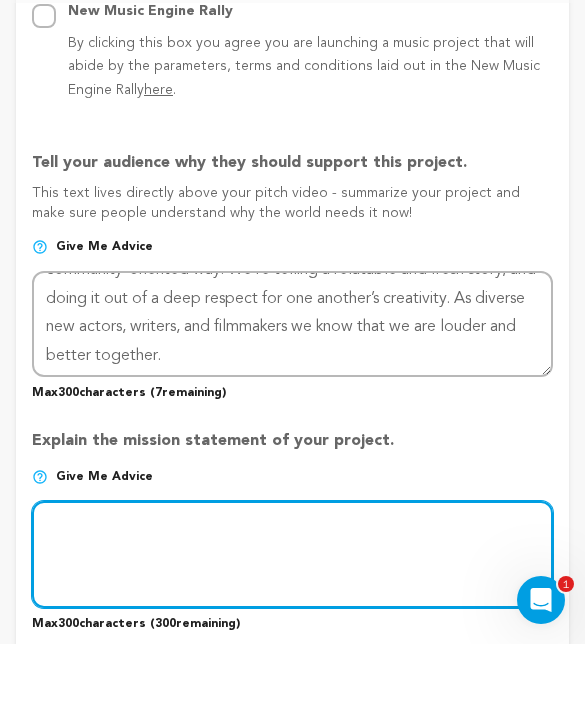 click at bounding box center (292, 623) 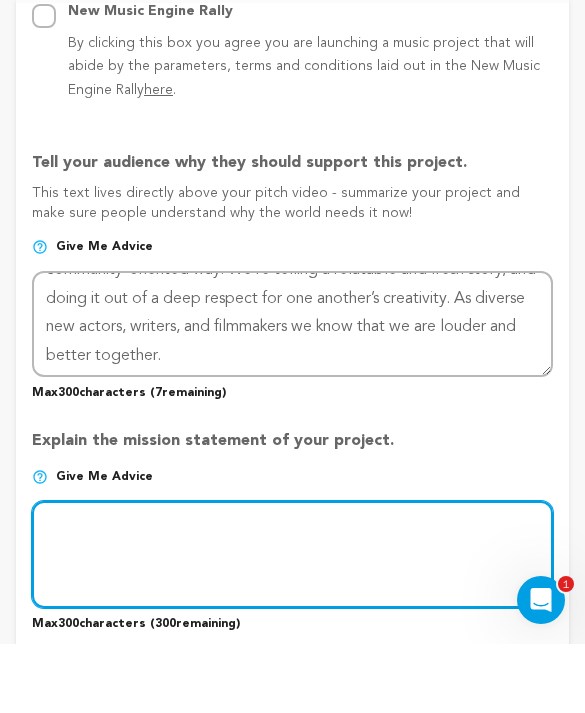 scroll, scrollTop: 1300, scrollLeft: 0, axis: vertical 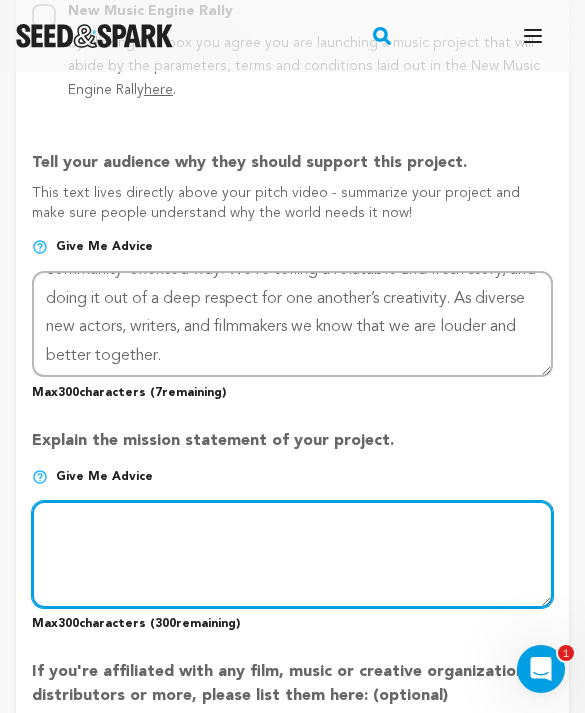 click at bounding box center [292, 554] 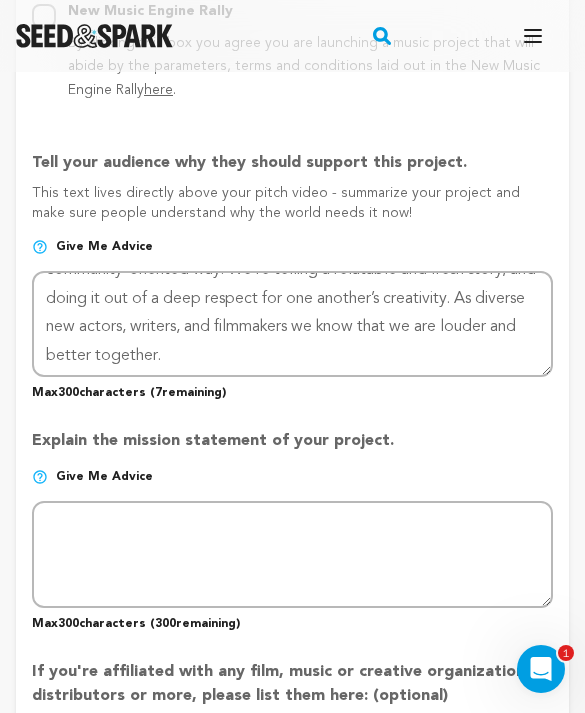 drag, startPoint x: 181, startPoint y: 556, endPoint x: 238, endPoint y: 540, distance: 59.20304 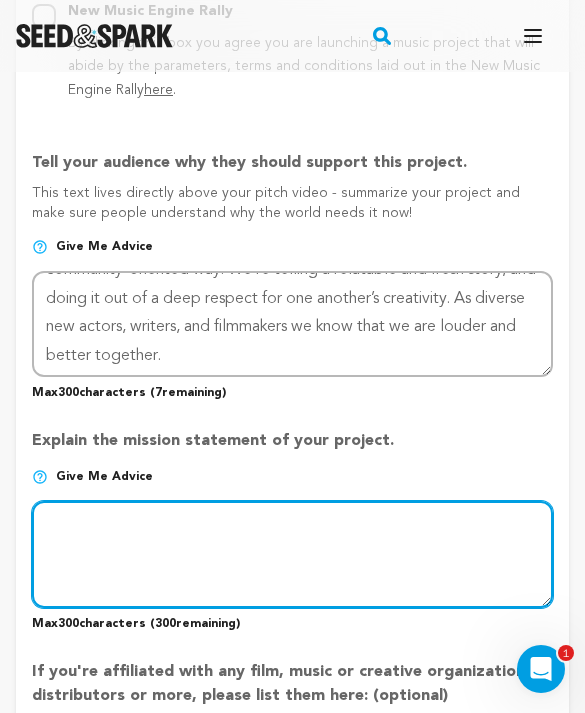 click at bounding box center [292, 554] 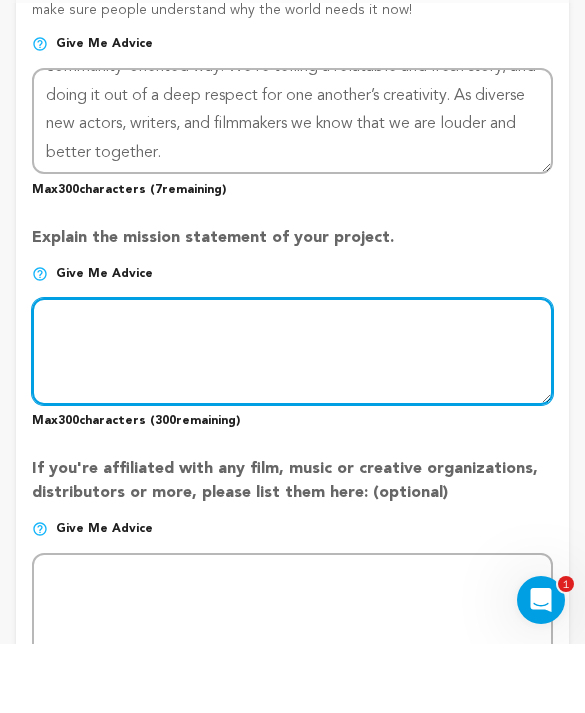 scroll, scrollTop: 1437, scrollLeft: 0, axis: vertical 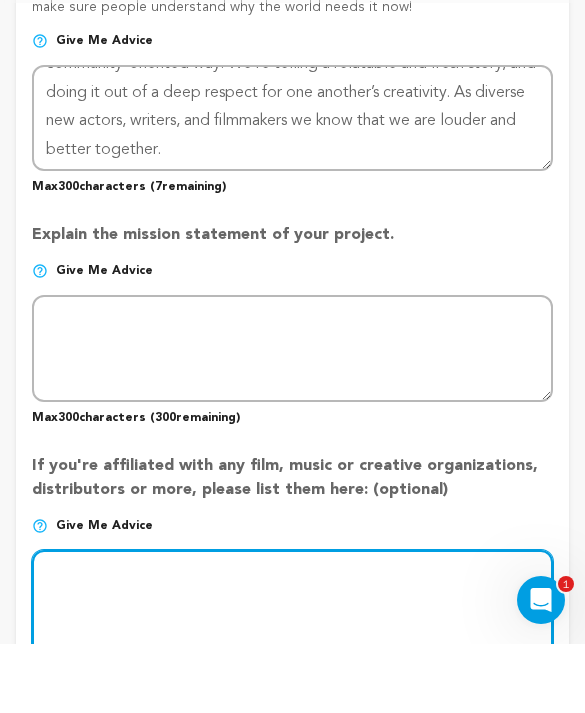 click at bounding box center [292, 672] 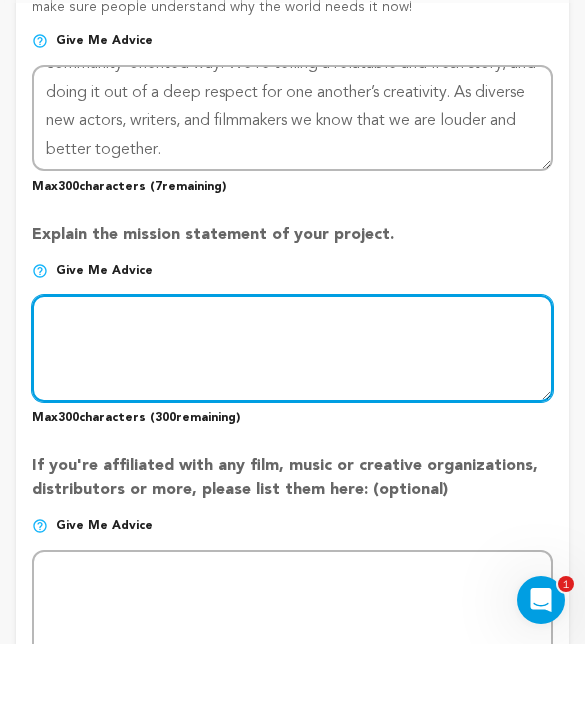 click at bounding box center [292, 417] 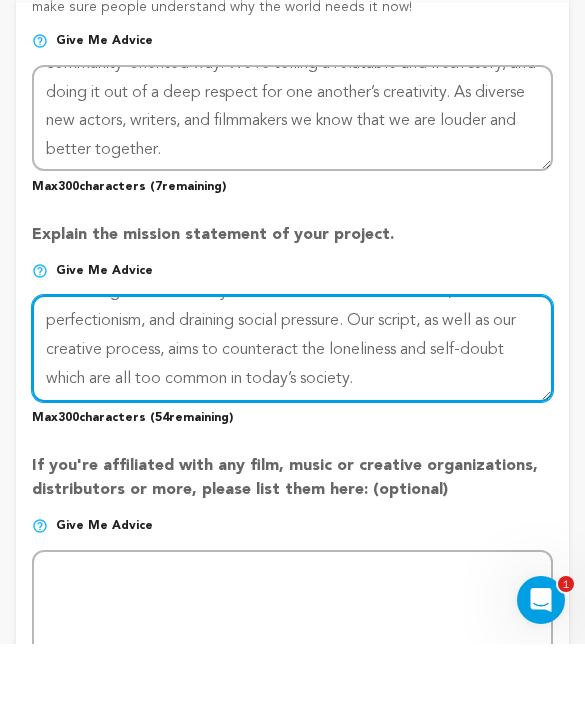scroll, scrollTop: 26, scrollLeft: 0, axis: vertical 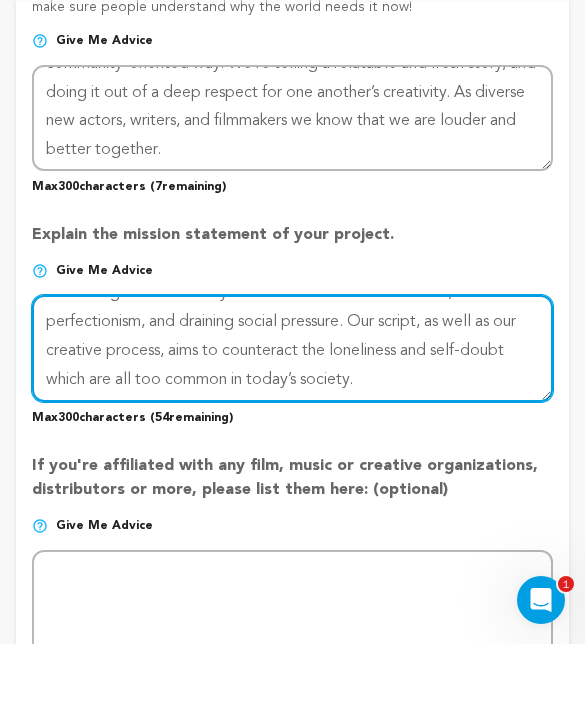type on "This is a lighthearted story that tackles themes of isolation, perfectionism, and draining social pressure. Our script, as well as our creative process, aims to counteract the loneliness and self-doubt which are all too common in today’s society." 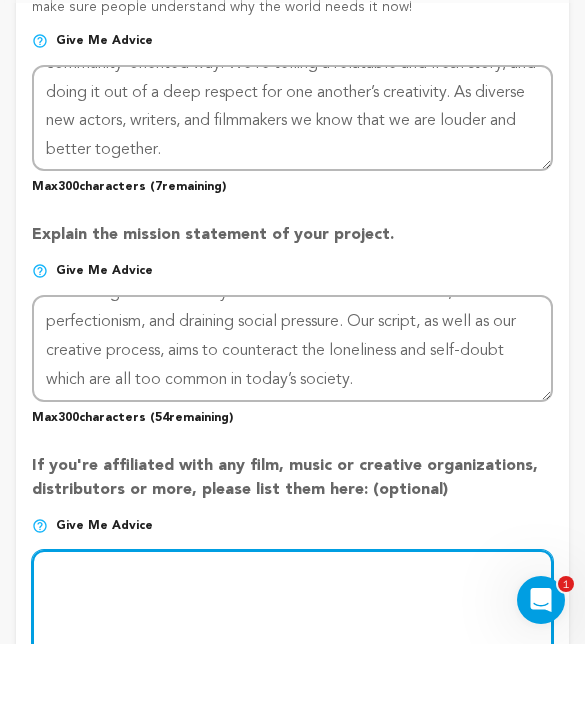 click at bounding box center [292, 672] 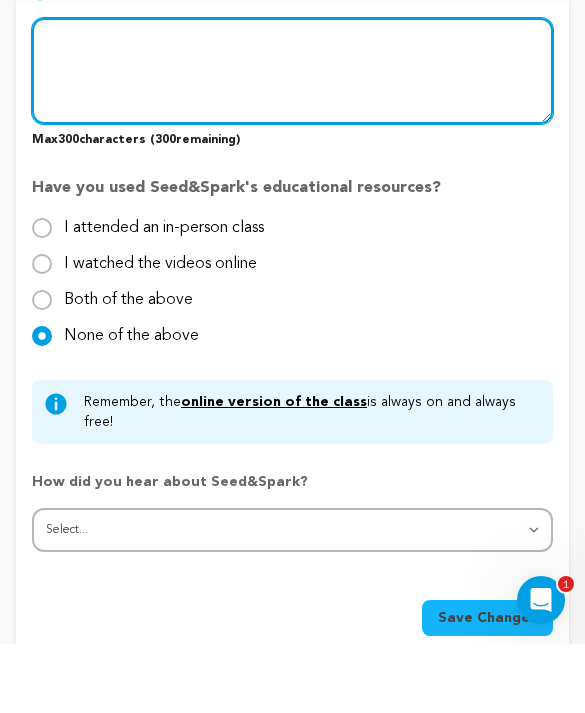 scroll, scrollTop: 1970, scrollLeft: 0, axis: vertical 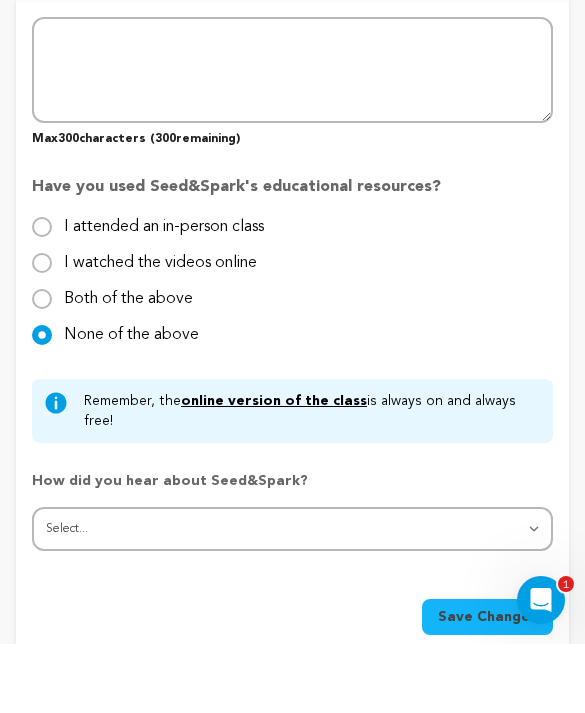 click on "Save Changes" at bounding box center (487, 686) 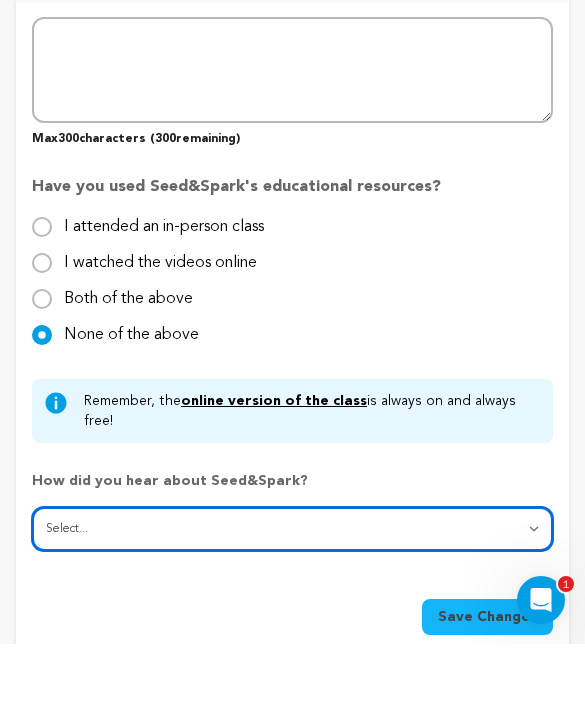scroll, scrollTop: 2040, scrollLeft: 0, axis: vertical 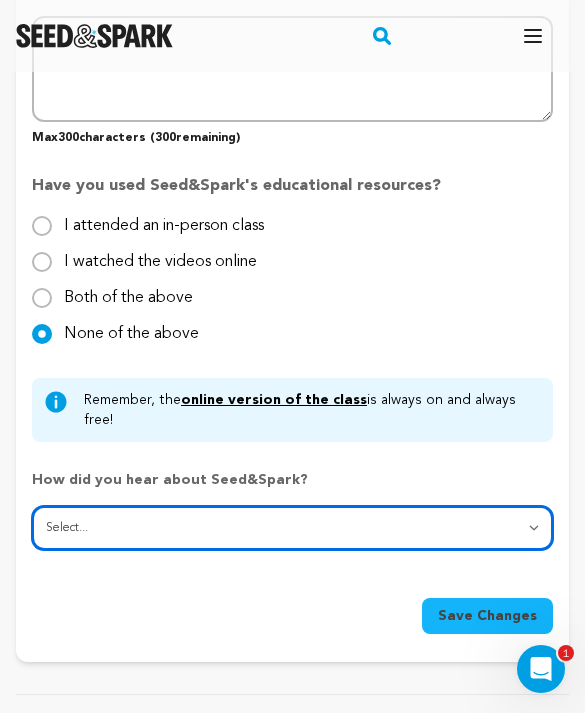select on "1" 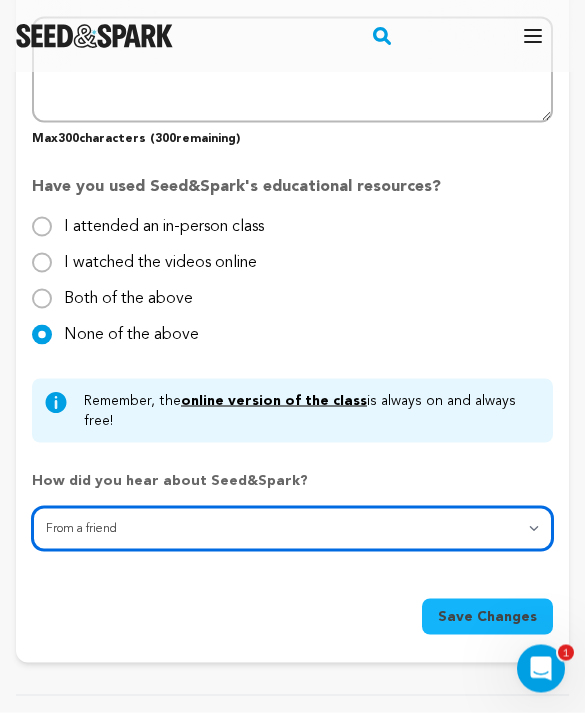 scroll, scrollTop: 2040, scrollLeft: 0, axis: vertical 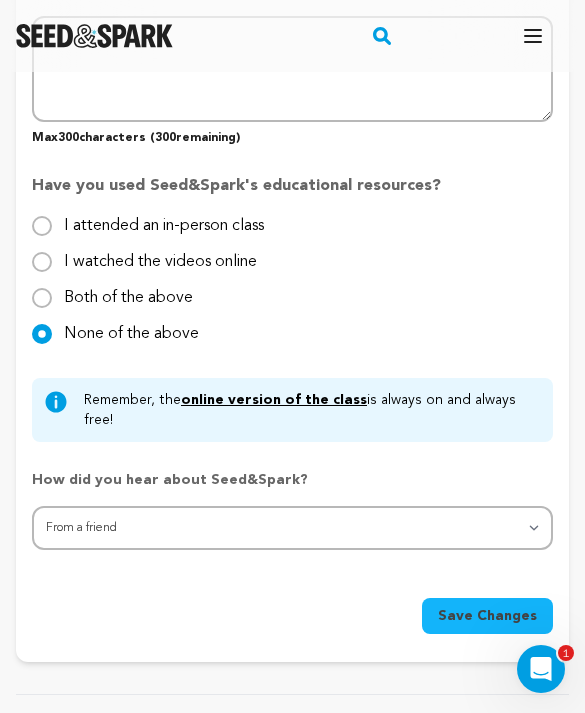 click on "Save Changes" at bounding box center [487, 616] 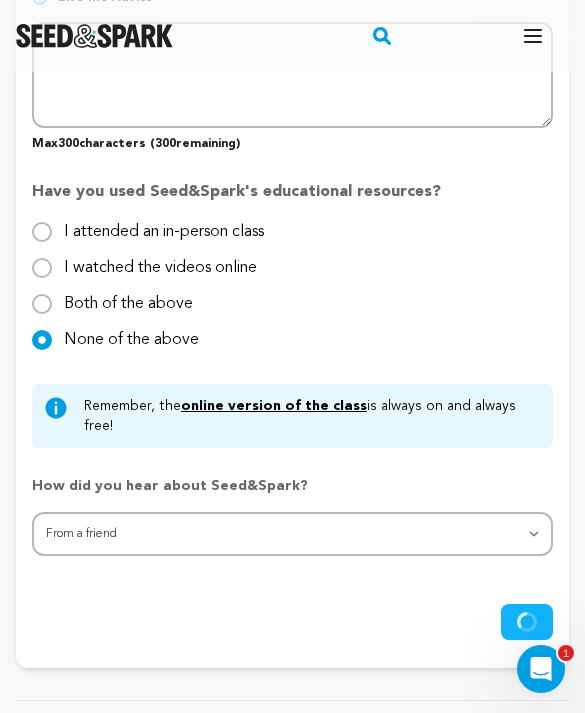 scroll, scrollTop: 2035, scrollLeft: 0, axis: vertical 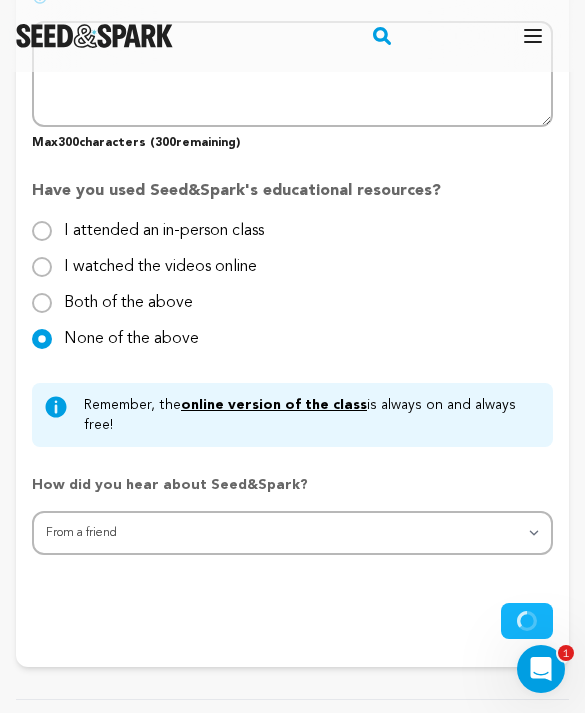 click 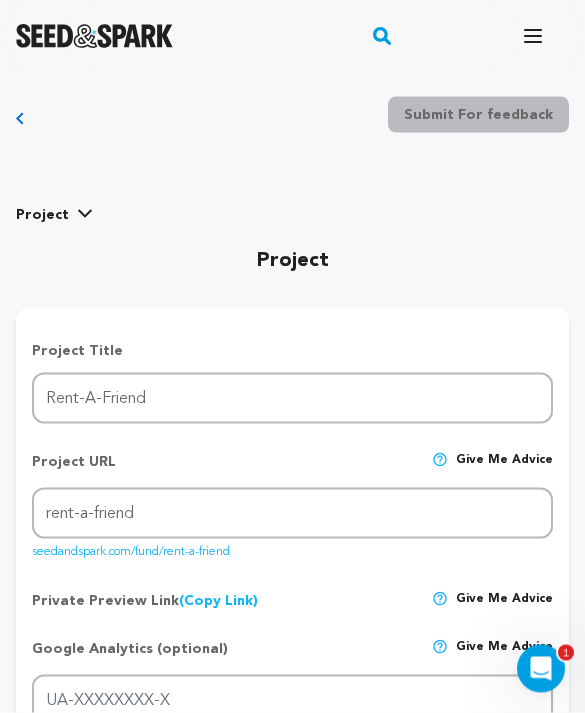 scroll, scrollTop: 0, scrollLeft: 0, axis: both 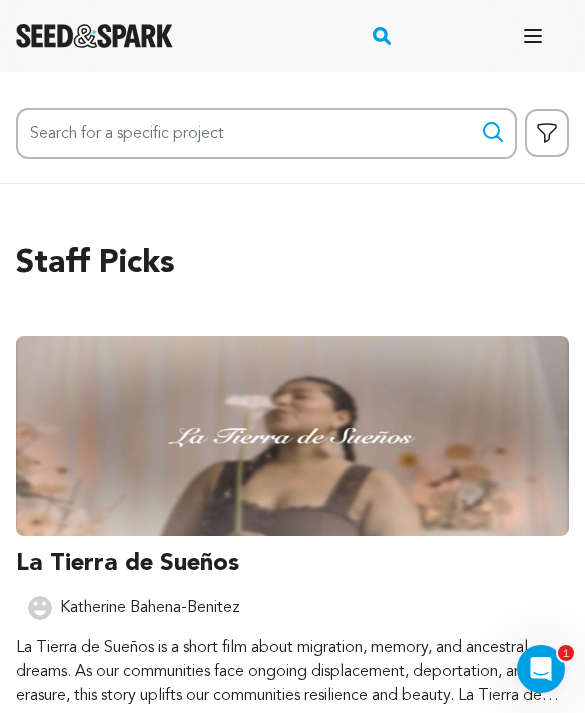 click on "Fund a project
Start a project
Search
Login
Sign up
Start a project" at bounding box center (292, 36) 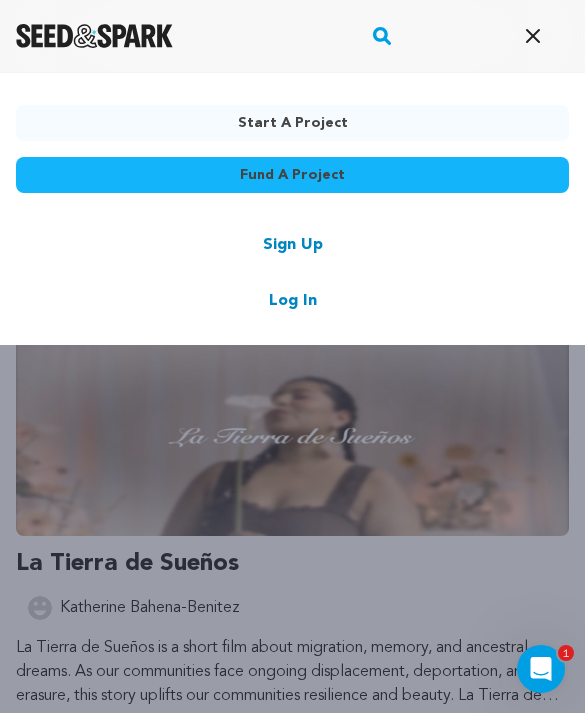 click on "Log In" at bounding box center [293, 301] 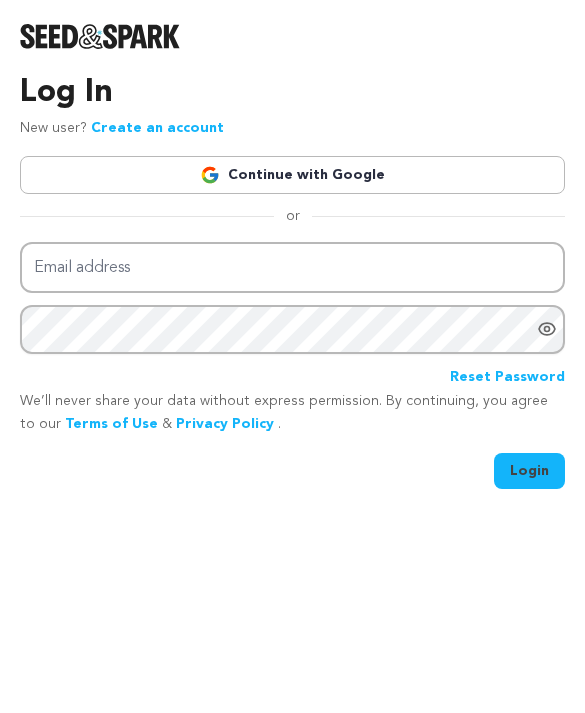 scroll, scrollTop: 0, scrollLeft: 0, axis: both 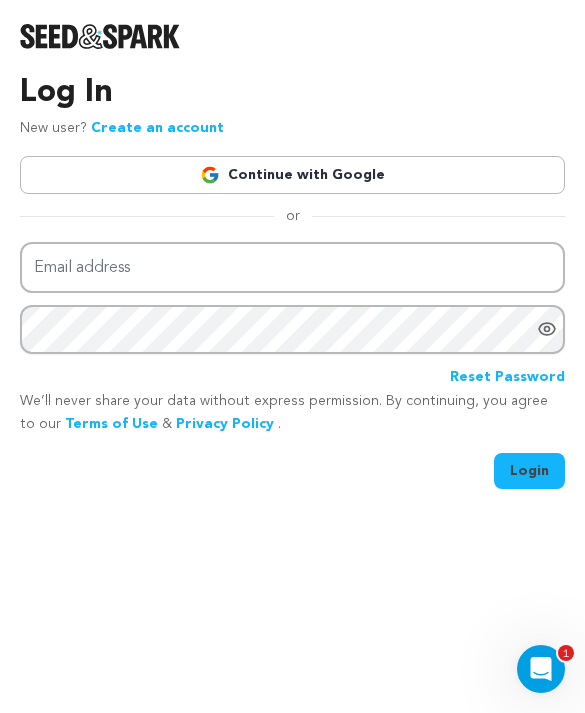 click on "Continue with Google" at bounding box center [292, 175] 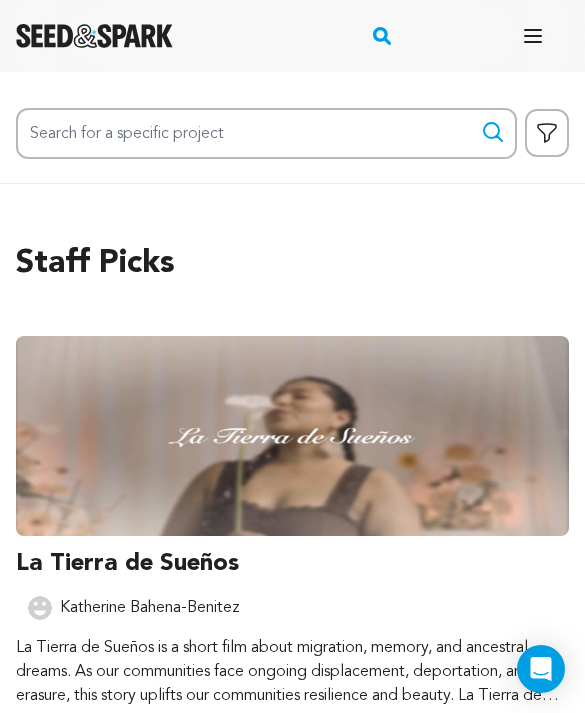 scroll, scrollTop: 207, scrollLeft: 0, axis: vertical 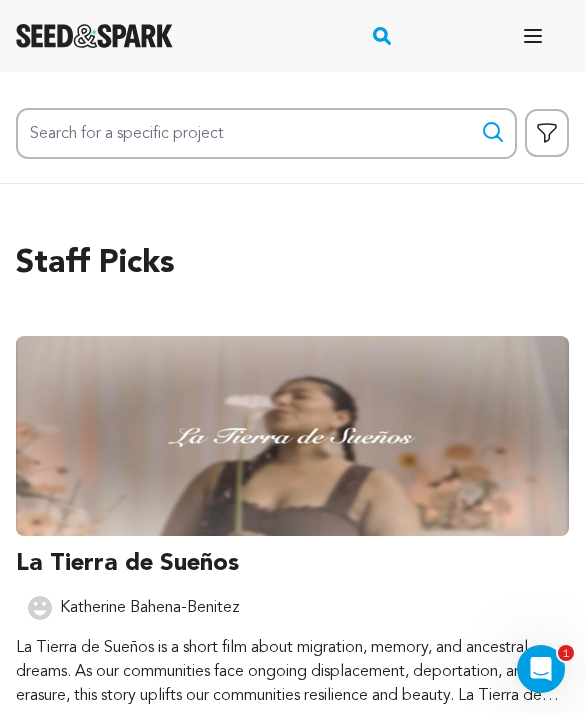 click 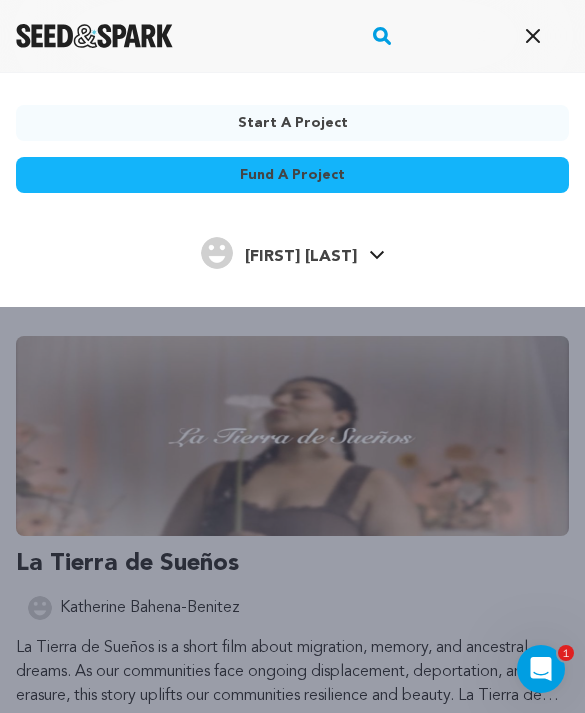 click on "[NAME] [NAME]." at bounding box center (301, 257) 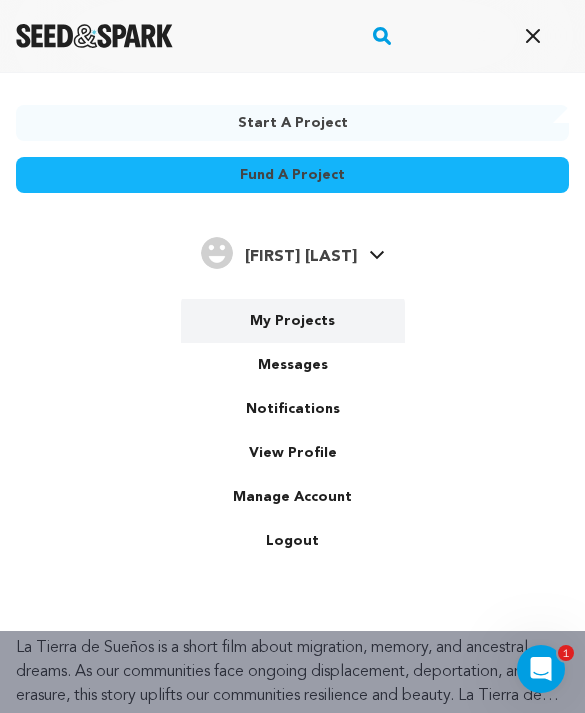 click on "My Projects" at bounding box center [293, 321] 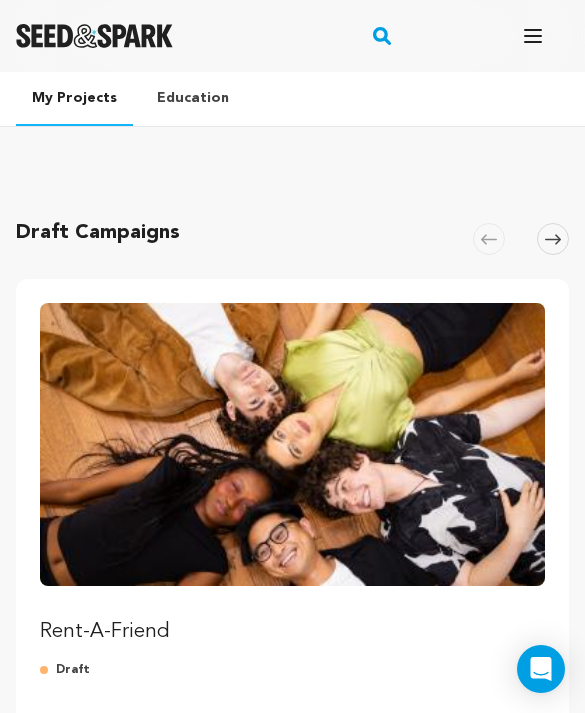 scroll, scrollTop: 0, scrollLeft: 0, axis: both 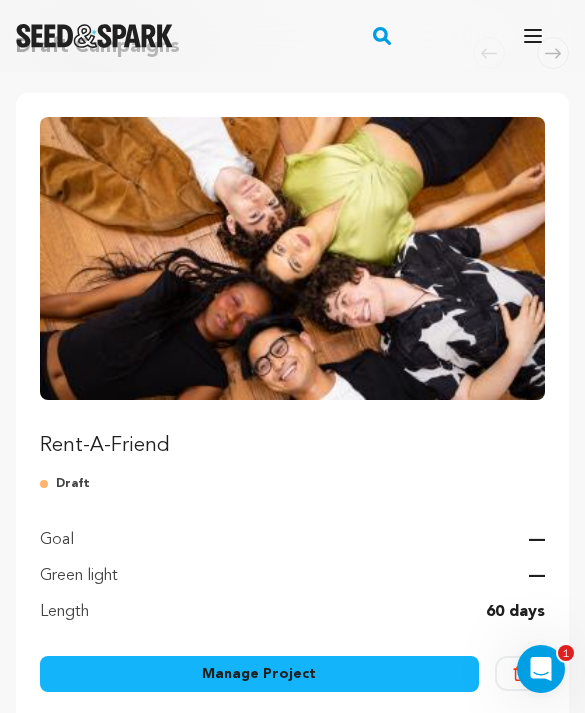 click on "Manage Project" at bounding box center [259, 674] 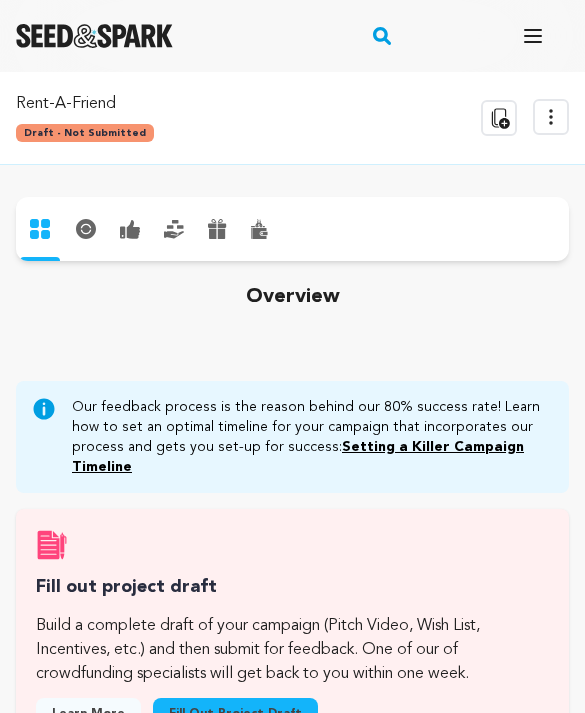 scroll, scrollTop: 0, scrollLeft: 0, axis: both 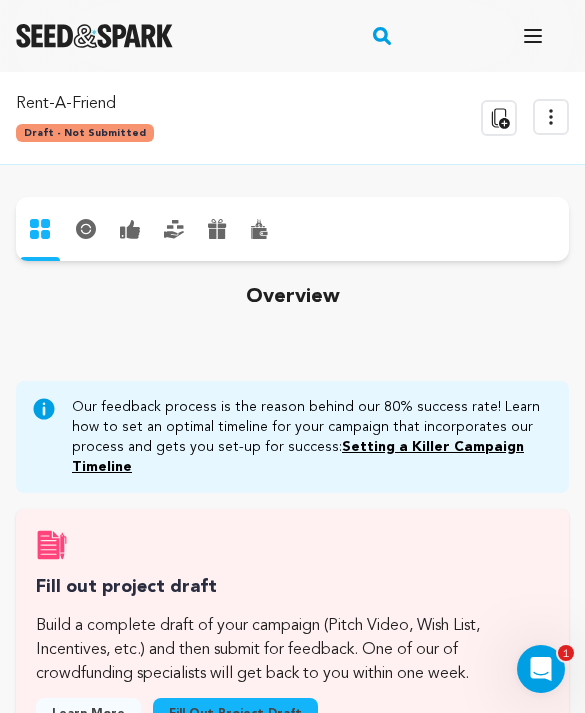 click 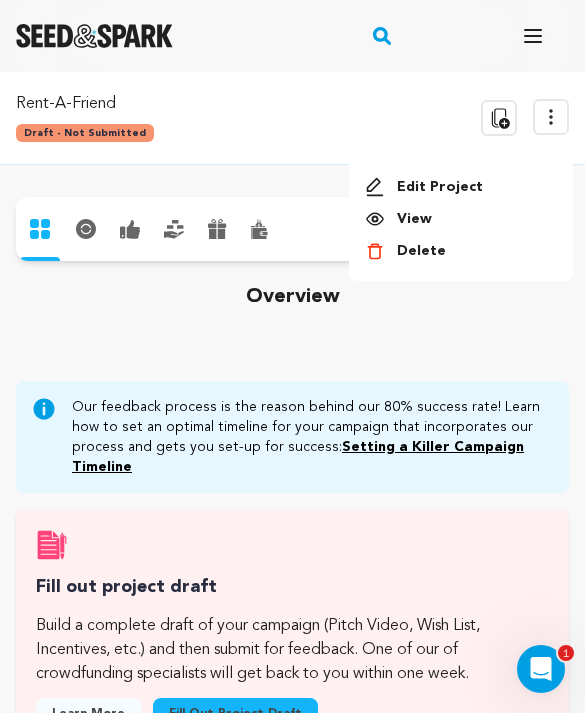 click on "Edit Project" at bounding box center [461, 187] 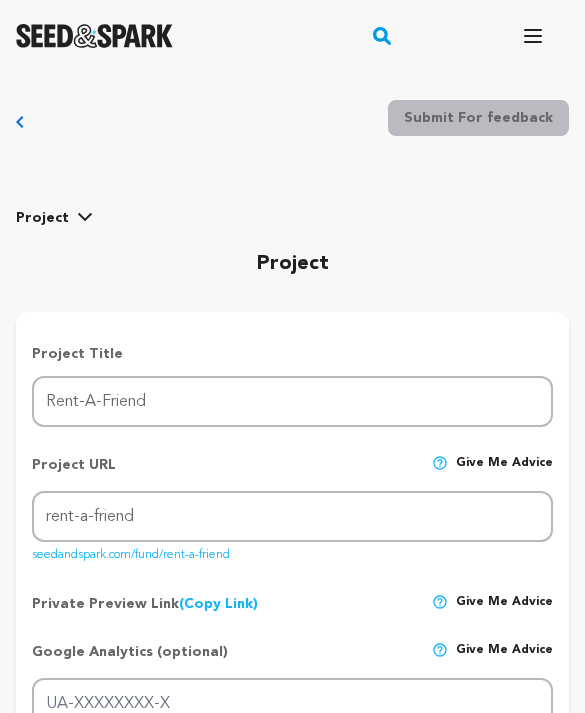 scroll, scrollTop: 0, scrollLeft: 0, axis: both 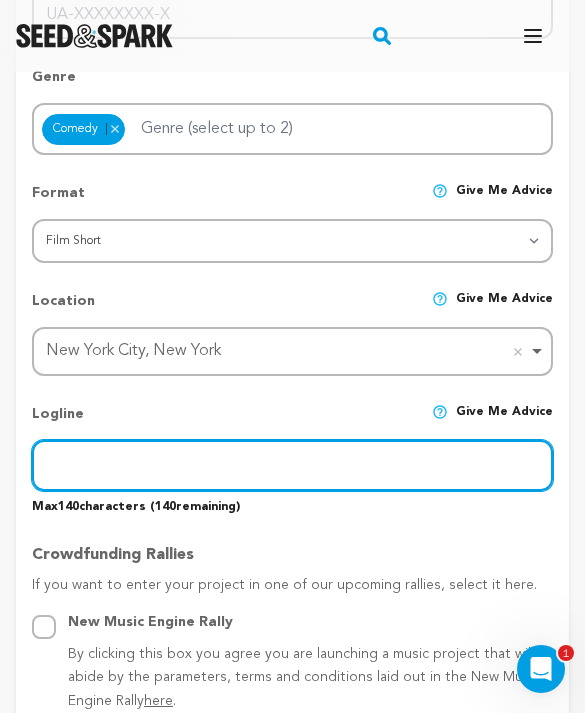 click at bounding box center [292, 465] 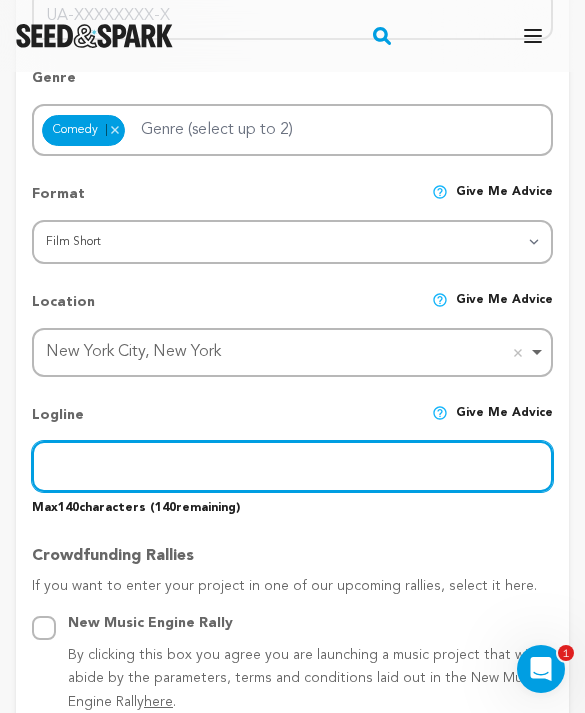 click at bounding box center (292, 466) 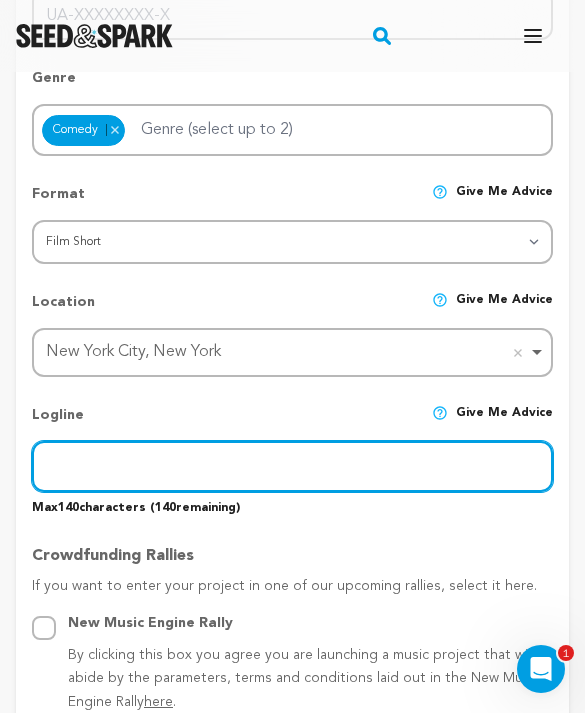 paste on "Elias hires a stranger to be his plus-one at a party where his friends are wallowing in their own messes. What could go wrong?" 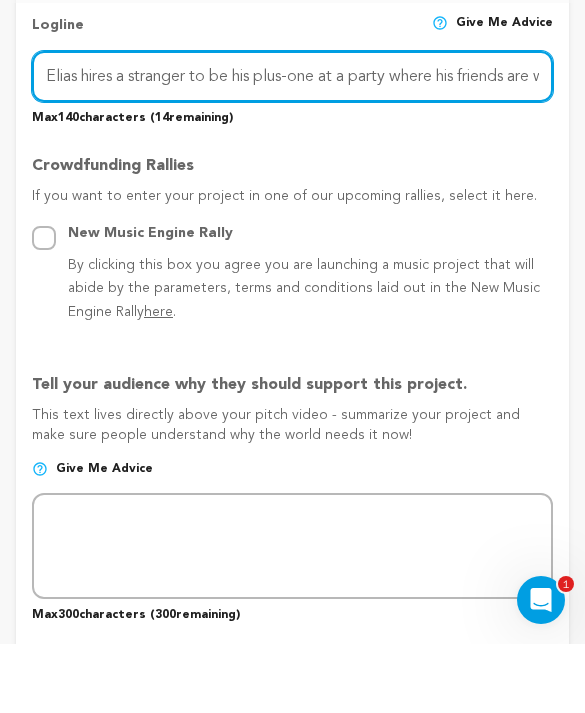 scroll, scrollTop: 1045, scrollLeft: 0, axis: vertical 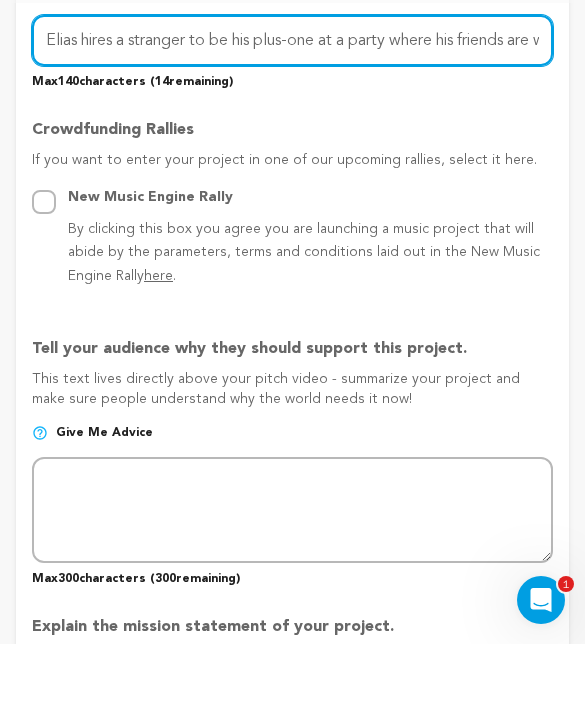 type on "Elias hires a stranger to be his plus-one at a party where his friends are wallowing in their own messes. What could go wrong?" 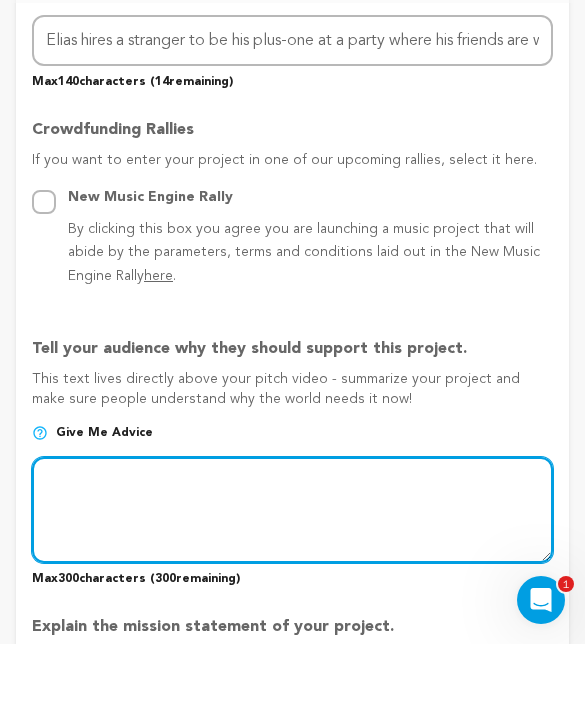 click at bounding box center (292, 579) 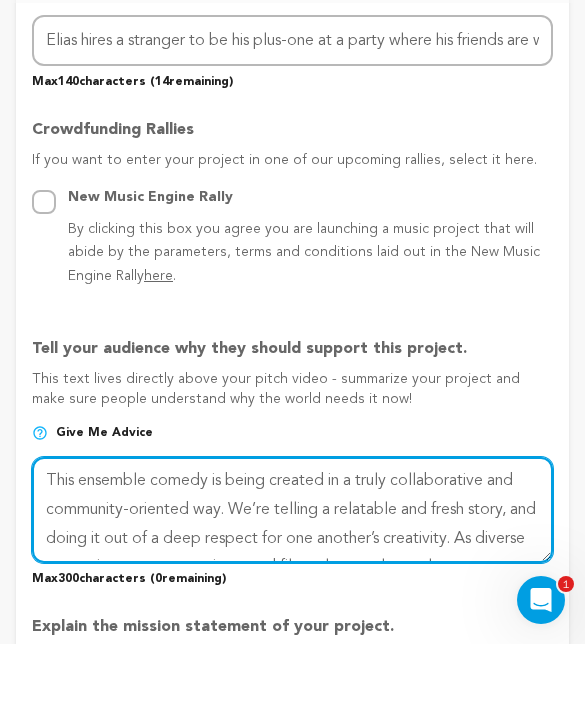 scroll, scrollTop: 54, scrollLeft: 0, axis: vertical 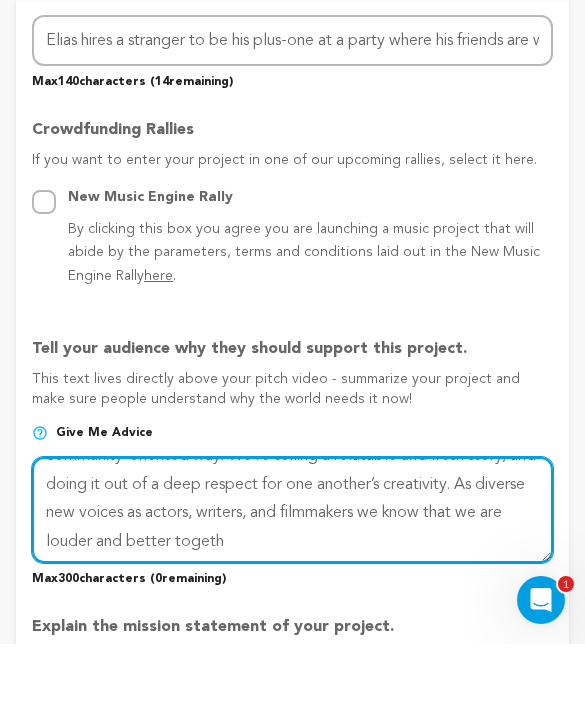 click at bounding box center [292, 579] 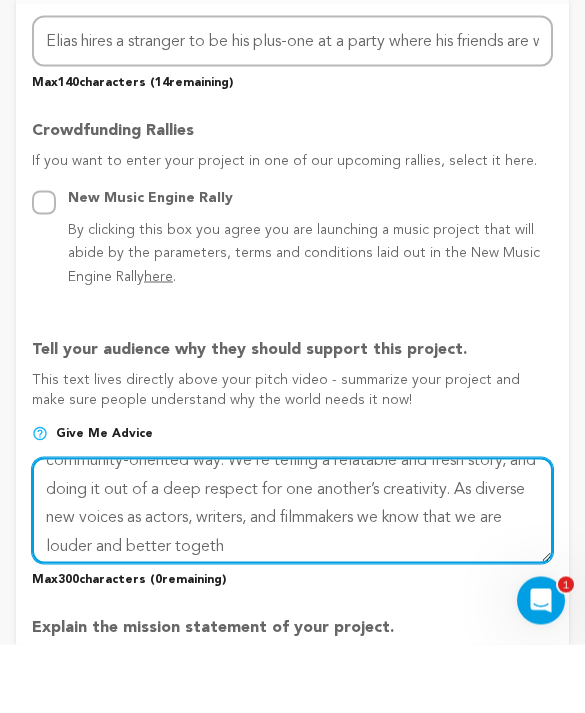 scroll, scrollTop: 47, scrollLeft: 0, axis: vertical 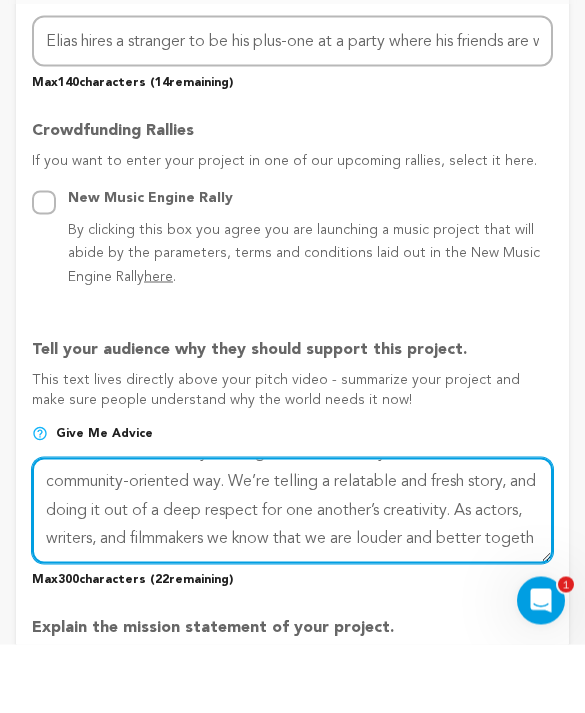 click at bounding box center [292, 579] 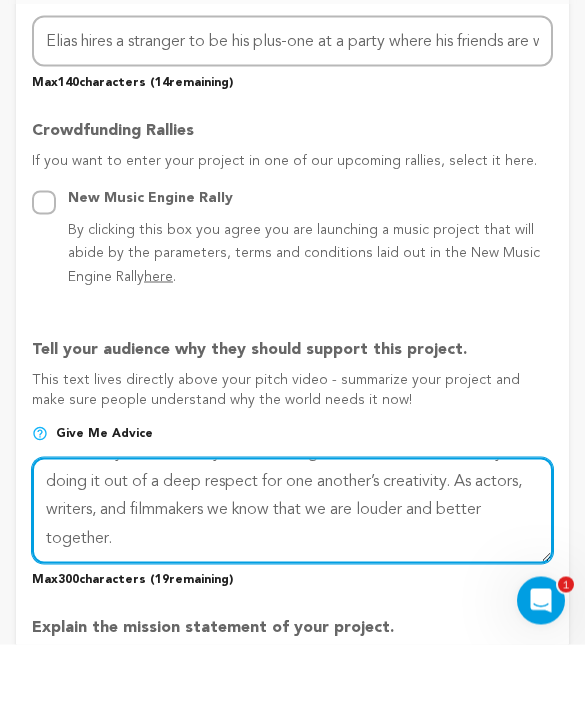 scroll, scrollTop: 54, scrollLeft: 0, axis: vertical 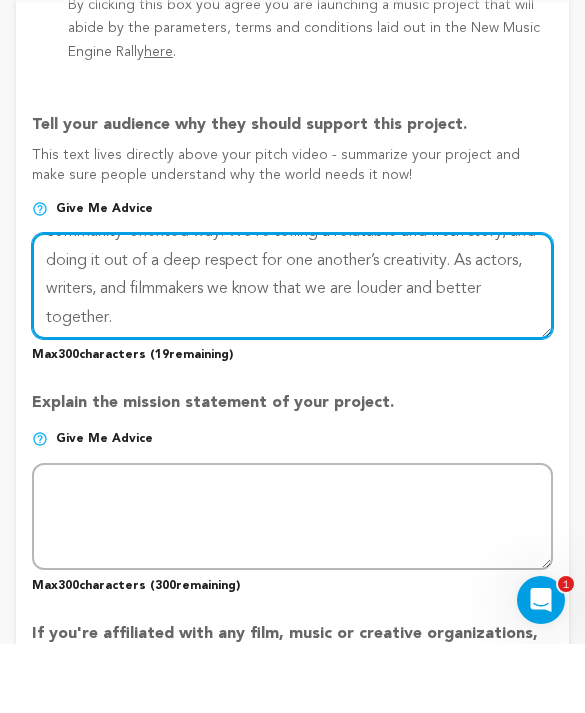 type on "This ensemble comedy is being created in a truly collaborative and community-oriented way. We’re telling a relatable and fresh story, and doing it out of a deep respect for one another’s creativity. As actors, writers, and filmmakers we know that we are louder and better together." 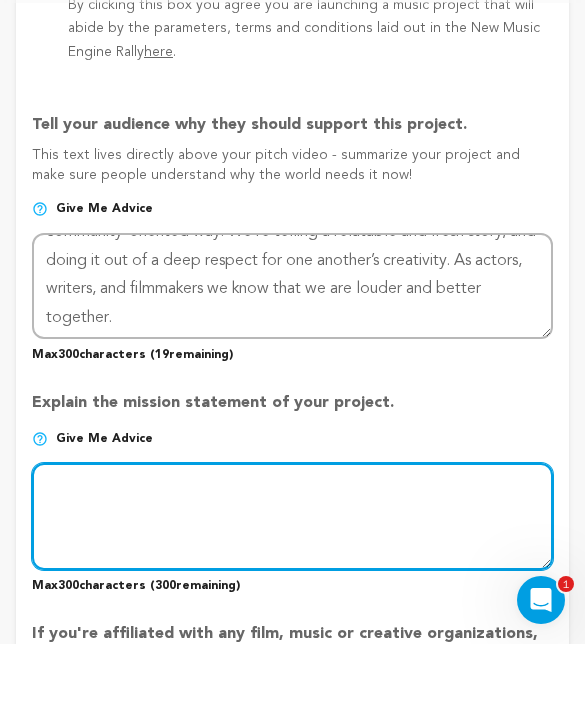 click at bounding box center (292, 585) 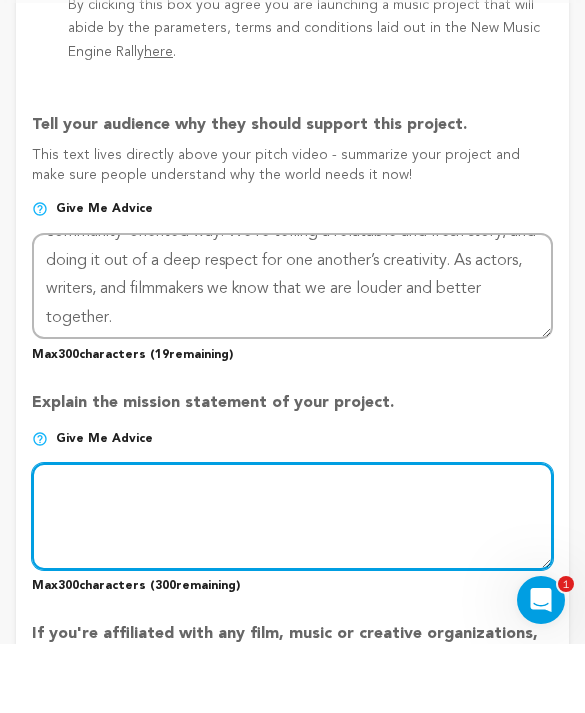paste on "This is a lighthearted story that tackles themes of isolation, perfectionism, and draining social pressure. Our script, as well as our creative process, aims to counteract the loneliness and self-doubt which are all too common in today’s society." 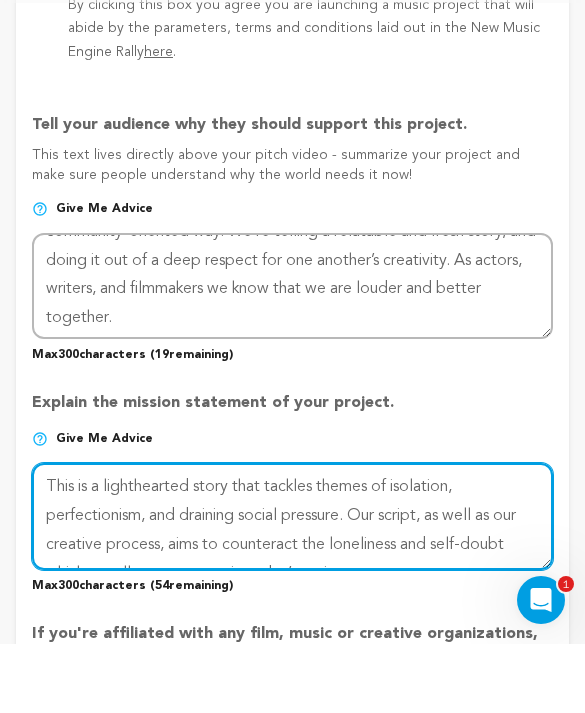 scroll, scrollTop: 0, scrollLeft: 0, axis: both 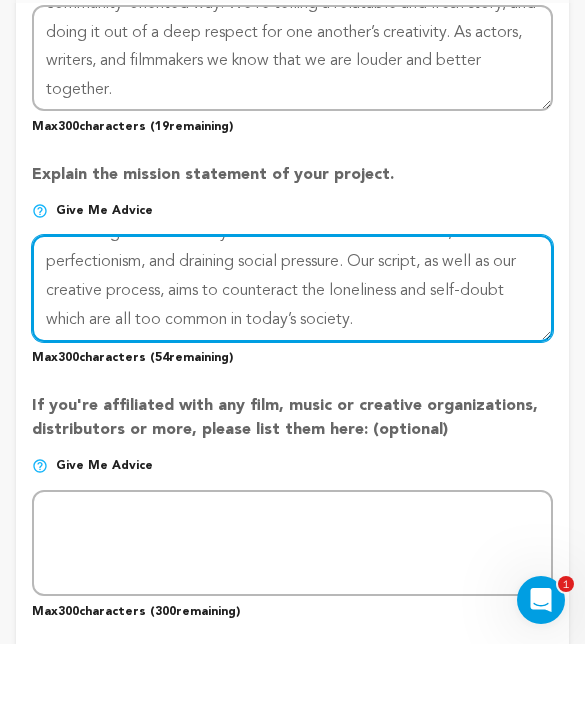 type on "This is a lighthearted story that tackles themes of isolation, perfectionism, and draining social pressure. Our script, as well as our creative process, aims to counteract the loneliness and self-doubt which are all too common in today’s society." 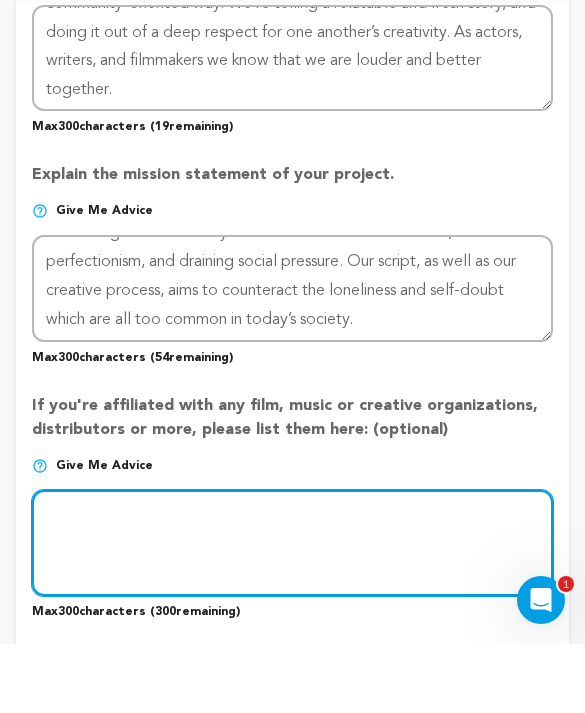 click at bounding box center (292, 612) 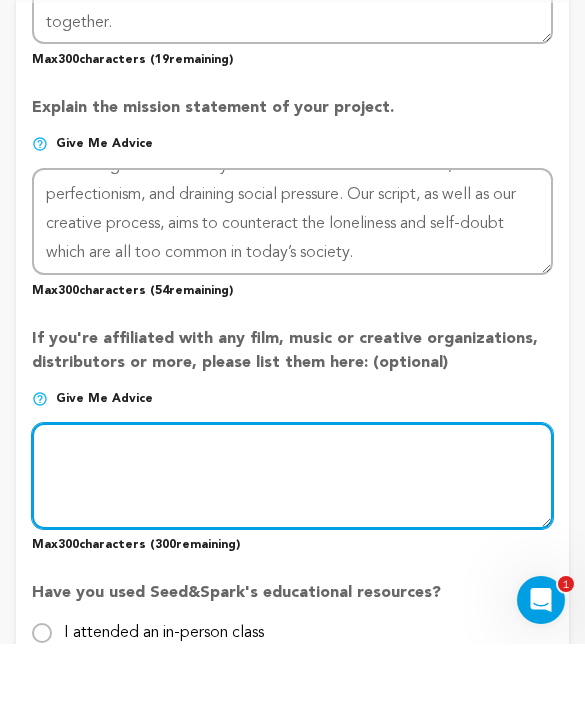 scroll, scrollTop: 1695, scrollLeft: 0, axis: vertical 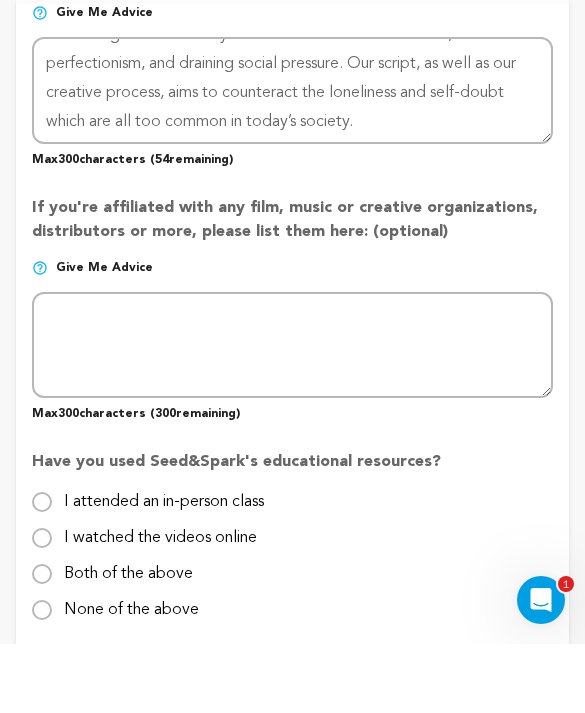 click on "None of the above" at bounding box center (42, 679) 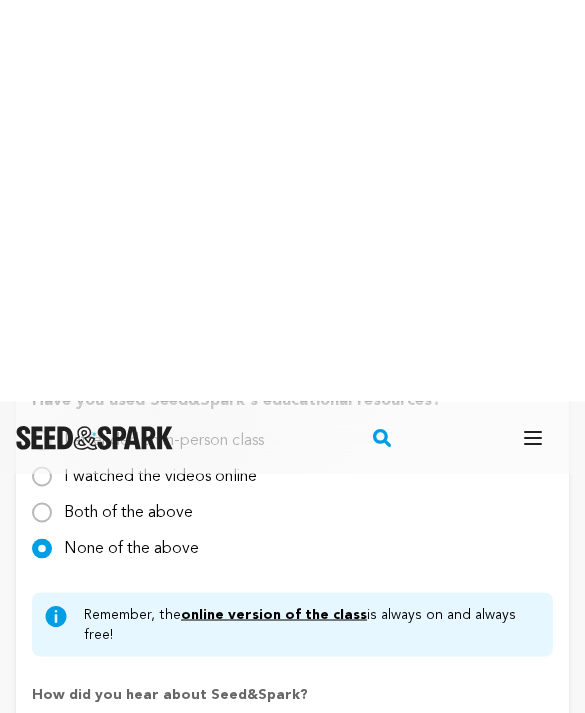 scroll, scrollTop: 2281, scrollLeft: 0, axis: vertical 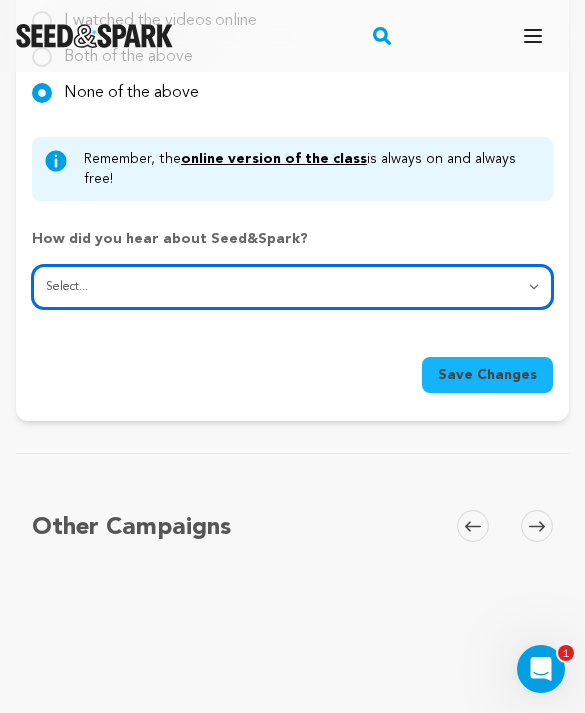 select on "1" 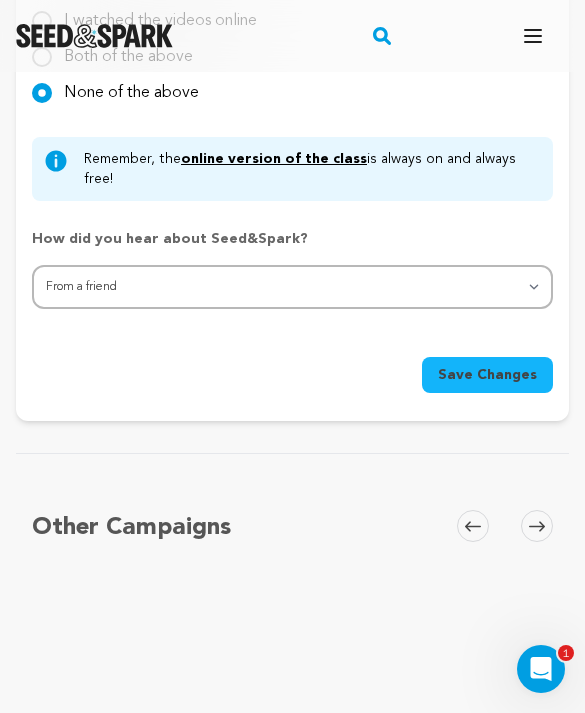 click on "Save Changes" at bounding box center [487, 375] 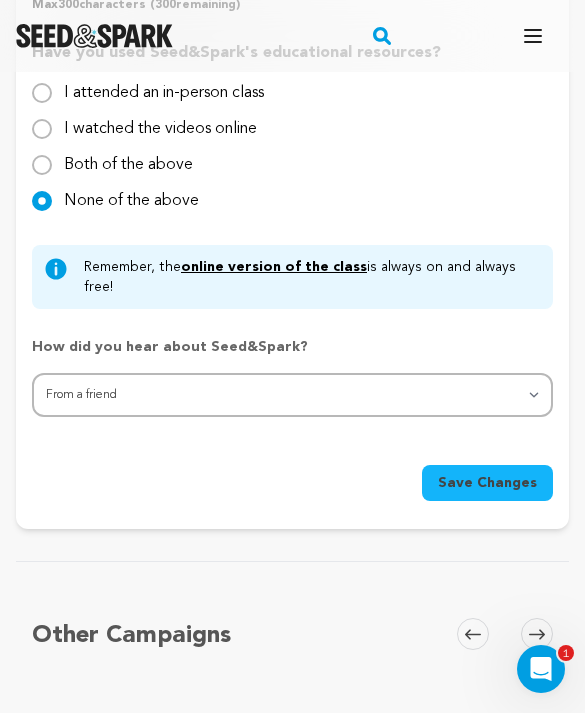 scroll, scrollTop: 2173, scrollLeft: 0, axis: vertical 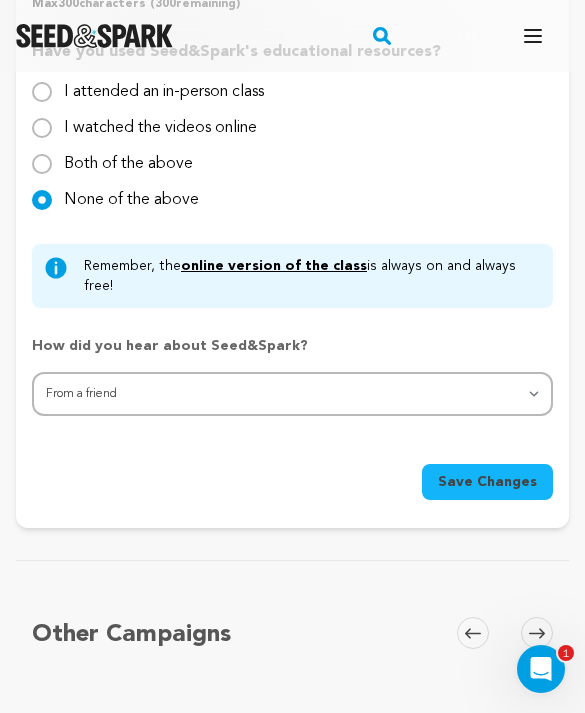 click at bounding box center [537, 633] 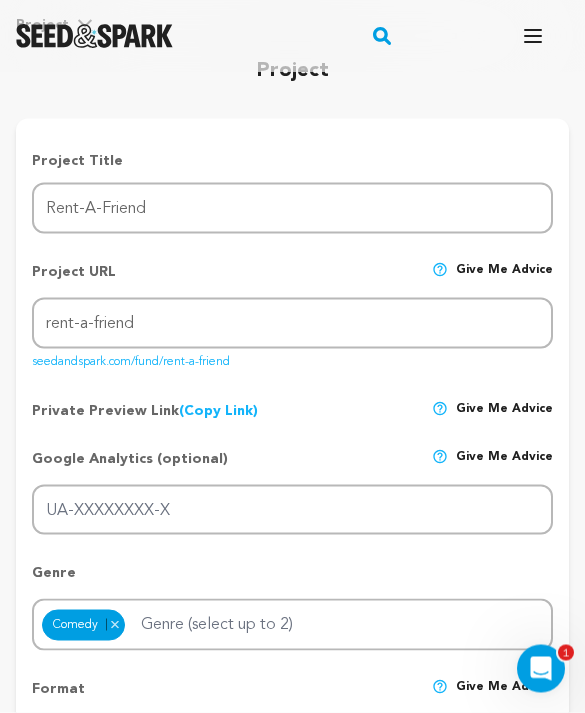 scroll, scrollTop: 0, scrollLeft: 0, axis: both 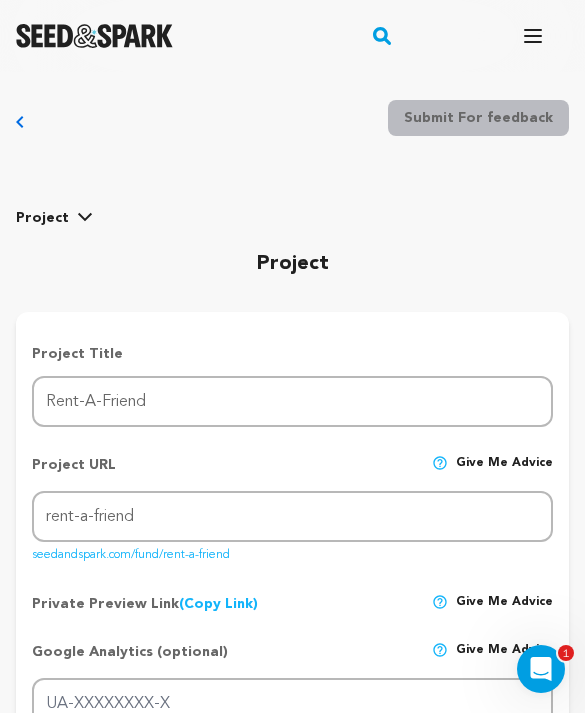 click on "Back to Project Dashboard
Edit Project" at bounding box center (28, 122) 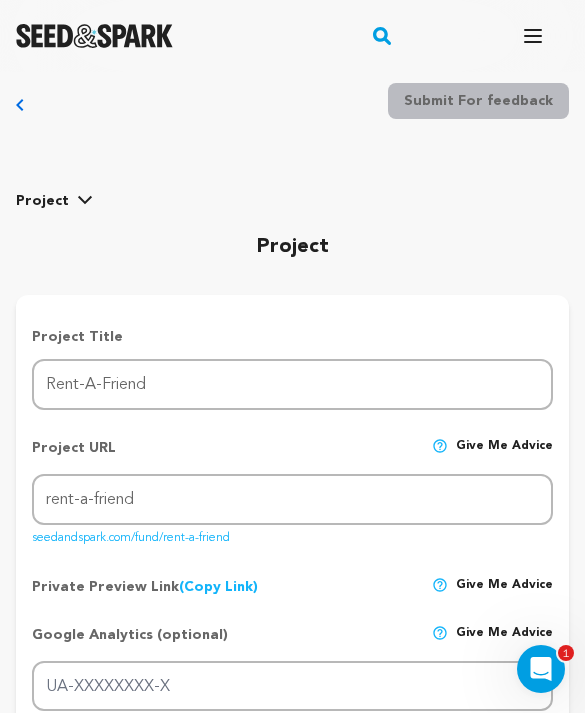 scroll, scrollTop: 0, scrollLeft: 0, axis: both 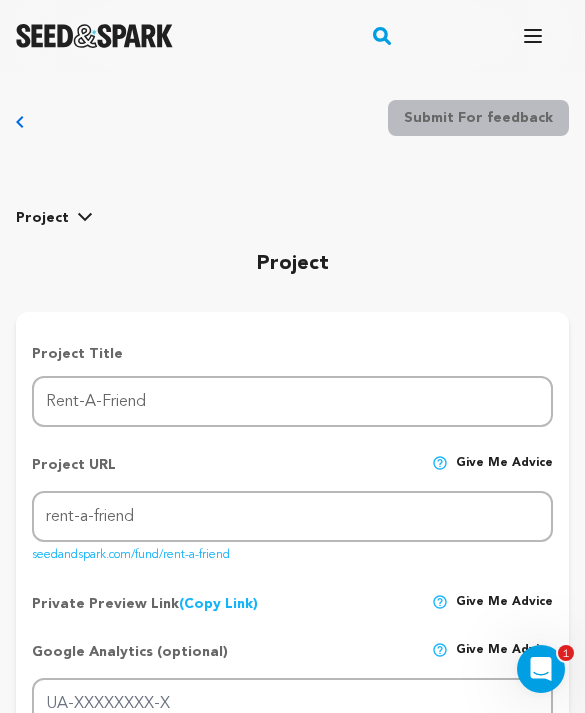click on "Back to Project Dashboard
Edit Project
Submit For feedback
Submit For feedback
project
story" at bounding box center [292, 1535] 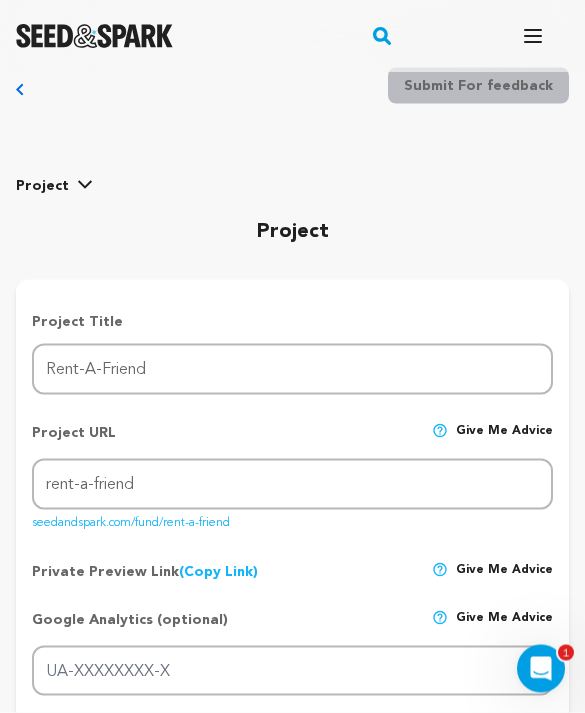 scroll, scrollTop: 0, scrollLeft: 0, axis: both 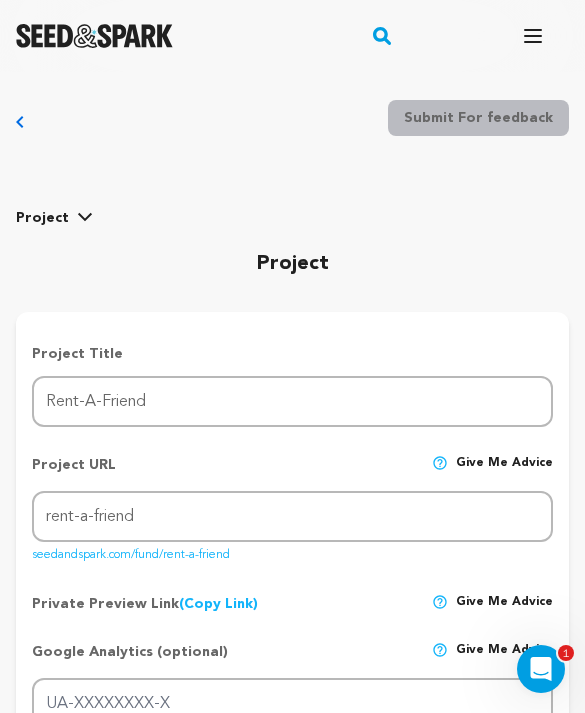 click on "Project" at bounding box center [42, 218] 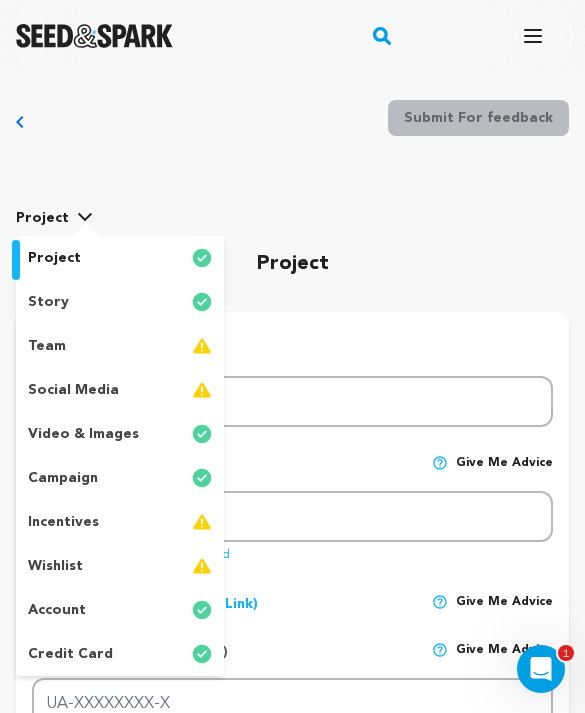 click on "project" at bounding box center [54, 258] 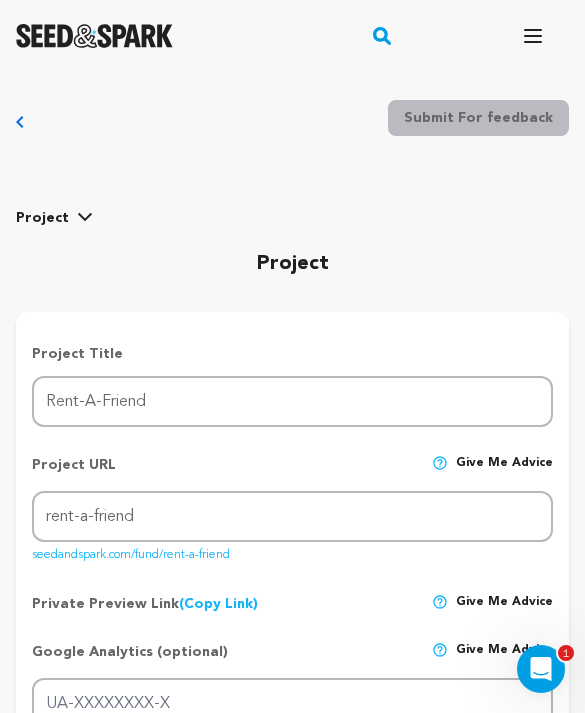 click on "project" at bounding box center (42, 218) 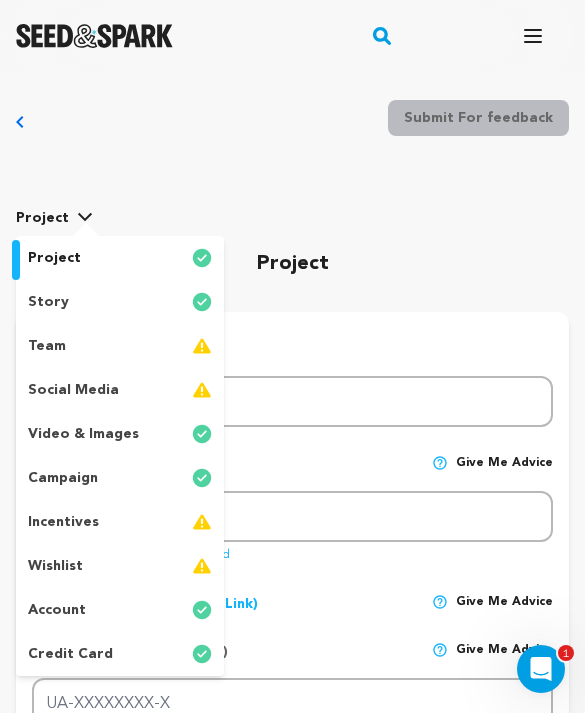 click on "team" at bounding box center (120, 346) 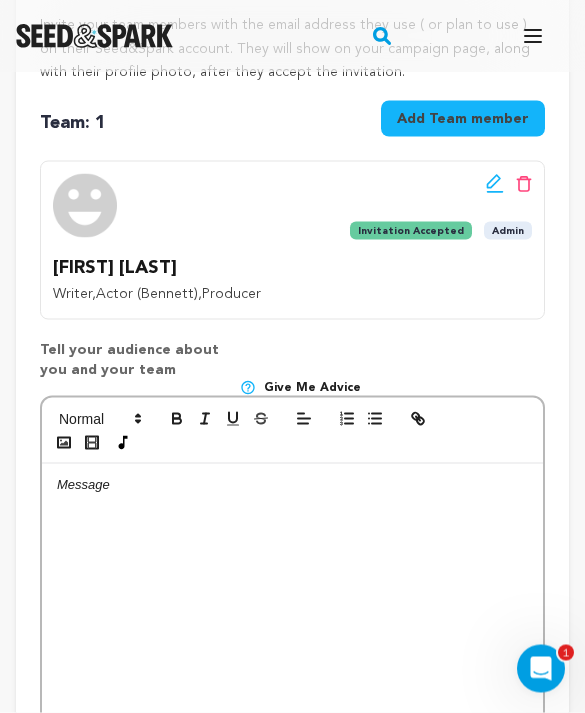 scroll, scrollTop: 381, scrollLeft: 0, axis: vertical 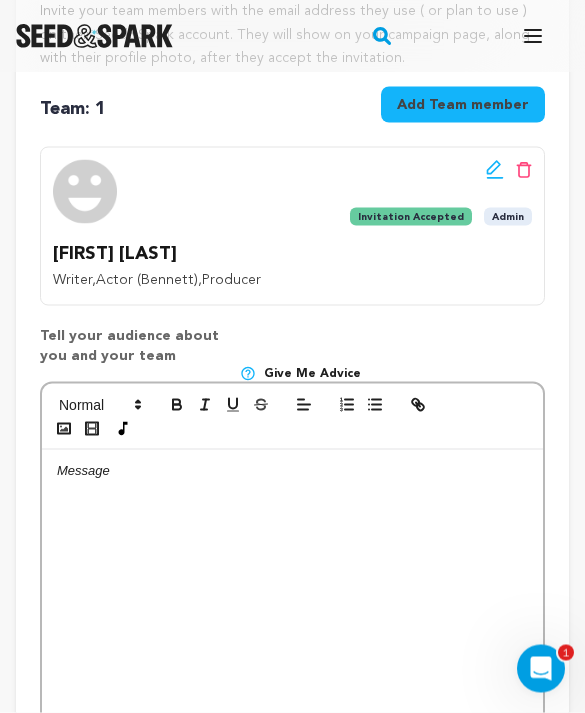 click at bounding box center [292, 600] 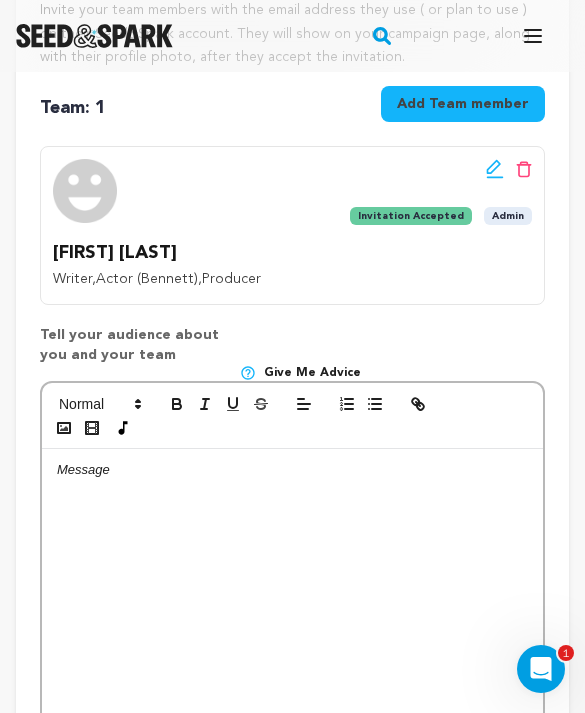scroll, scrollTop: 381, scrollLeft: 0, axis: vertical 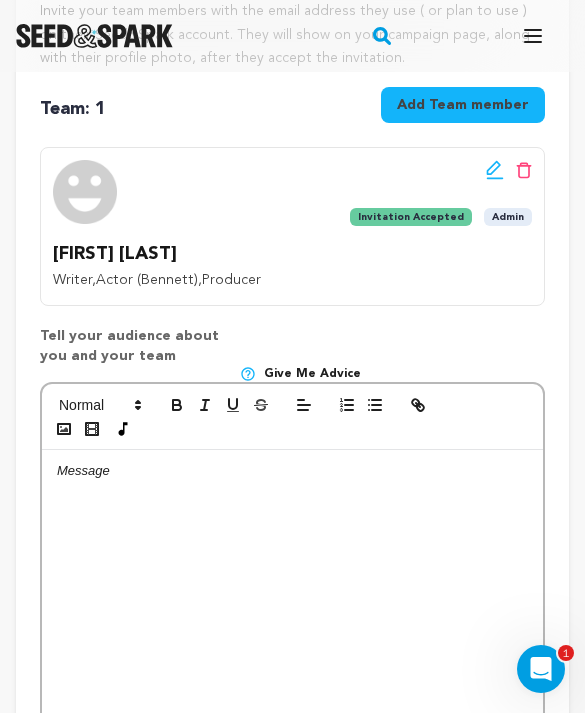 type 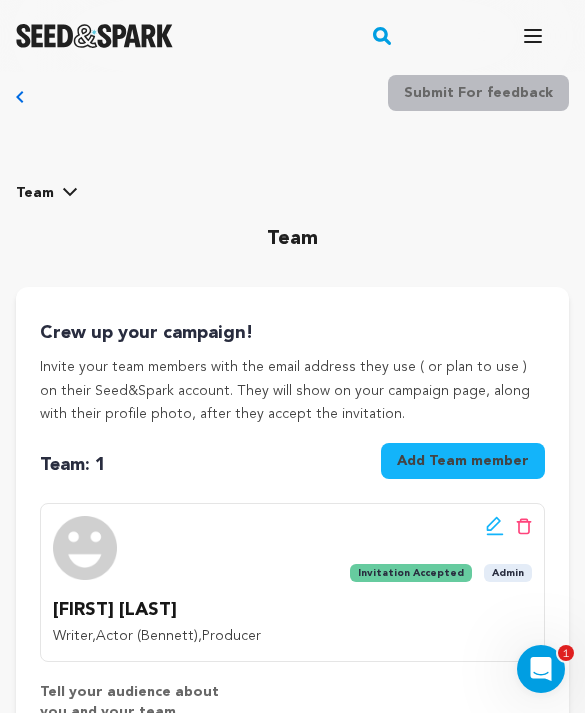 scroll, scrollTop: 0, scrollLeft: 0, axis: both 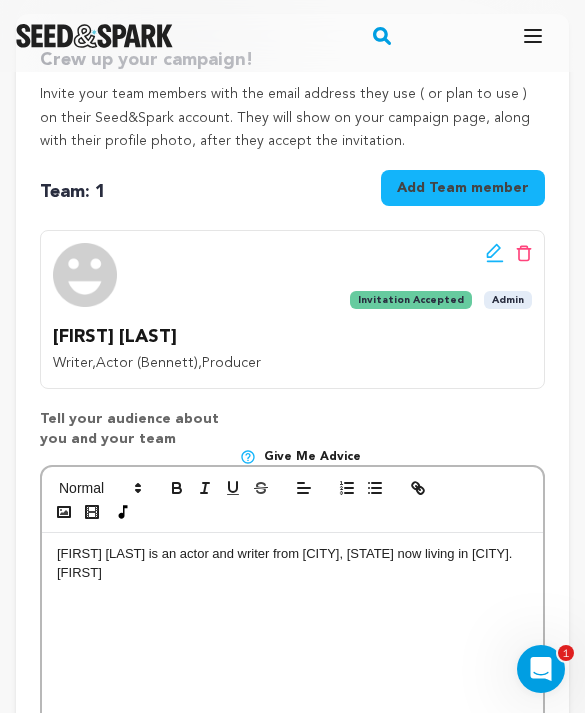 click on "Romeo Channer is an actor and writer from Berkeley, CA now living in Brooklyn. Romeo" at bounding box center (292, 563) 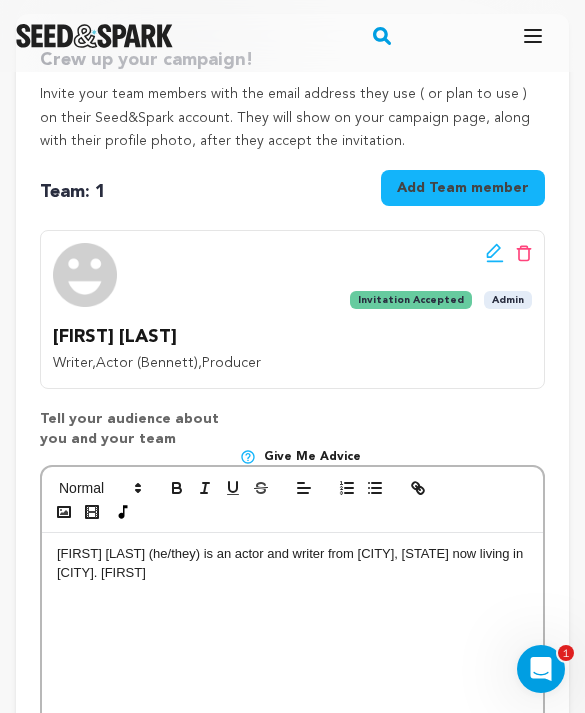 click on "Romeo Channer (he/they) is an actor and writer from Berkeley, CA now living in Brooklyn. Romeo" at bounding box center (292, 683) 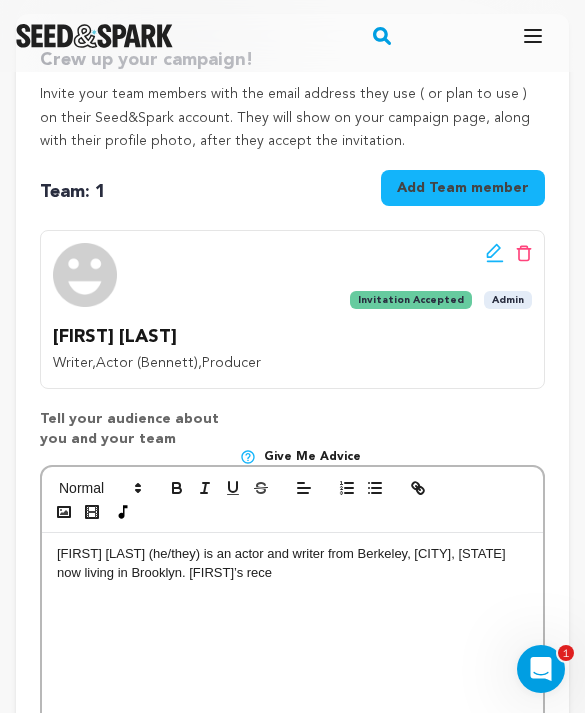 click on "Romeo Channer (he/they) is an actor and writer from Berkeley, CA now living in Brooklyn. Romeo’s rece" at bounding box center (292, 563) 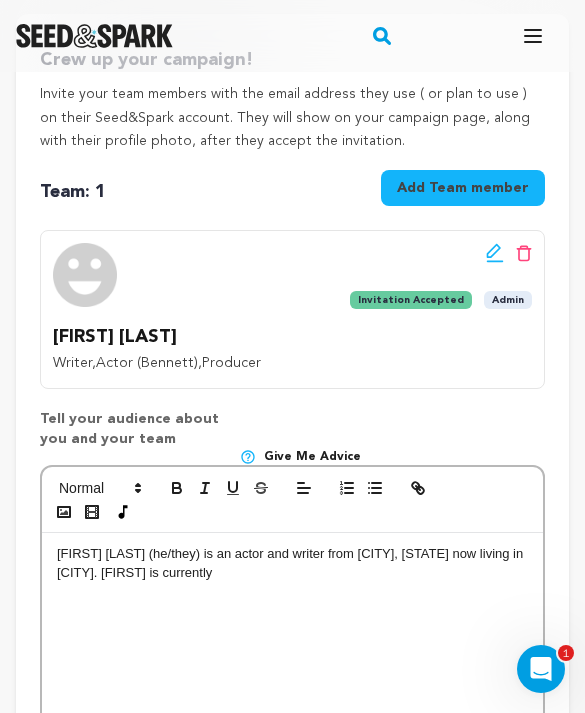 click on "Romeo Channer (he/they) is an actor and writer from Berkeley, CA now living in Brooklyn. Romeo is currently" at bounding box center [292, 563] 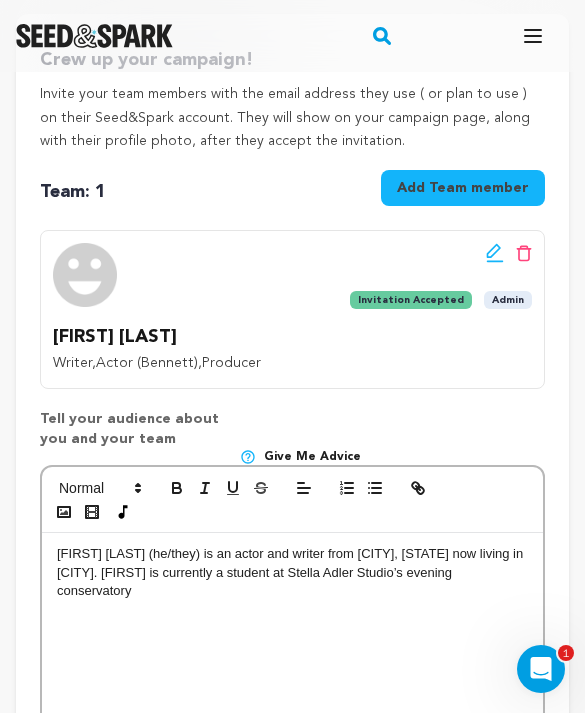 click on "Romeo Channer (he/they) is an actor and writer from Berkeley, CA now living in Brooklyn. Romeo is currently a student at Stella Adler Studio’s evening conservatory" at bounding box center [292, 572] 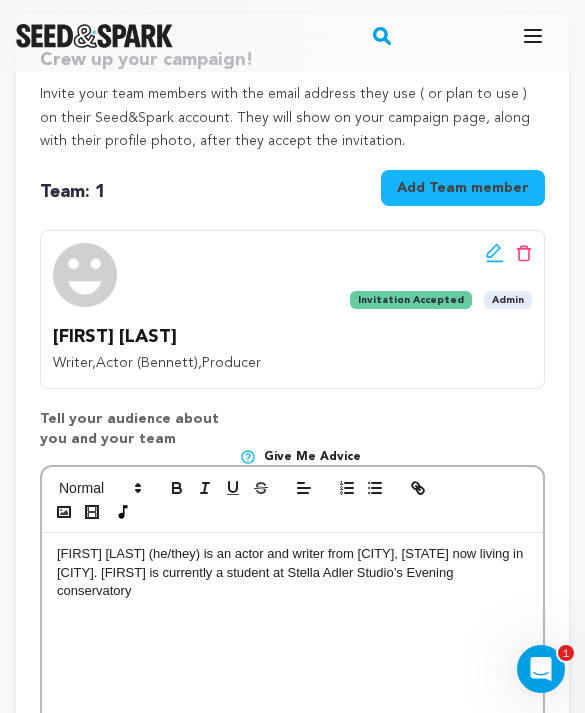 click on "Romeo Channer (he/they) is an actor and writer from Berkeley, CA now living in Brooklyn. Romeo is currently a student at Stella Adler Studio’s Evening conservatory" at bounding box center [292, 572] 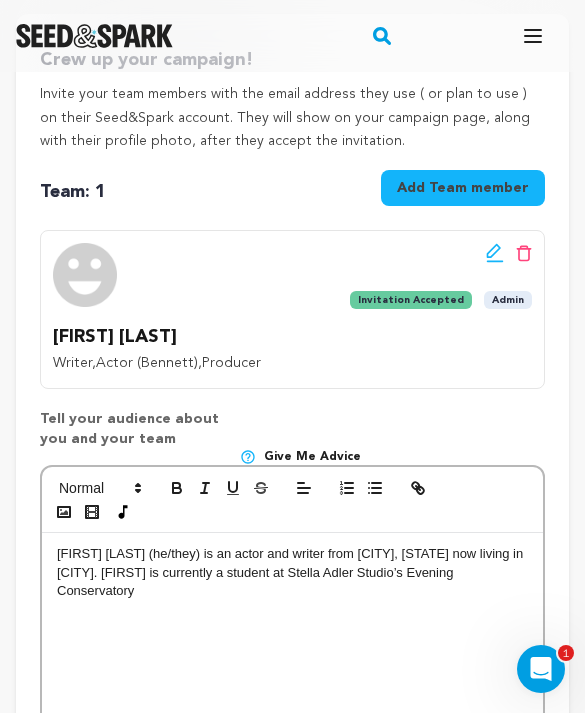 click on "Romeo Channer (he/they) is an actor and writer from Berkeley, CA now living in Brooklyn. Romeo is currently a student at Stella Adler Studio’s Evening Conservatory" at bounding box center (292, 683) 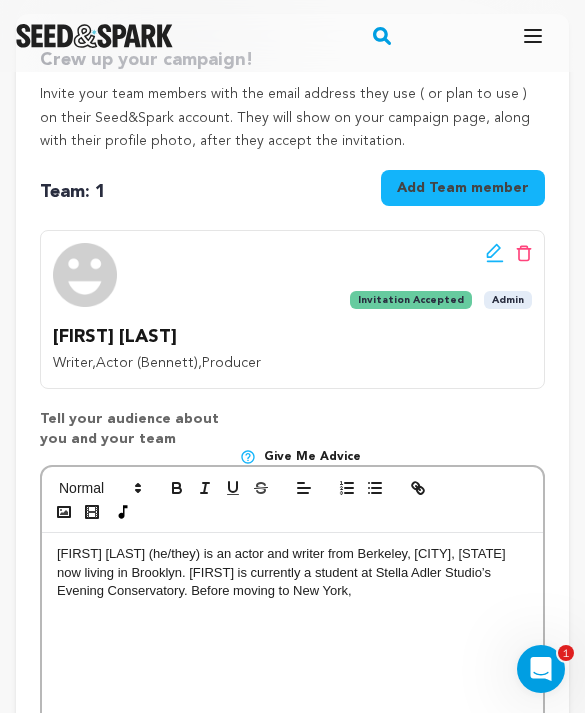 click on "Romeo Channer (he/they) is an actor and writer from Berkeley, CA now living in Brooklyn. Romeo is currently a student at Stella Adler Studio’s Evening Conservatory. Before moving to New York," at bounding box center [292, 572] 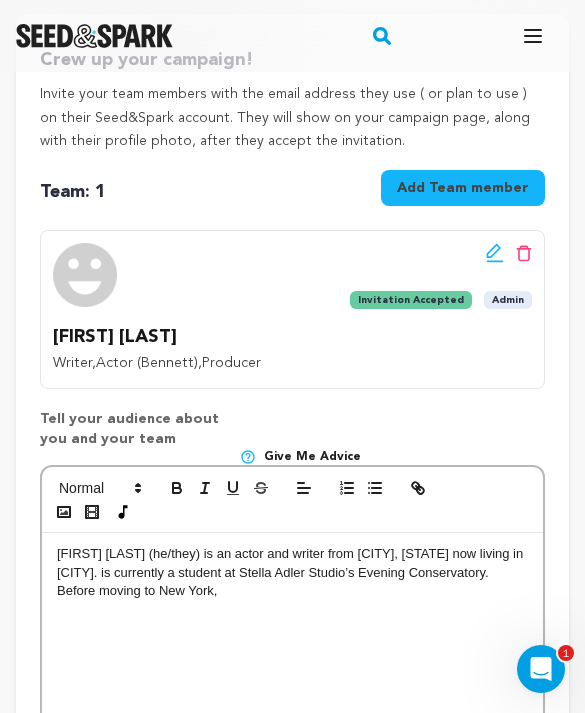 click on "Romeo Channer (he/they) is an actor and writer from Berkeley, CA now living in Brooklyn.  is currently a student at Stella Adler Studio’s Evening Conservatory. Before moving to New York," at bounding box center [292, 572] 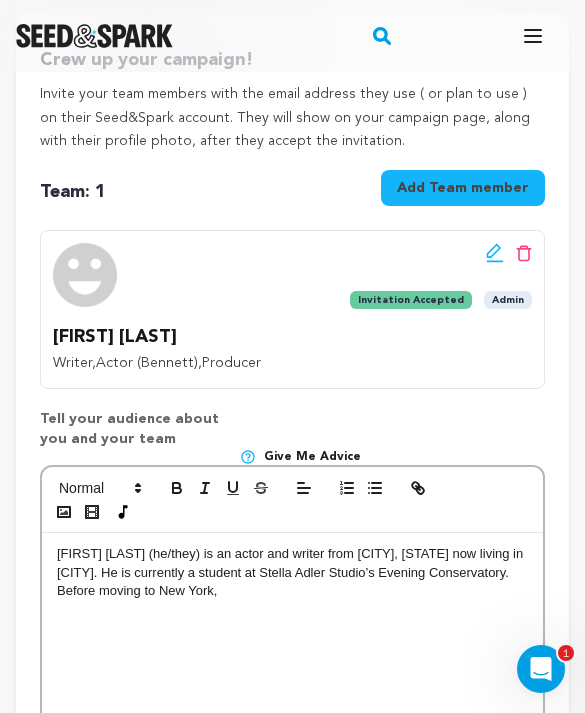 click on "Romeo Channer (he/they) is an actor and writer from Berkeley, CA now living in Brooklyn. He is currently a student at Stella Adler Studio’s Evening Conservatory. Before moving to New York," at bounding box center [292, 572] 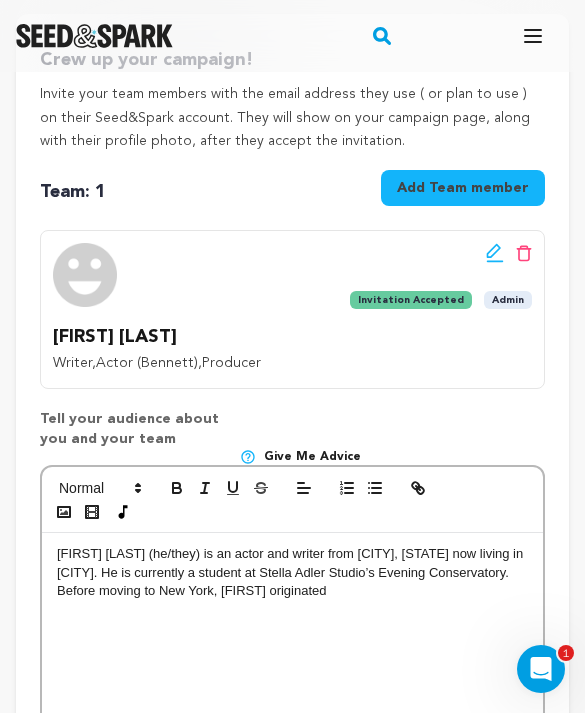 click on "Romeo Channer (he/they) is an actor and writer from Berkeley, CA now living in Brooklyn. He is currently a student at Stella Adler Studio’s Evening Conservatory. Before moving to New York, Romeo originated" at bounding box center (292, 572) 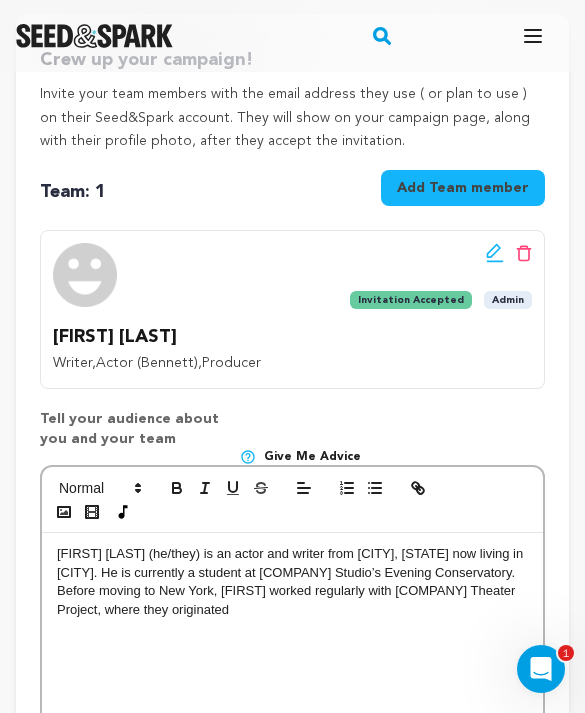 click on "Romeo Channer (he/they) is an actor and writer from Berkeley, CA now living in Brooklyn. He is currently a student at Stella Adler Studio’s Evening Conservatory. Before moving to New York, Romeo worked regularly with Oakland Theater Project, where they originated" at bounding box center [292, 582] 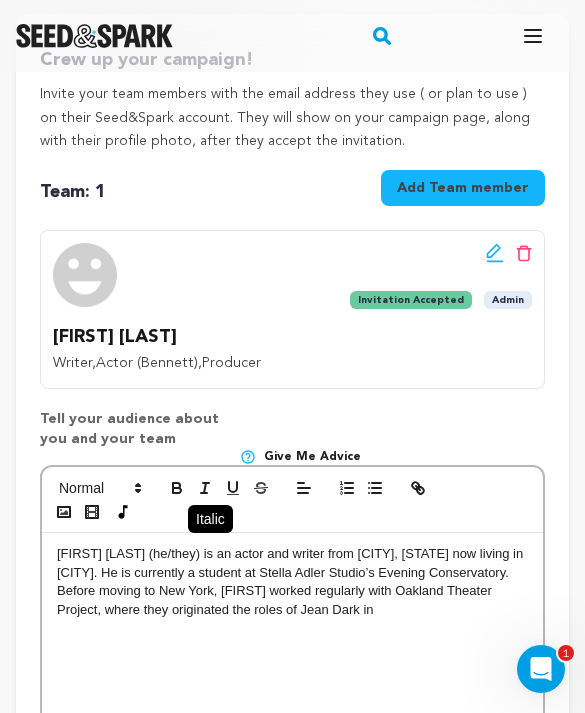 click 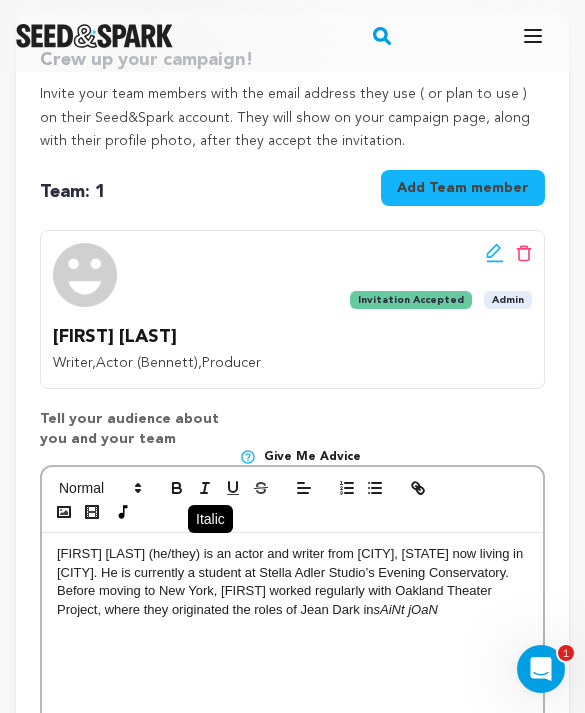 click 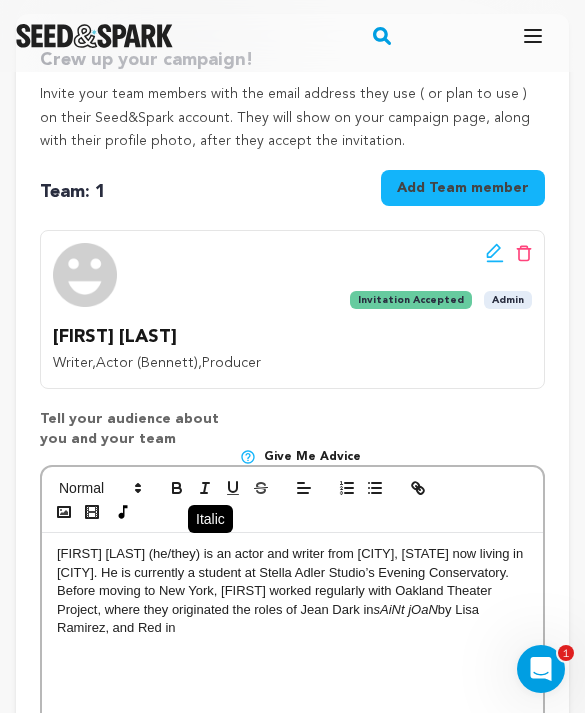 click at bounding box center (205, 488) 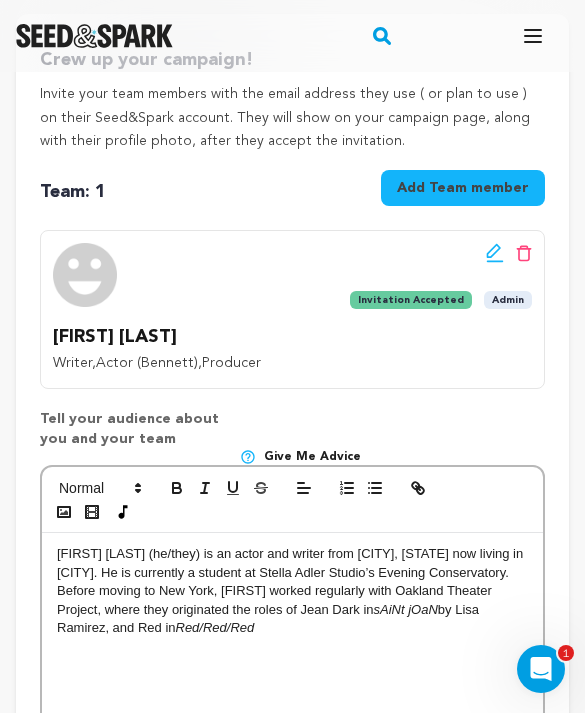 click on "Red/Red/Red" at bounding box center [215, 627] 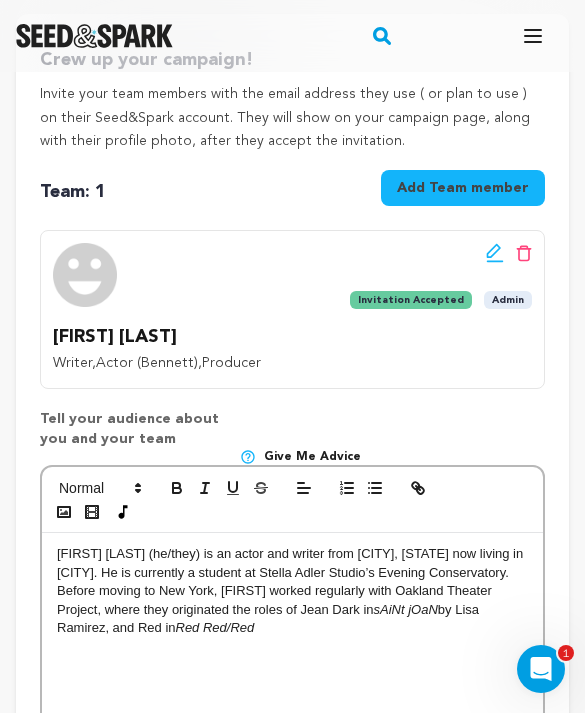 click on "Red Red/Red" at bounding box center [215, 627] 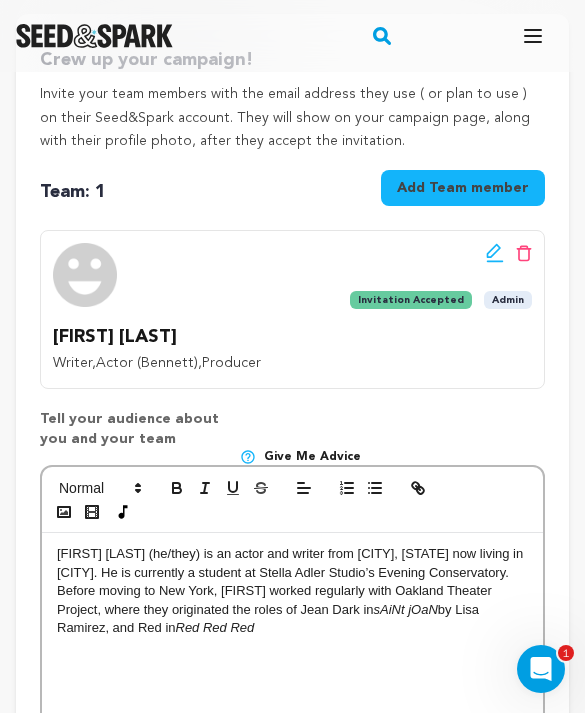 click on "Romeo Channer (he/they) is an actor and writer from Berkeley, CA now living in Brooklyn. He is currently a student at Stella Adler Studio’s Evening Conservatory. Before moving to New York, Romeo worked regularly with Oakland Theater Project, where they originated the roles of Jean Dark in  sAiNt jOaN  by Lisa Ramirez, and Red in  Red Red Red" at bounding box center [292, 591] 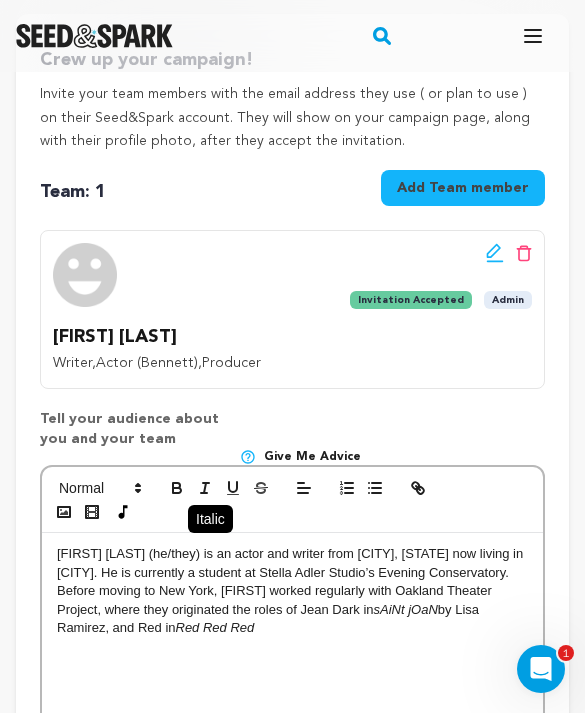 click 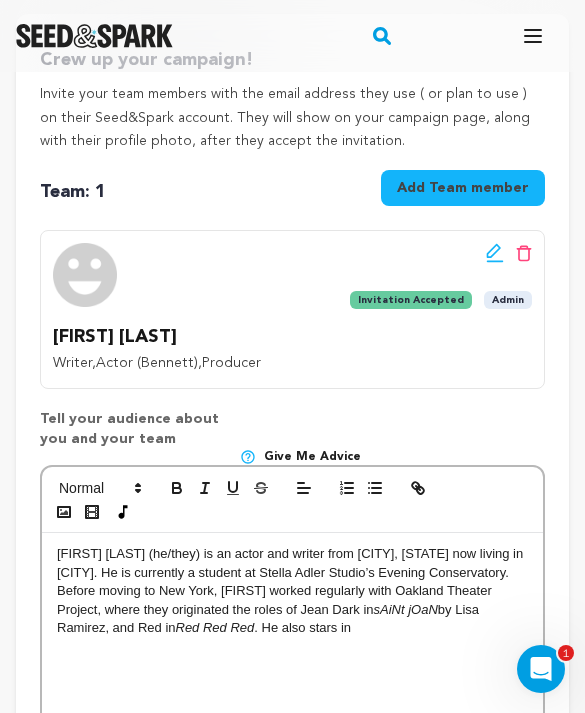 click on "Red Red Red" at bounding box center (215, 627) 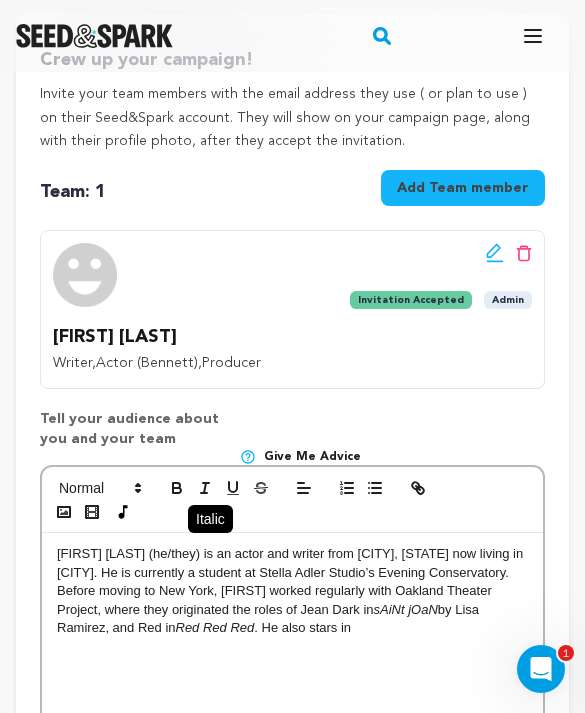 click at bounding box center (205, 488) 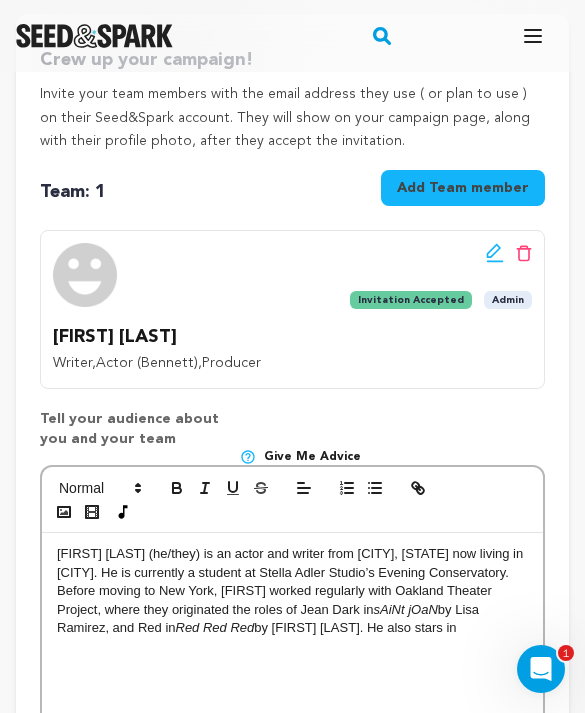 click on "Romeo Channer (he/they) is an actor and writer from Berkeley, CA now living in Brooklyn. He is currently a student at Stella Adler Studio’s Evening Conservatory. Before moving to New York, Romeo worked regularly with Oakland Theater Project, where they originated the roles of Jean Dark in  sAiNt jOaN  by Lisa Ramirez, and Red in  Red Red Red  by Amelio Garcia. He also stars in" at bounding box center [292, 683] 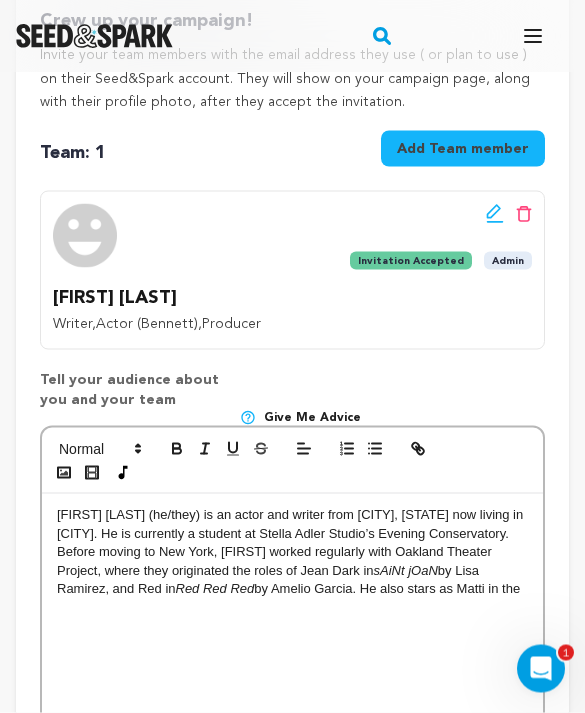 scroll, scrollTop: 338, scrollLeft: 0, axis: vertical 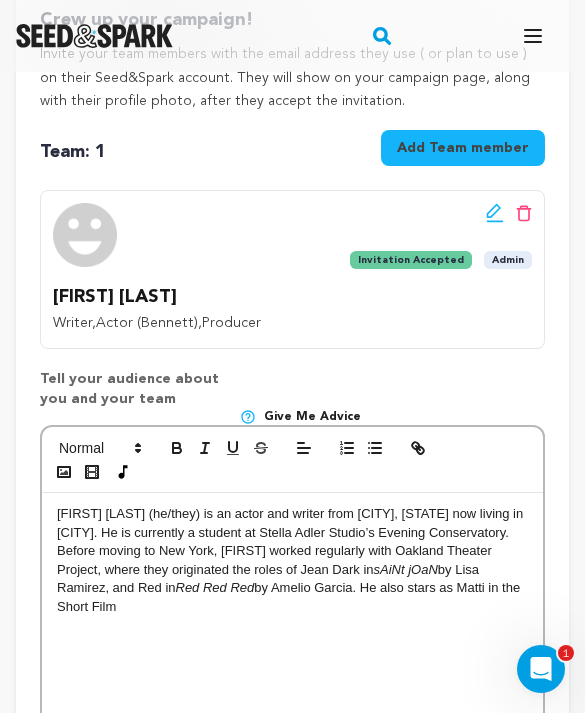 click at bounding box center [292, 460] 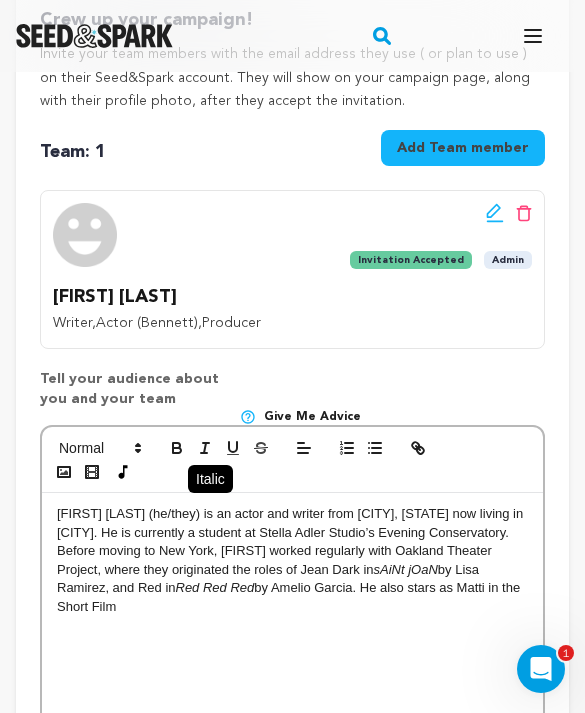 click at bounding box center [205, 448] 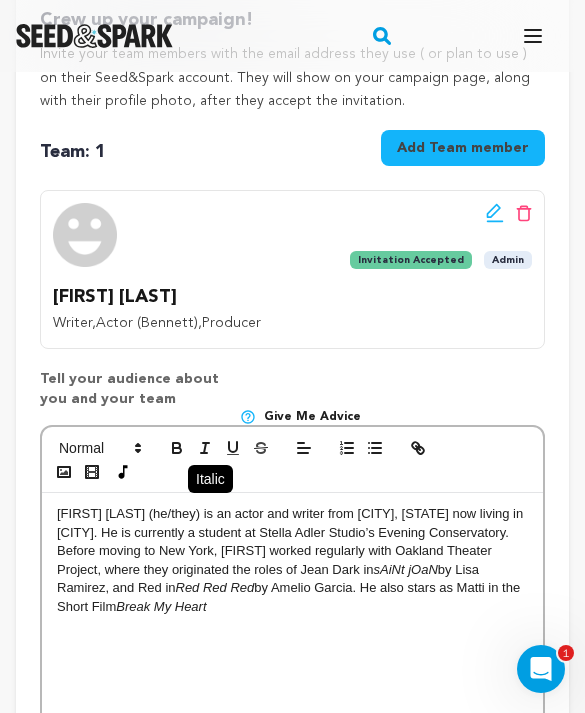 click 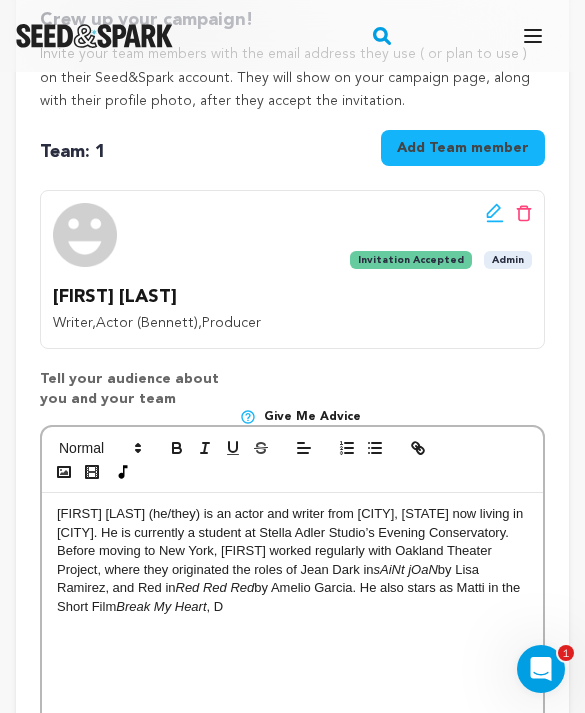 click on "Romeo Channer (he/they) is an actor and writer from Berkeley, CA now living in Brooklyn. He is currently a student at Stella Adler Studio’s Evening Conservatory. Before moving to New York, Romeo worked regularly with Oakland Theater Project, where they originated the roles of Jean Dark in  sAiNt jOaN  by Lisa Ramirez, and Red in  Red Red Red  by Amelio Garcia. He also stars as Matti in the Short Film  Break My Heart , D" at bounding box center (292, 560) 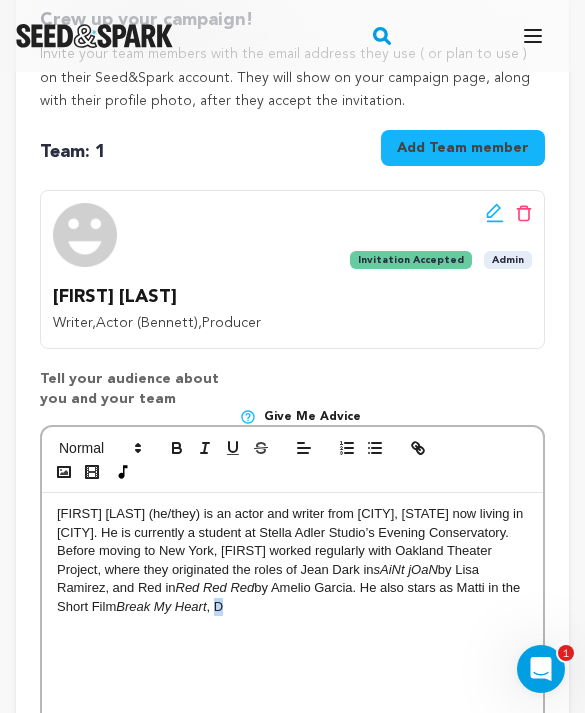 click on "Romeo Channer (he/they) is an actor and writer from Berkeley, CA now living in Brooklyn. He is currently a student at Stella Adler Studio’s Evening Conservatory. Before moving to New York, Romeo worked regularly with Oakland Theater Project, where they originated the roles of Jean Dark in  sAiNt jOaN  by Lisa Ramirez, and Red in  Red Red Red  by Amelio Garcia. He also stars as Matti in the Short Film  Break My Heart , D" at bounding box center (292, 560) 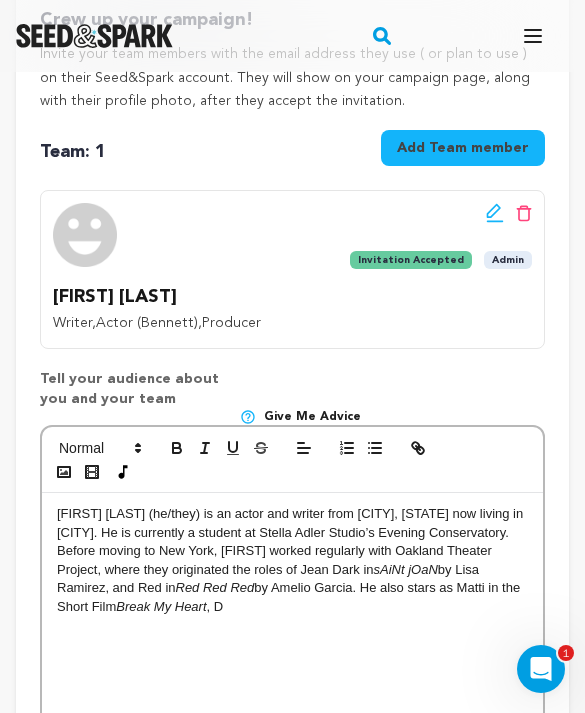 click on "Romeo Channer (he/they) is an actor and writer from Berkeley, CA now living in Brooklyn. He is currently a student at Stella Adler Studio’s Evening Conservatory. Before moving to New York, Romeo worked regularly with Oakland Theater Project, where they originated the roles of Jean Dark in  sAiNt jOaN  by Lisa Ramirez, and Red in  Red Red Red  by Amelio Garcia. He also stars as Matti in the Short Film  Break My Heart , D" at bounding box center (292, 643) 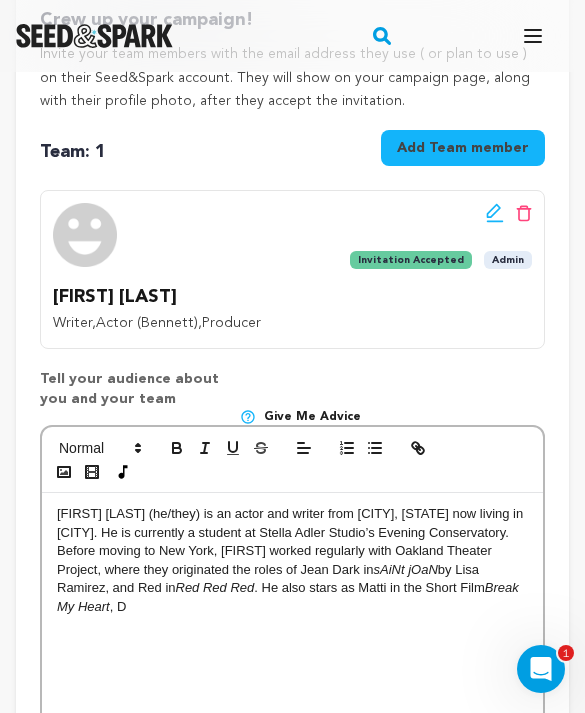 click on "Romeo Channer (he/they) is an actor and writer from Berkeley, CA now living in Brooklyn. He is currently a student at Stella Adler Studio’s Evening Conservatory. Before moving to New York, Romeo worked regularly with Oakland Theater Project, where they originated the roles of Jean Dark in  sAiNt jOaN  by Lisa Ramirez, and Red in  Red Red Red . He also stars as Matti in the Short Film  Break My Heart , D" at bounding box center [292, 560] 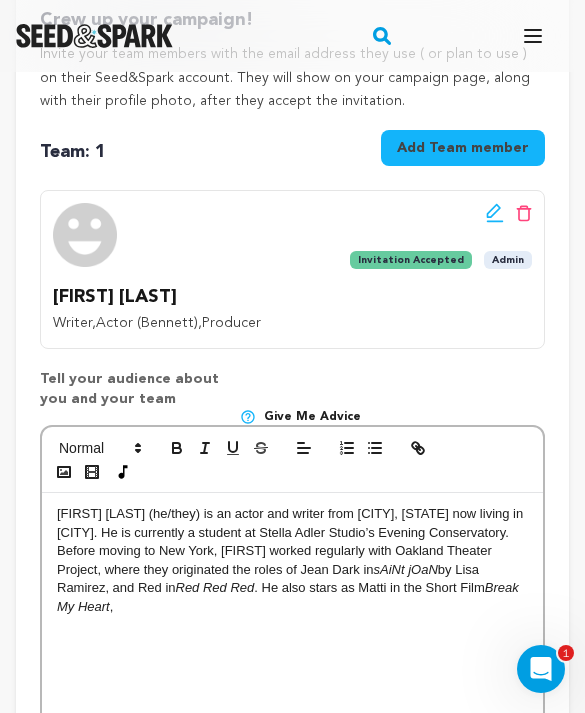 click on "Romeo Channer (he/they) is an actor and writer from Berkeley, CA now living in Brooklyn. He is currently a student at Stella Adler Studio’s Evening Conservatory. Before moving to New York, Romeo worked regularly with Oakland Theater Project, where they originated the roles of Jean Dark in  sAiNt jOaN  by Lisa Ramirez, and Red in  Red Red Red . He also stars as Matti in the Short Film  Break My Heart ," at bounding box center (292, 560) 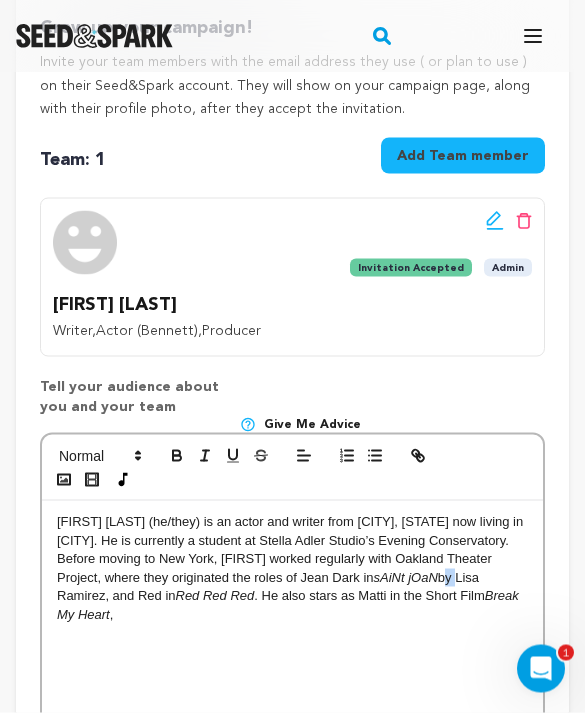 click on "Romeo Channer (he/they) is an actor and writer from Berkeley, CA now living in Brooklyn. He is currently a student at Stella Adler Studio’s Evening Conservatory. Before moving to New York, Romeo worked regularly with Oakland Theater Project, where they originated the roles of Jean Dark in  sAiNt jOaN  by Lisa Ramirez, and Red in  Red Red Red . He also stars as Matti in the Short Film  Break My Heart ," at bounding box center [292, 568] 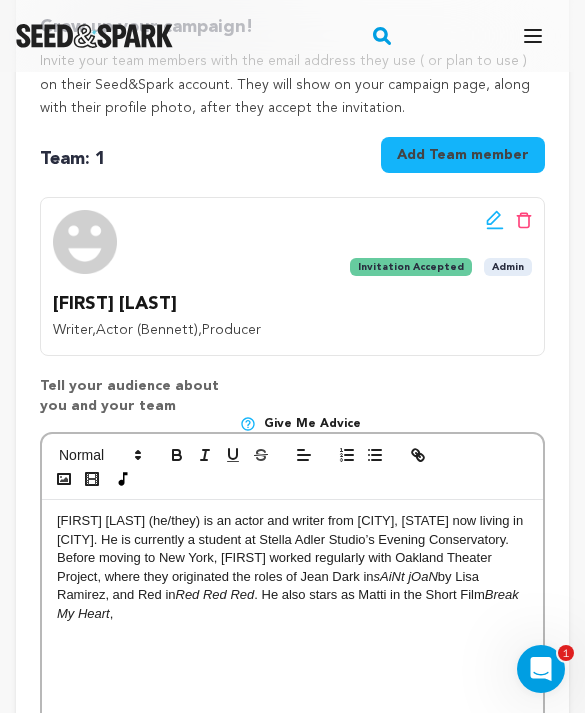 click on "Romeo Channer (he/they) is an actor and writer from Berkeley, CA now living in Brooklyn. He is currently a student at Stella Adler Studio’s Evening Conservatory. Before moving to New York, Romeo worked regularly with Oakland Theater Project, where they originated the roles of Jean Dark in  sAiNt jOaN  by Lisa Ramirez, and Red in  Red Red Red . He also stars as Matti in the Short Film  Break My Heart ," at bounding box center [292, 650] 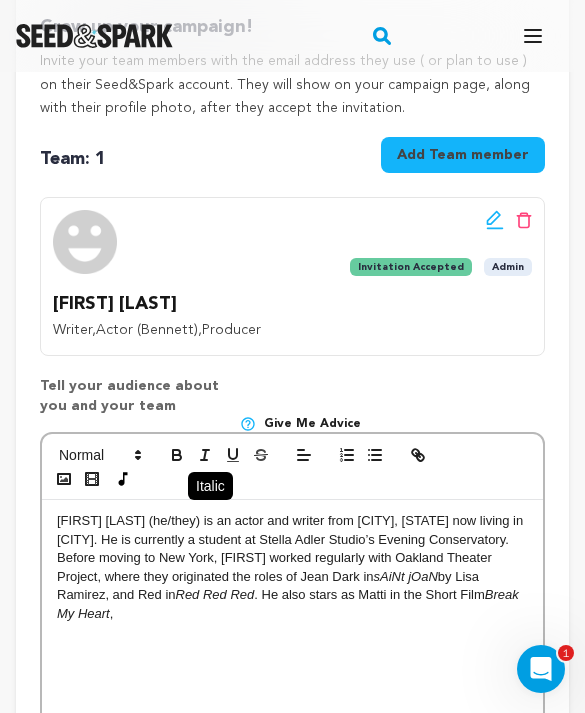 click 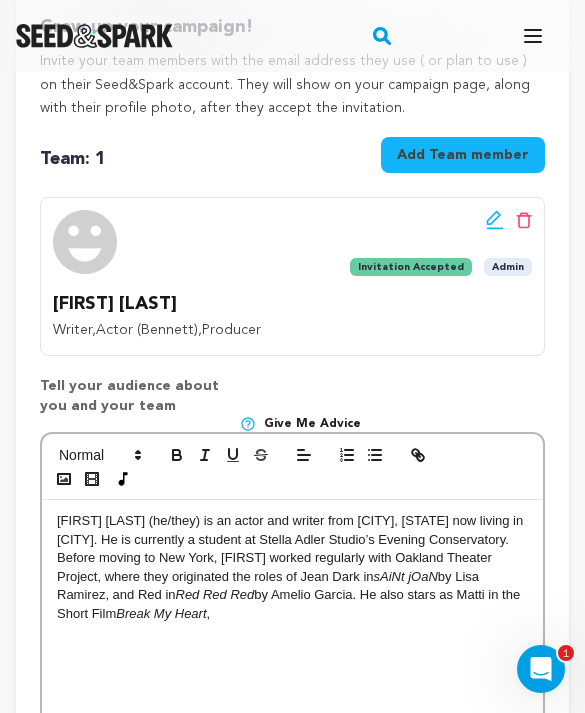 click on "Romeo Channer (he/they) is an actor and writer from Berkeley, CA now living in Brooklyn. He is currently a student at Stella Adler Studio’s Evening Conservatory. Before moving to New York, Romeo worked regularly with Oakland Theater Project, where they originated the roles of Jean Dark in  sAiNt jOaN  by Lisa Ramirez, and Red in  Red Red Red  by Amelio Garcia. He also stars as Matti in the Short Film  Break My Heart ," at bounding box center [292, 567] 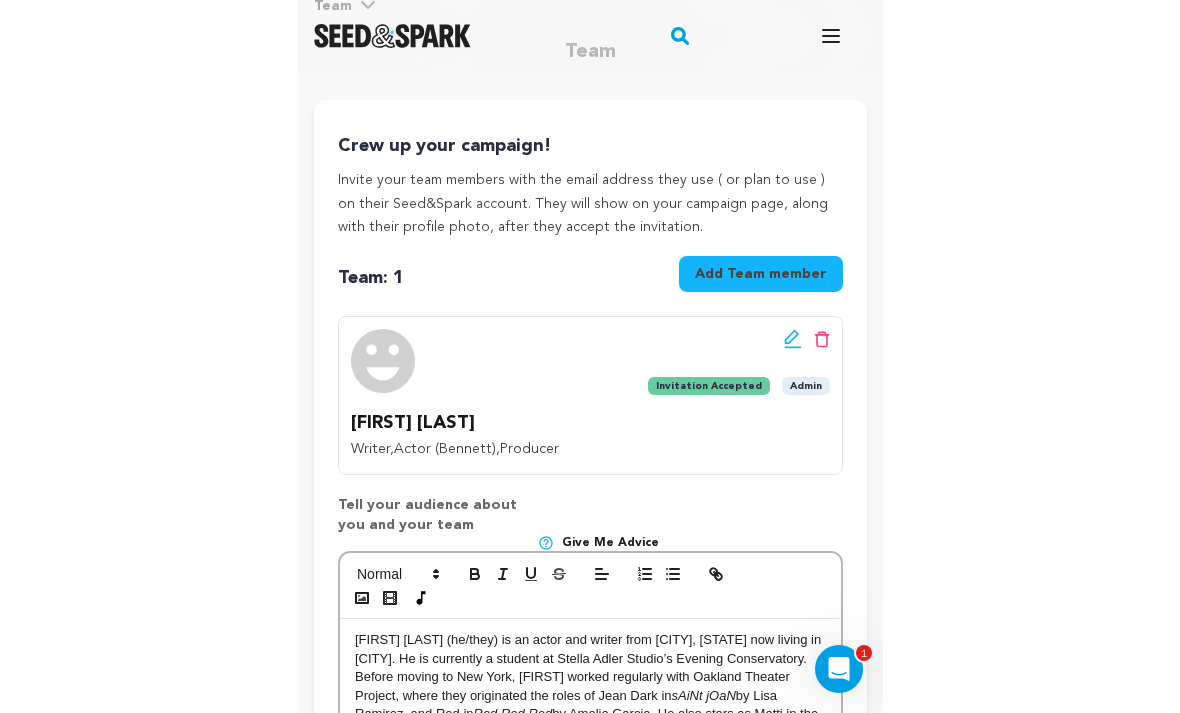 scroll, scrollTop: 0, scrollLeft: 0, axis: both 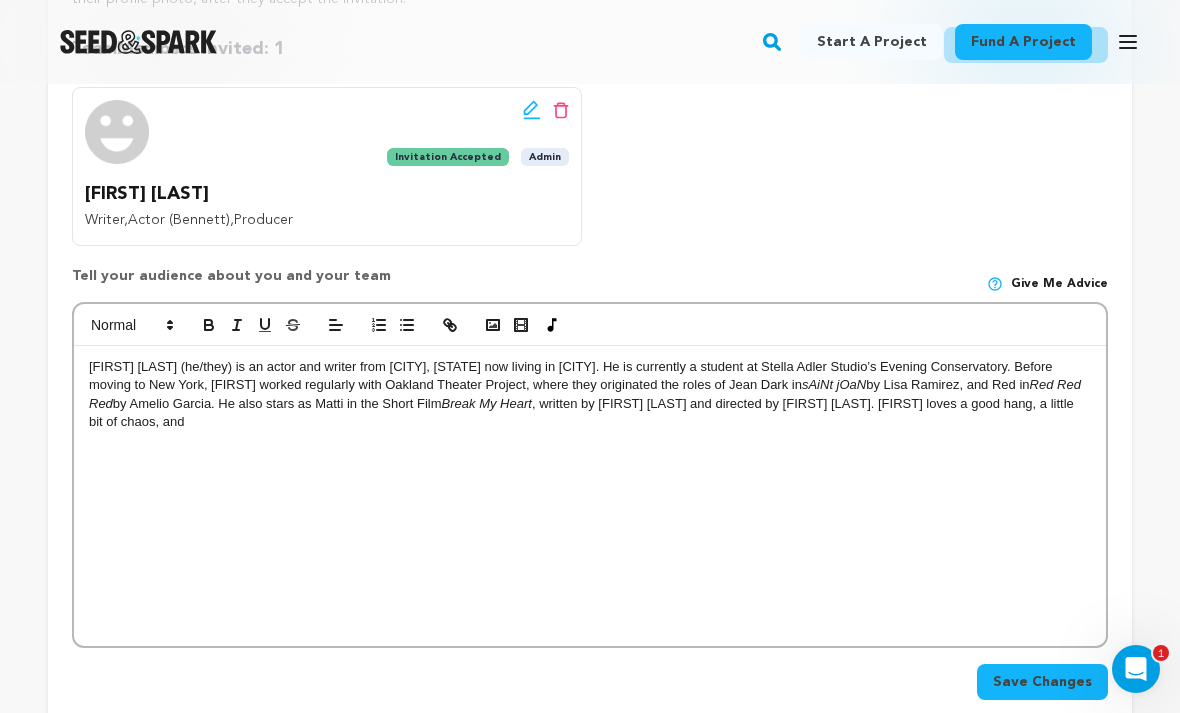 click on "Romeo Channer (he/they) is an actor and writer from Berkeley, CA now living in Brooklyn. He is currently a student at Stella Adler Studio’s Evening Conservatory. Before moving to New York, Romeo worked regularly with Oakland Theater Project, where they originated the roles of Jean Dark in  sAiNt jOaN  by Lisa Ramirez, and Red in  Red Red Red  by Amelio Garcia. He also stars as Matti in the Short Film  Break My Heart , written by Giovanna Zavala and directed by Ginger Yifan Chen. Romeo loves a good hang, a little bit of chaos, and" at bounding box center (590, 496) 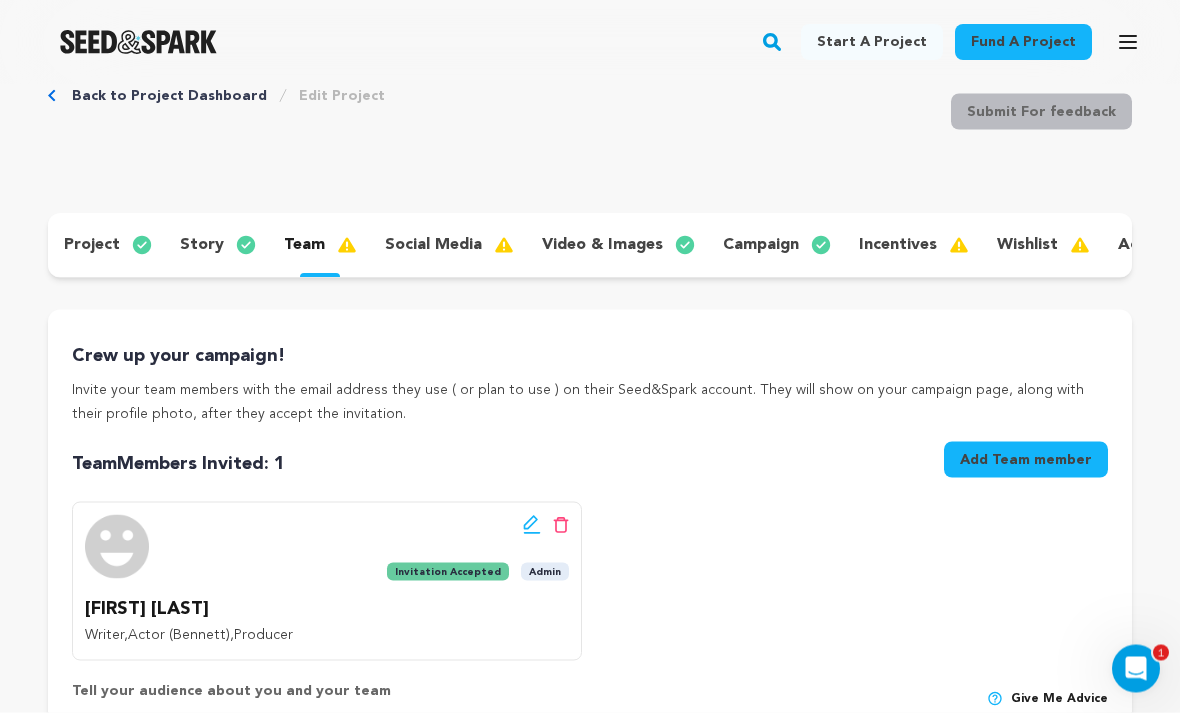 scroll, scrollTop: 0, scrollLeft: 0, axis: both 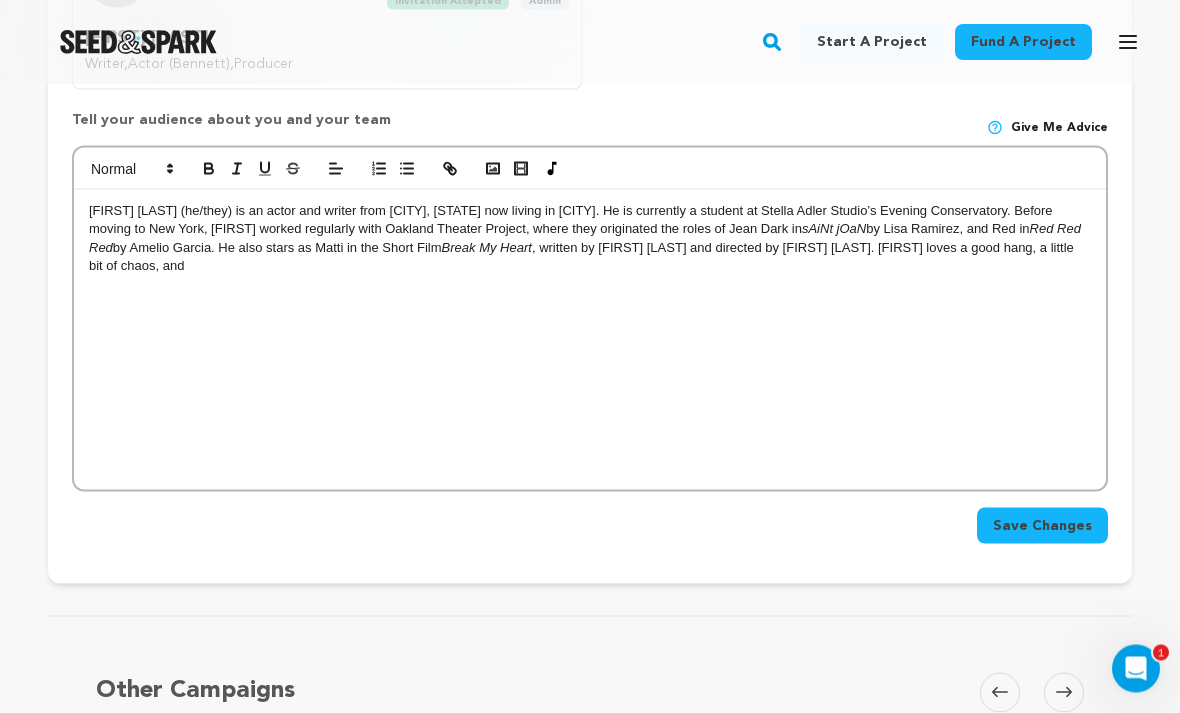 click on "Romeo Channer (he/they) is an actor and writer from Berkeley, CA now living in Brooklyn. He is currently a student at Stella Adler Studio’s Evening Conservatory. Before moving to New York, Romeo worked regularly with Oakland Theater Project, where they originated the roles of Jean Dark in  sAiNt jOaN  by Lisa Ramirez, and Red in  Red Red Red  by Amelio Garcia. He also stars as Matti in the Short Film  Break My Heart , written by Giovanna Zavala and directed by Ginger Yifan Chen. Romeo loves a good hang, a little bit of chaos, and" at bounding box center (590, 340) 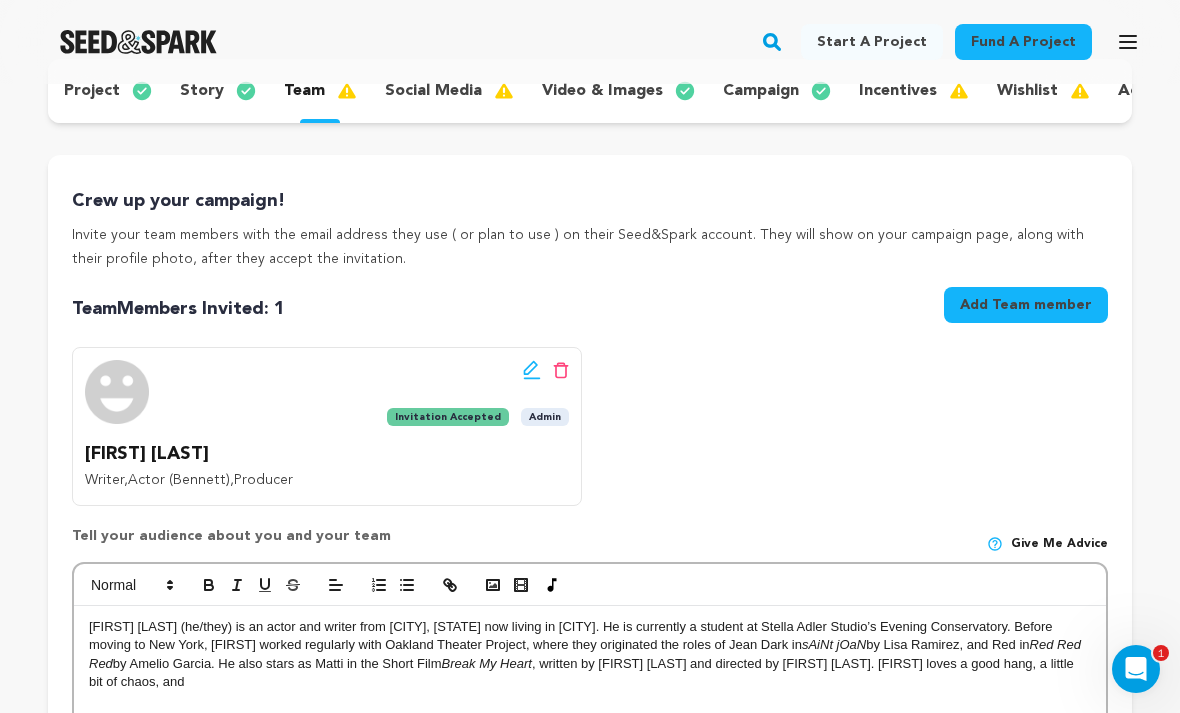 scroll, scrollTop: 200, scrollLeft: 0, axis: vertical 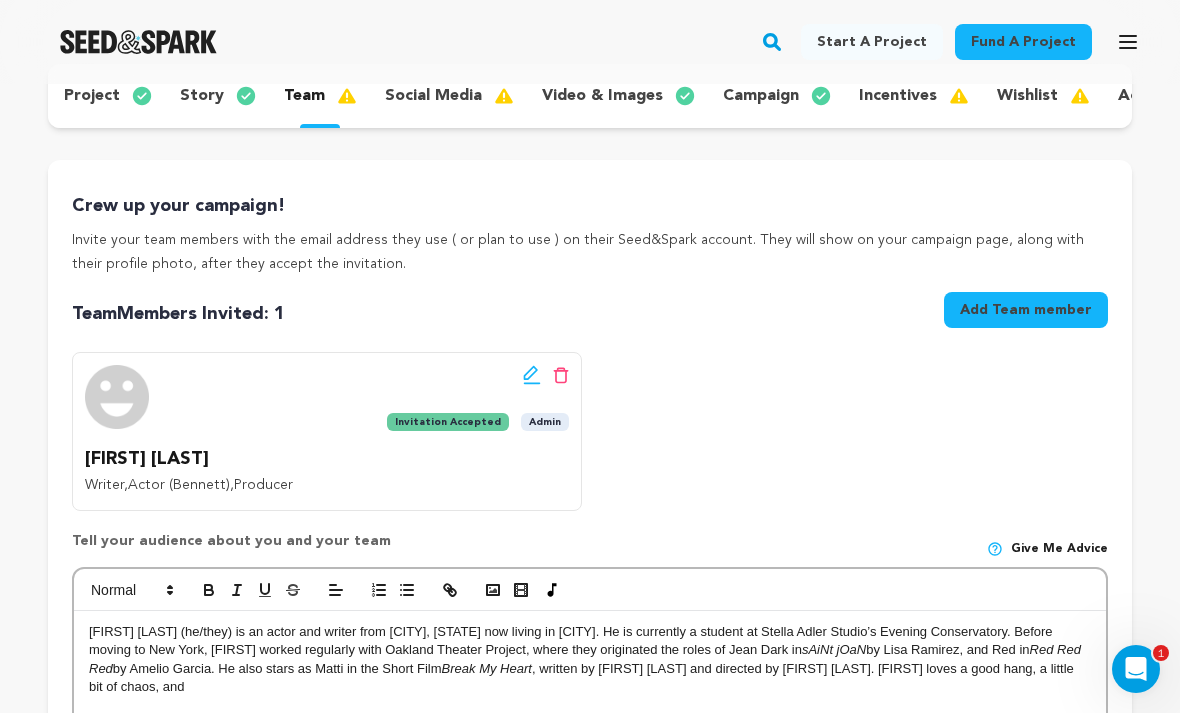 click on "Add Team member" at bounding box center [1026, 310] 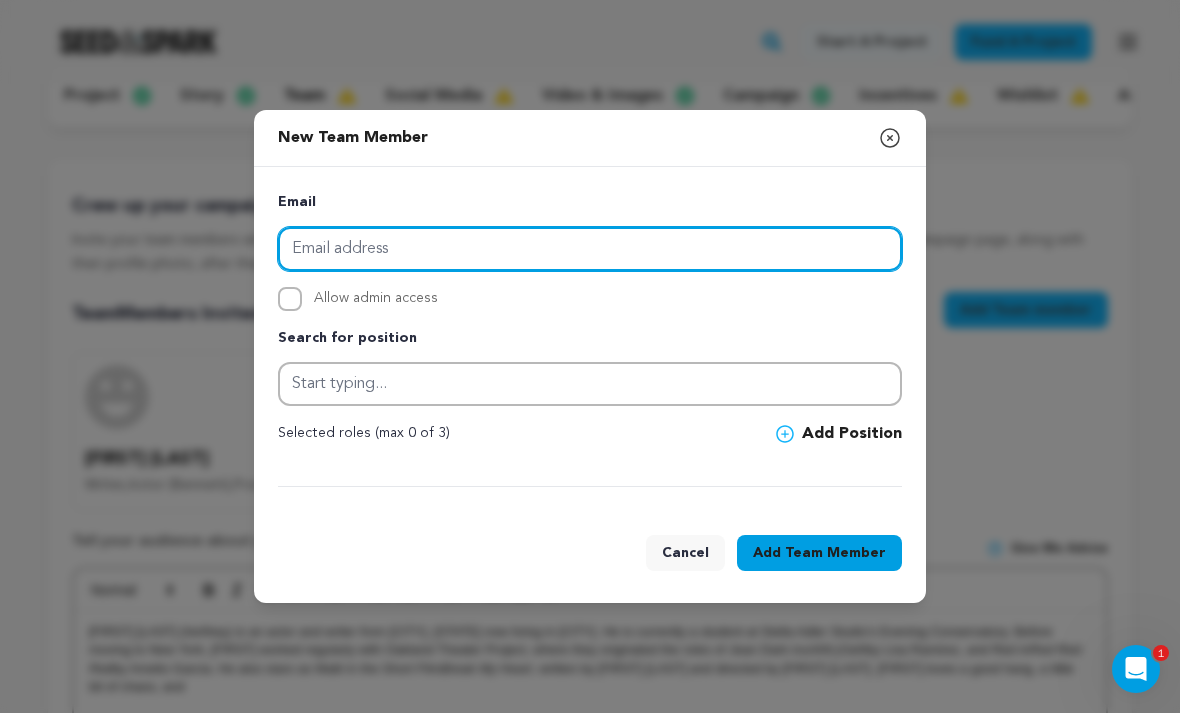 click at bounding box center [590, 249] 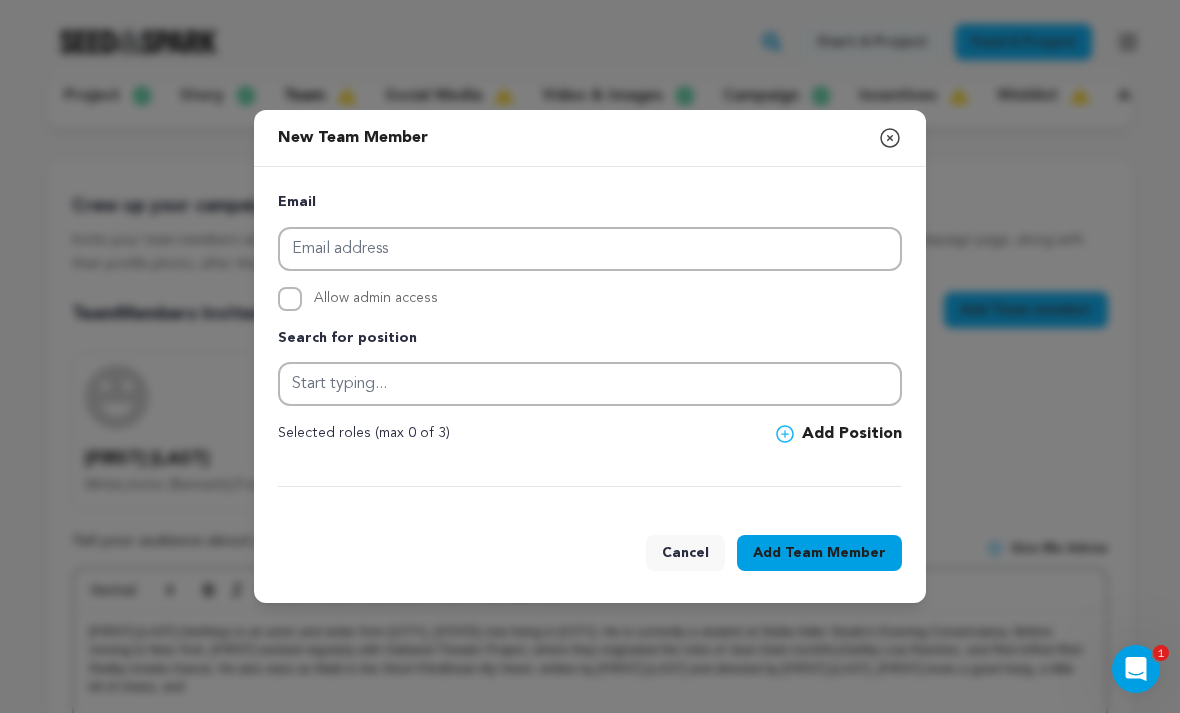 click 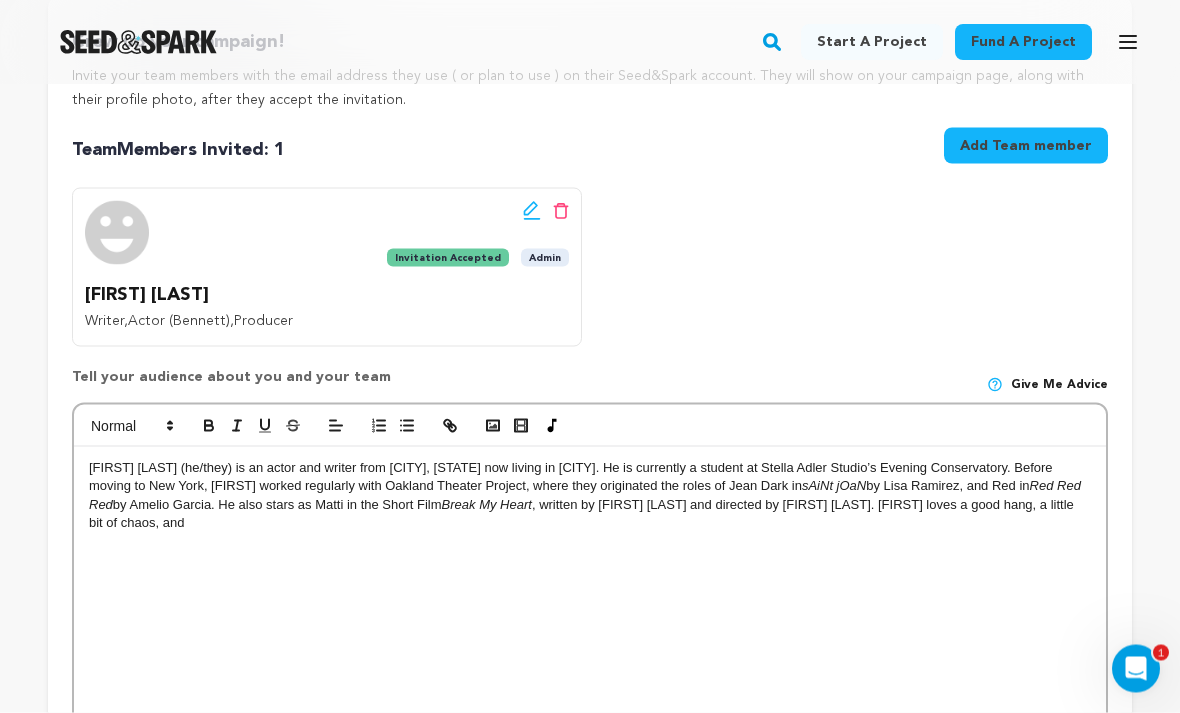 scroll, scrollTop: 365, scrollLeft: 0, axis: vertical 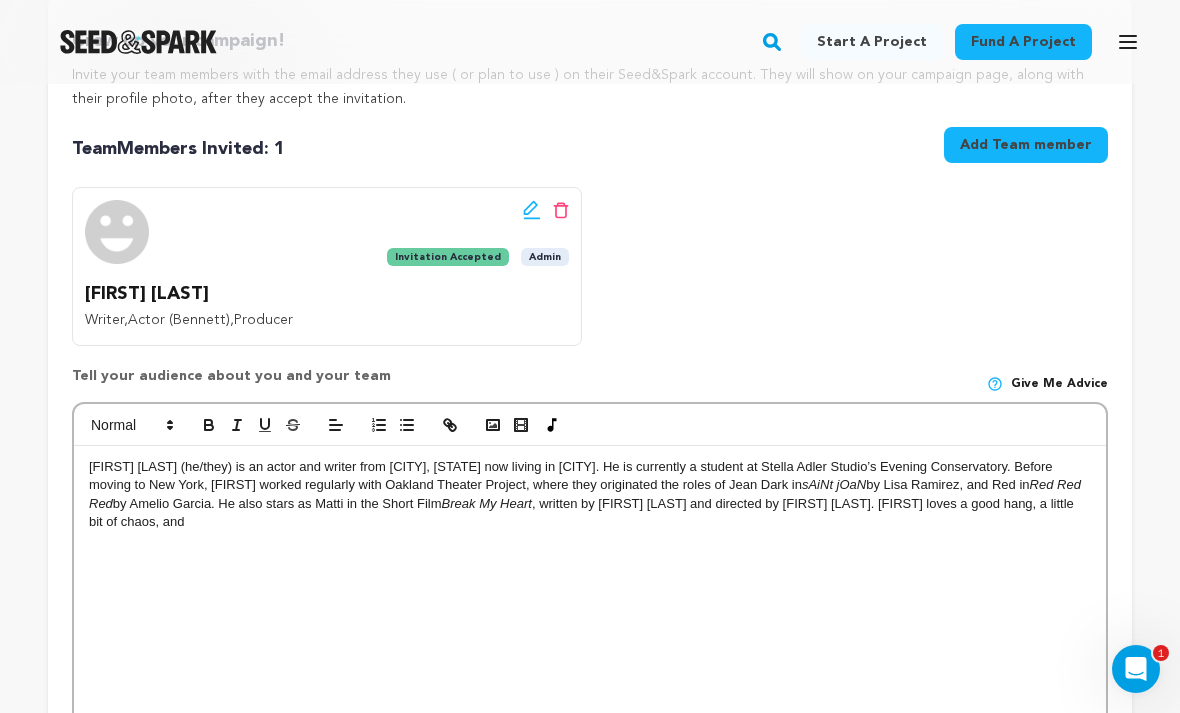click on "Romeo Channer (he/they) is an actor and writer from Berkeley, CA now living in Brooklyn. He is currently a student at Stella Adler Studio’s Evening Conservatory. Before moving to New York, Romeo worked regularly with Oakland Theater Project, where they originated the roles of Jean Dark in  sAiNt jOaN  by Lisa Ramirez, and Red in  Red Red Red  by Amelio Garcia. He also stars as Matti in the Short Film  Break My Heart , written by Giovanna Zavala and directed by Ginger Yifan Chen. Romeo loves a good hang, a little bit of chaos, and" at bounding box center (590, 596) 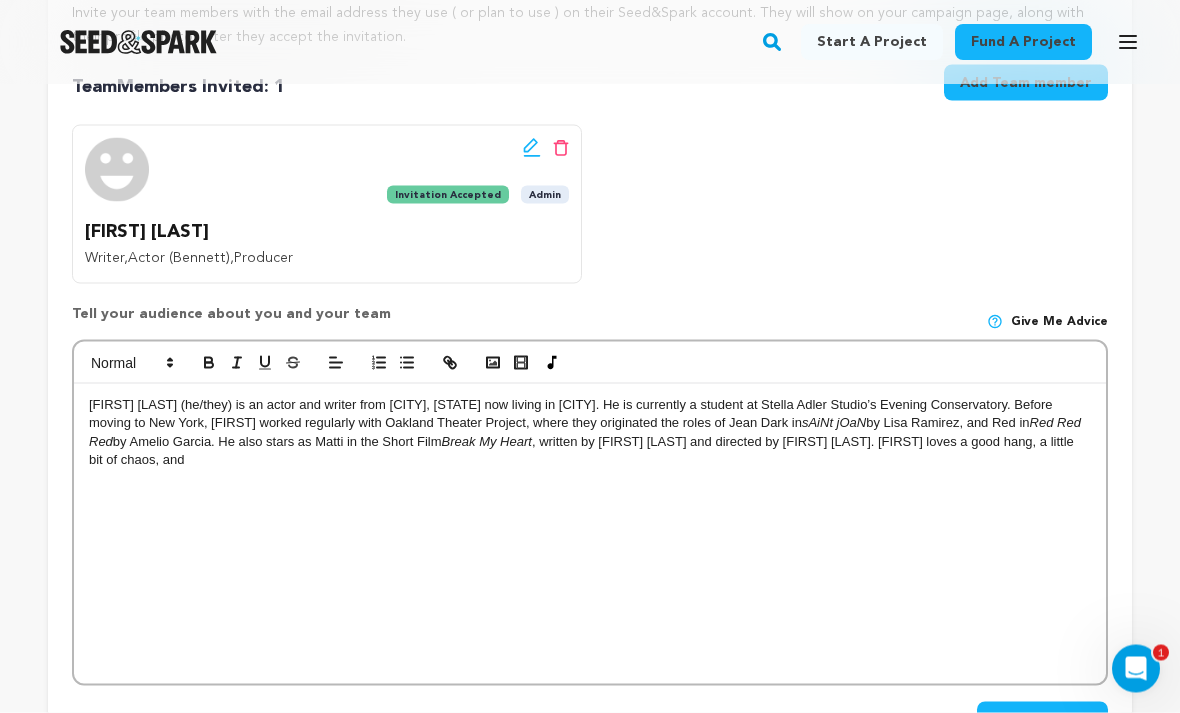 scroll, scrollTop: 428, scrollLeft: 0, axis: vertical 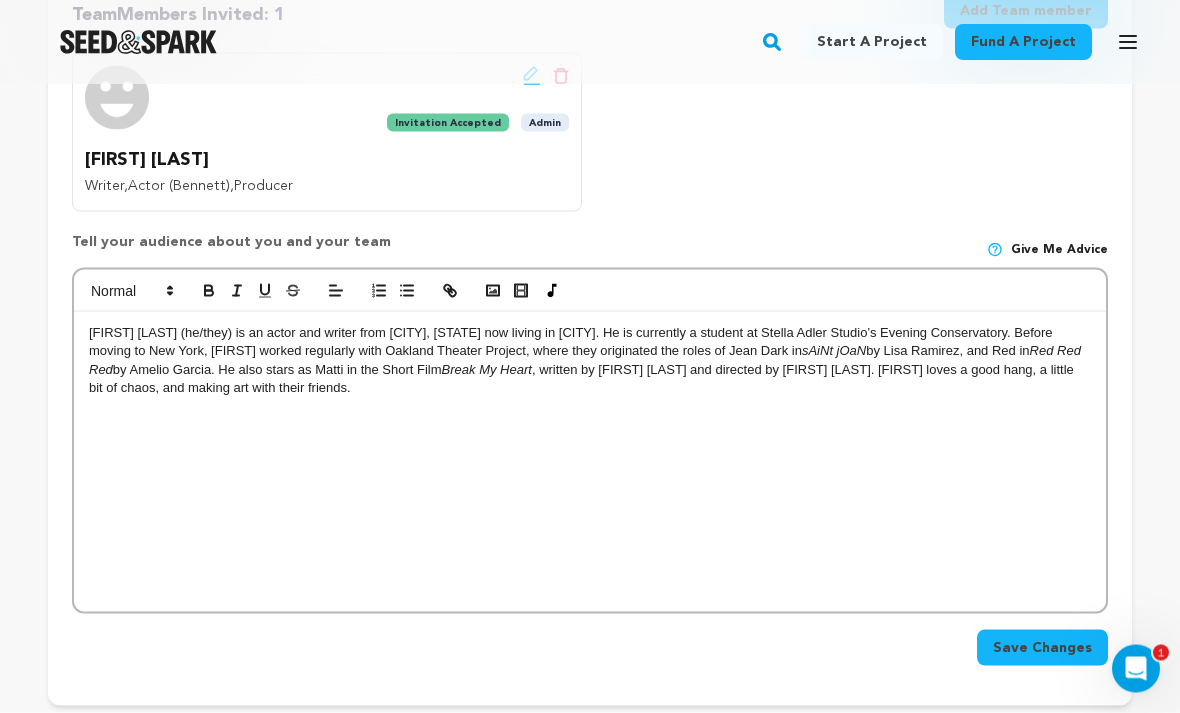 click on "Save Changes" at bounding box center (1042, 648) 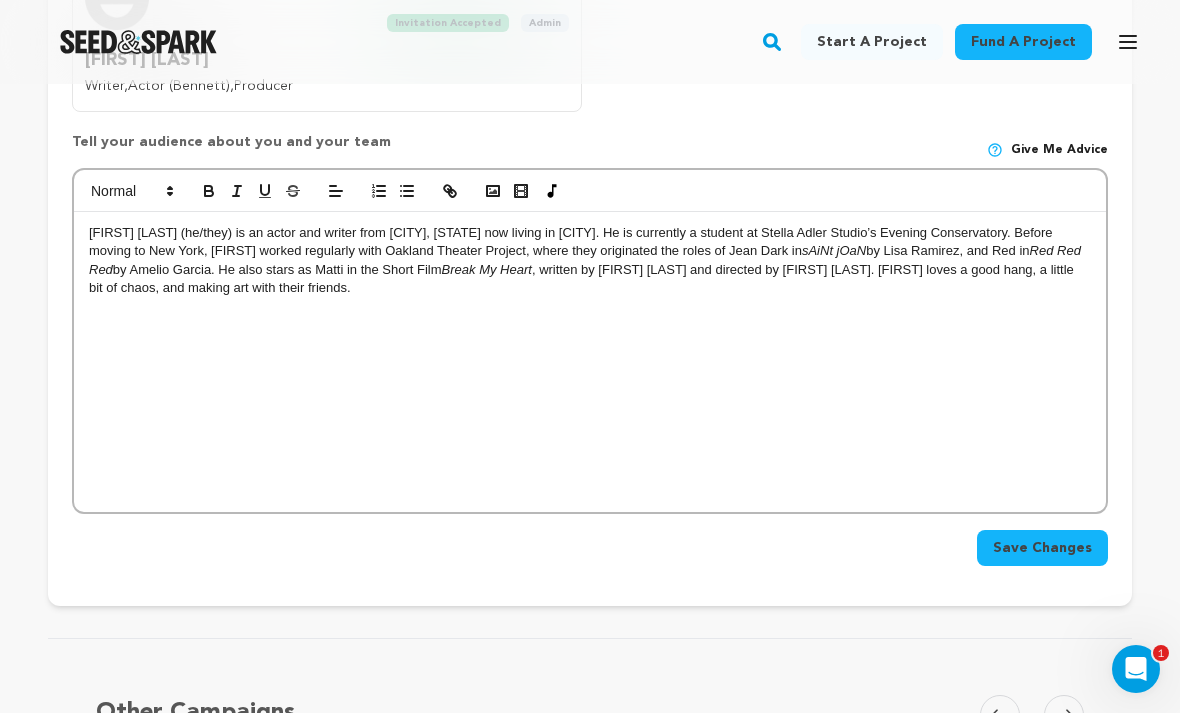 scroll, scrollTop: 598, scrollLeft: 0, axis: vertical 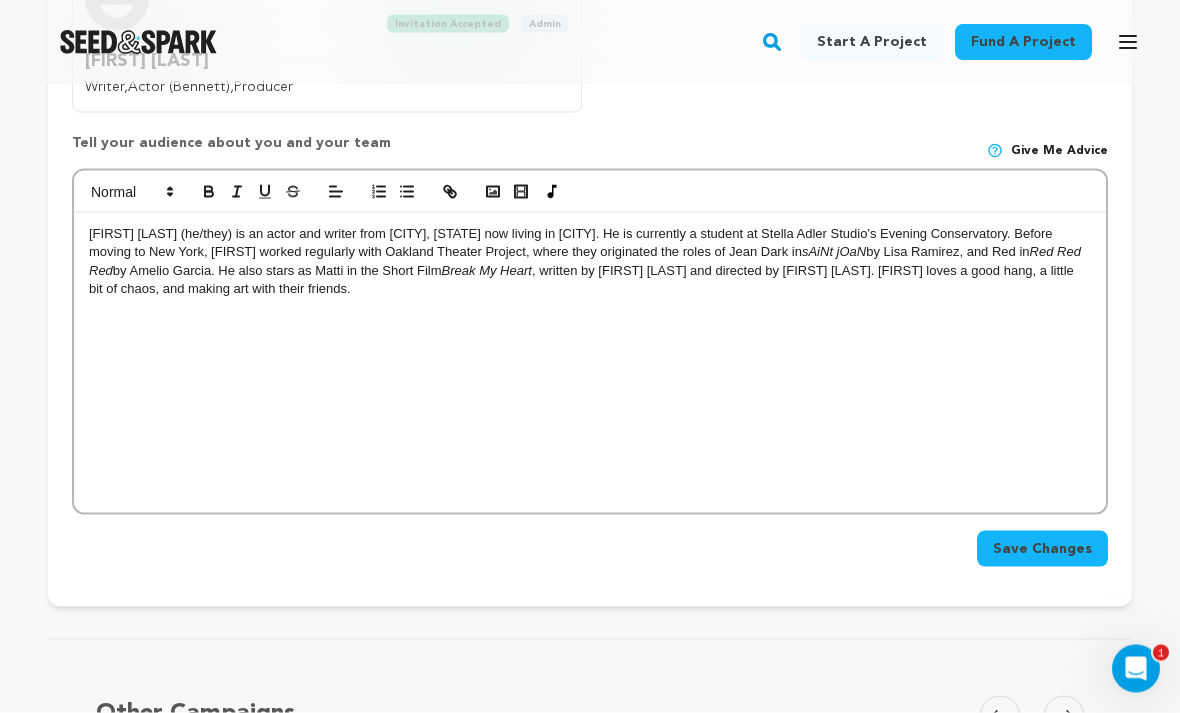 click at bounding box center (1064, 716) 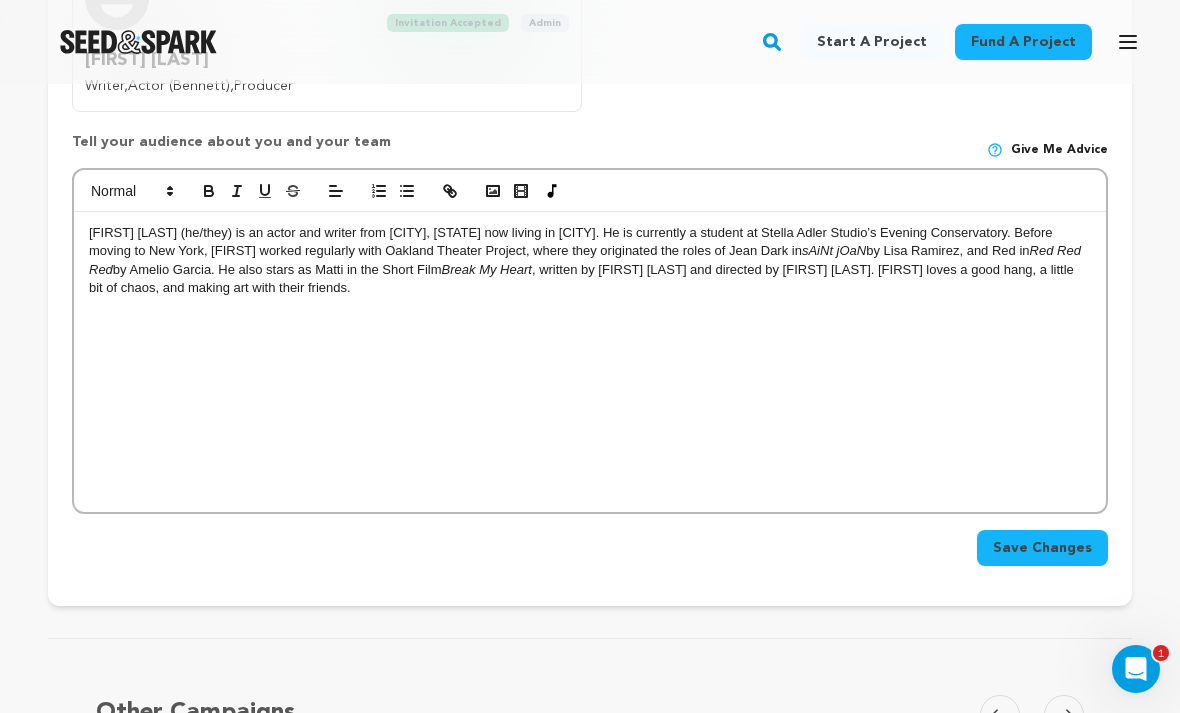click 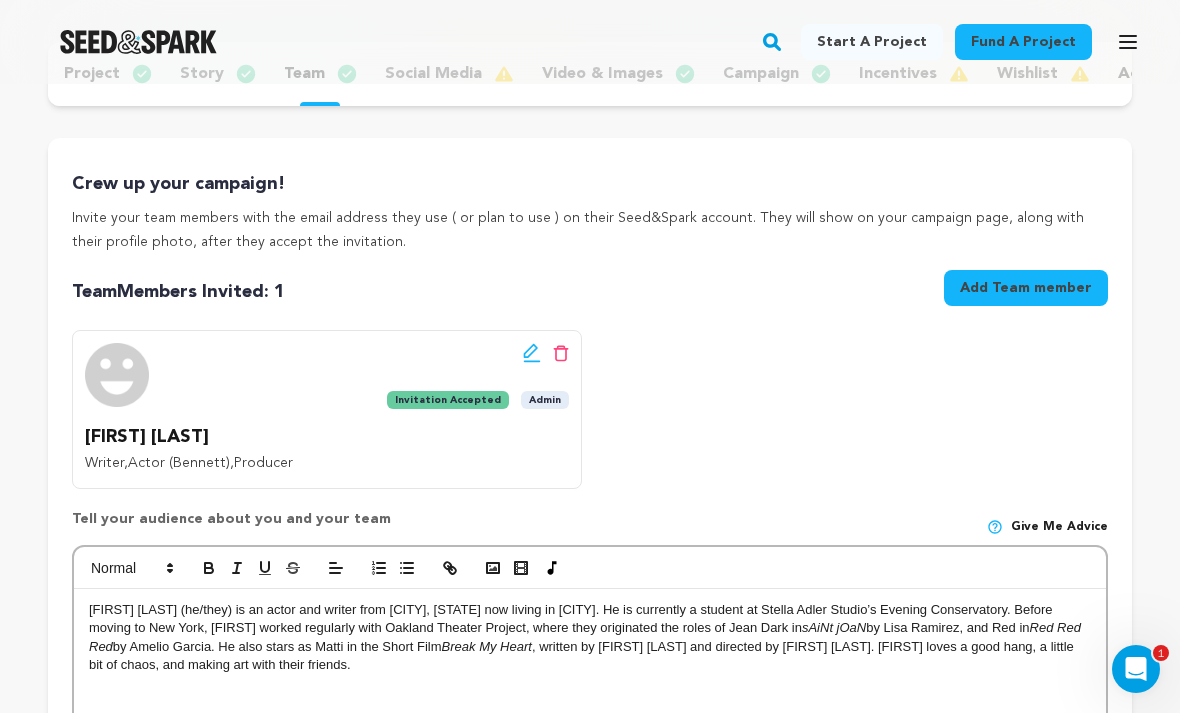 scroll, scrollTop: 0, scrollLeft: 0, axis: both 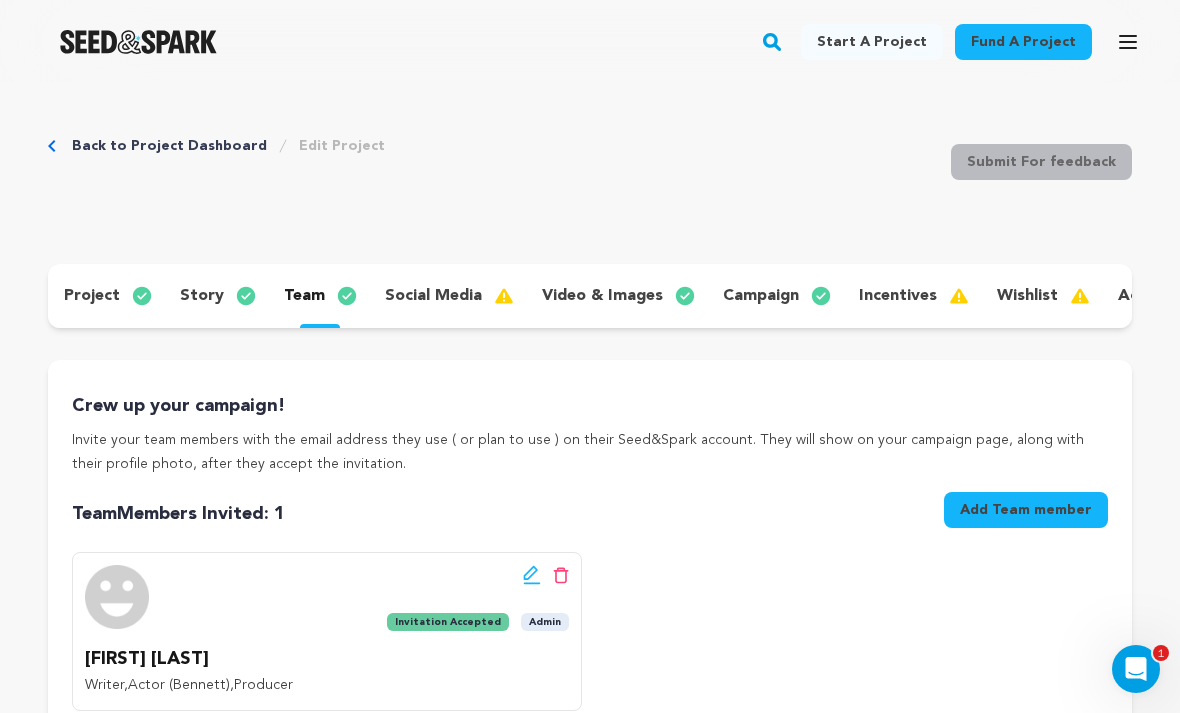 click on "social media" at bounding box center [433, 296] 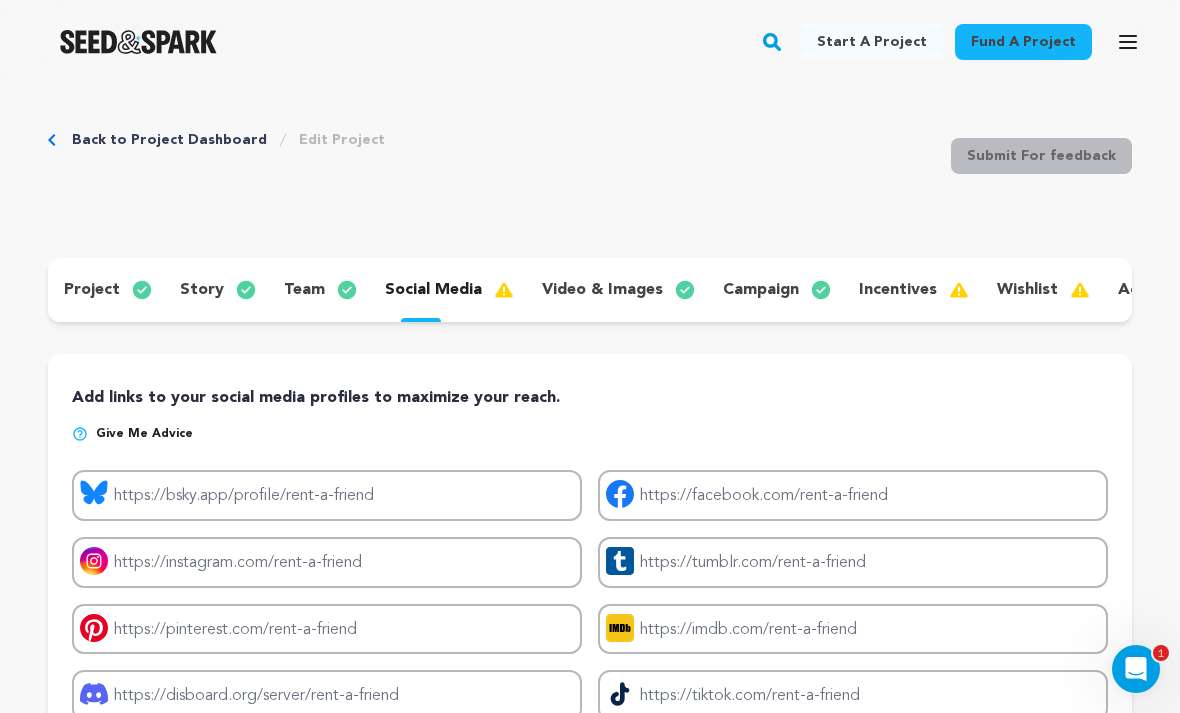 scroll, scrollTop: 43, scrollLeft: 0, axis: vertical 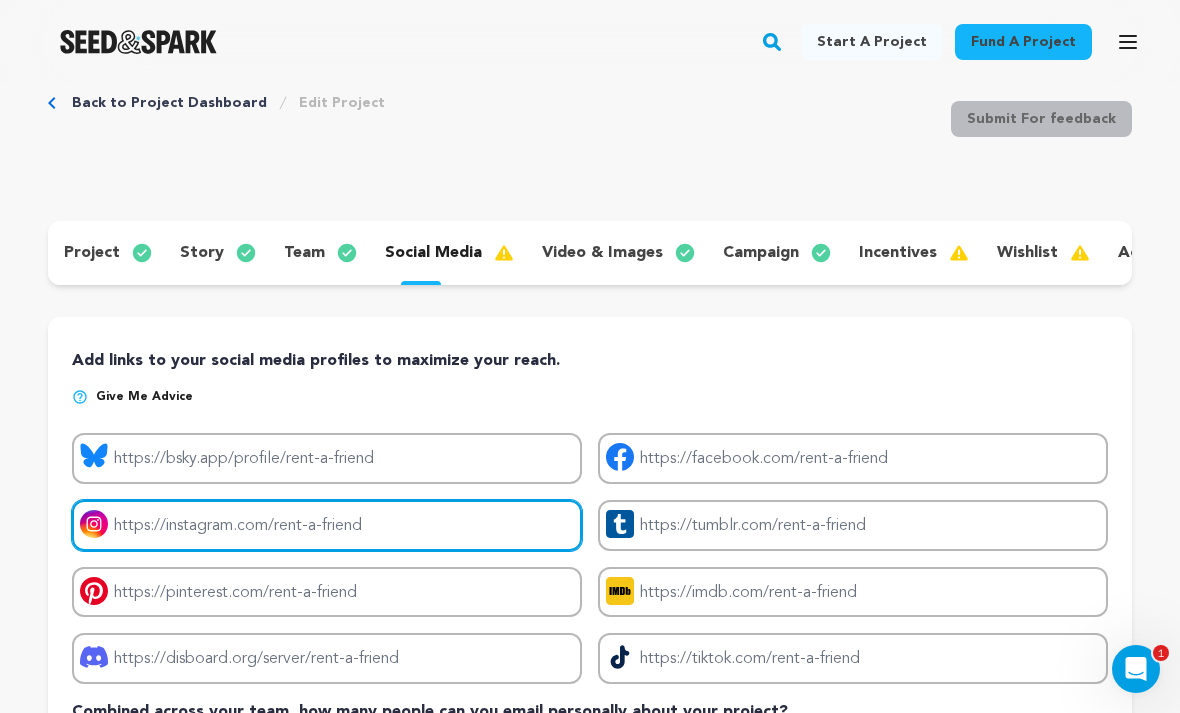 click on "Project instagram link" at bounding box center (327, 525) 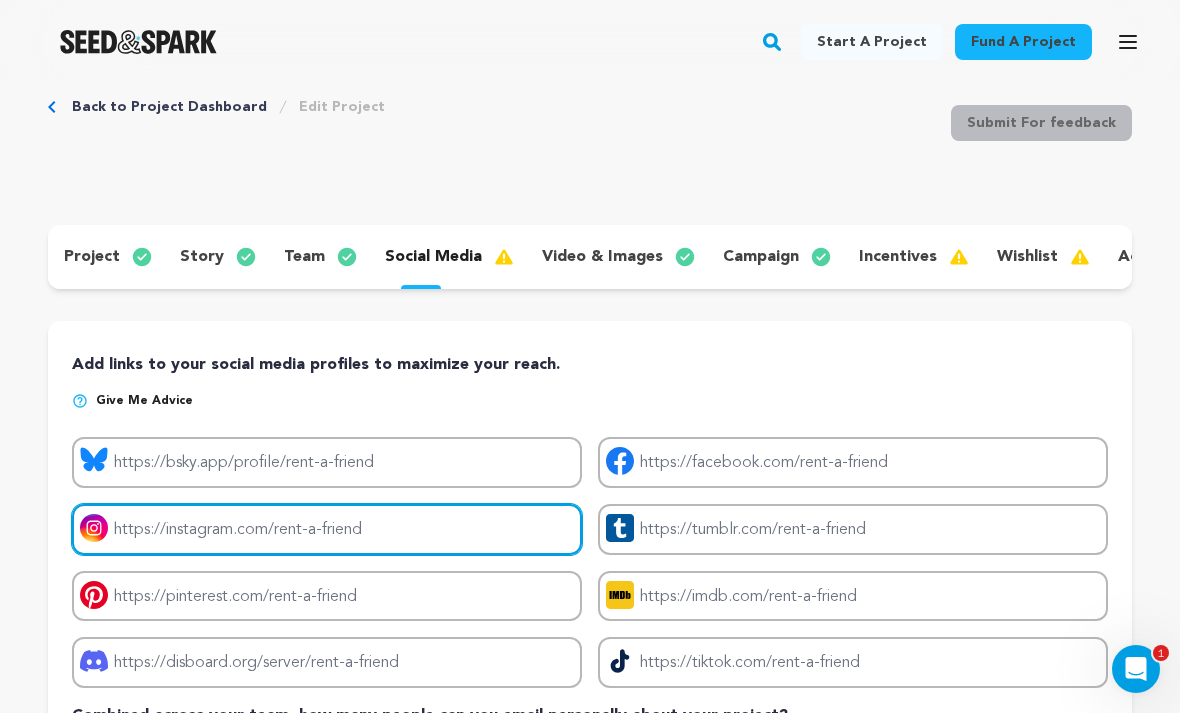 scroll, scrollTop: 0, scrollLeft: 0, axis: both 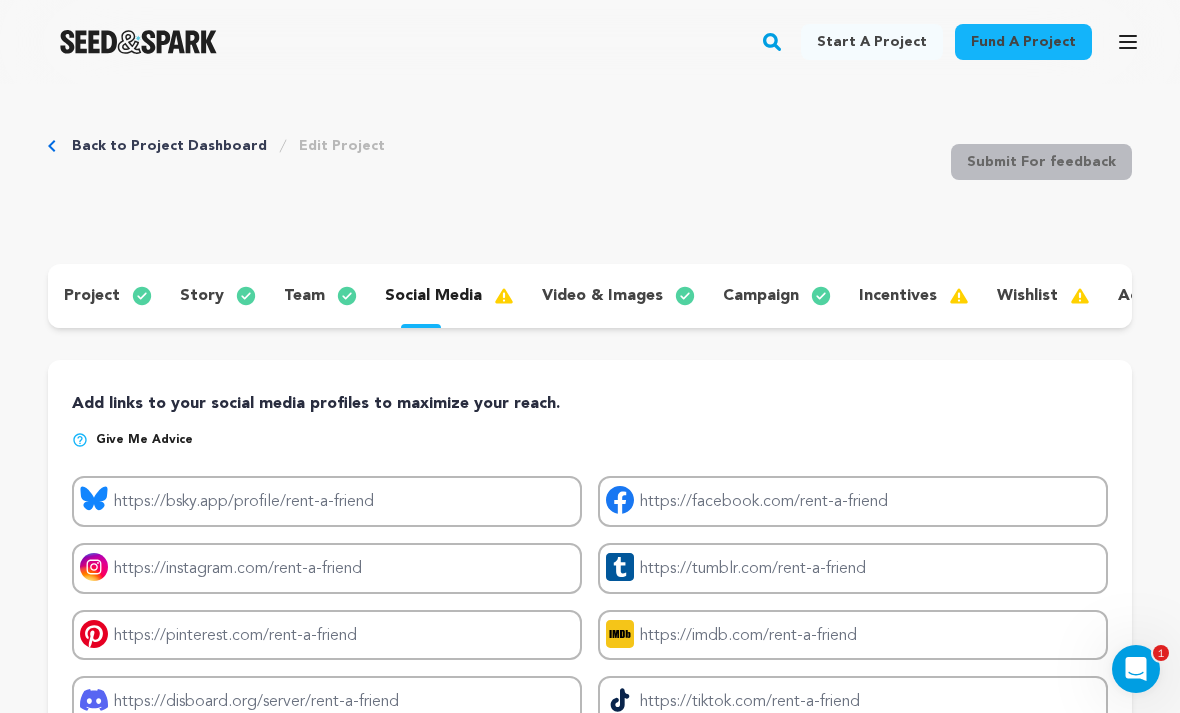 click on "team" at bounding box center [304, 296] 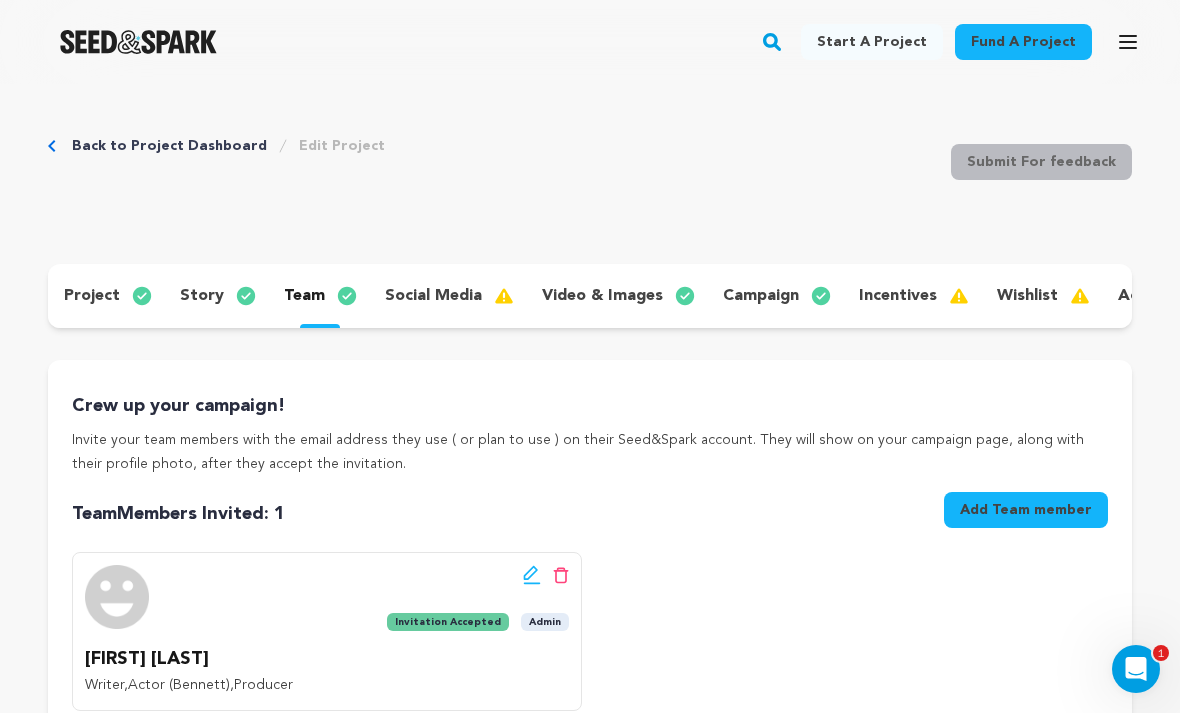 click on "Add Team member" at bounding box center (1026, 510) 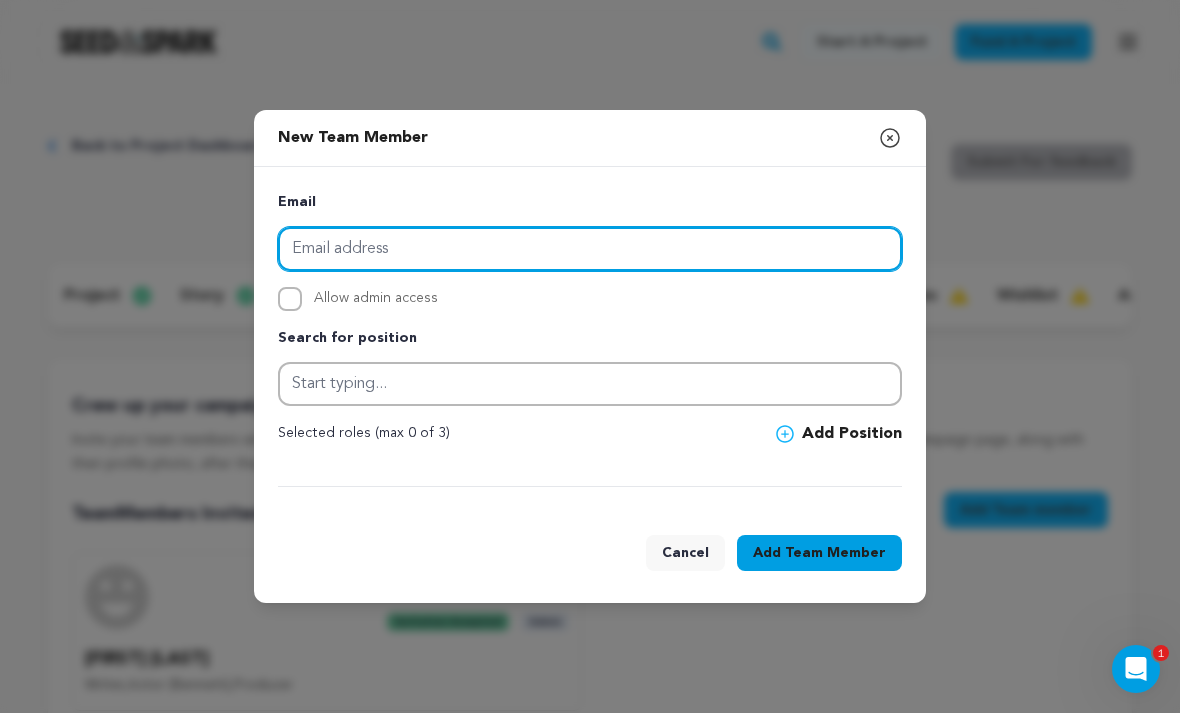 click at bounding box center (590, 249) 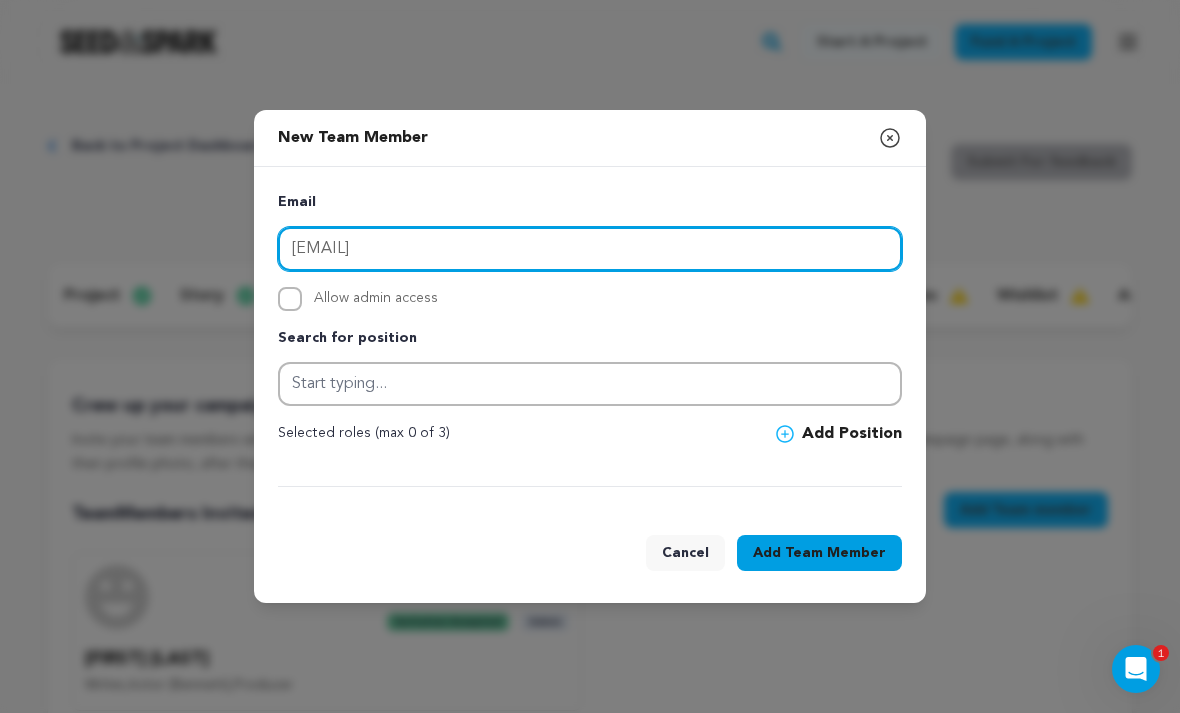 type on "nayaragig@gmail.com" 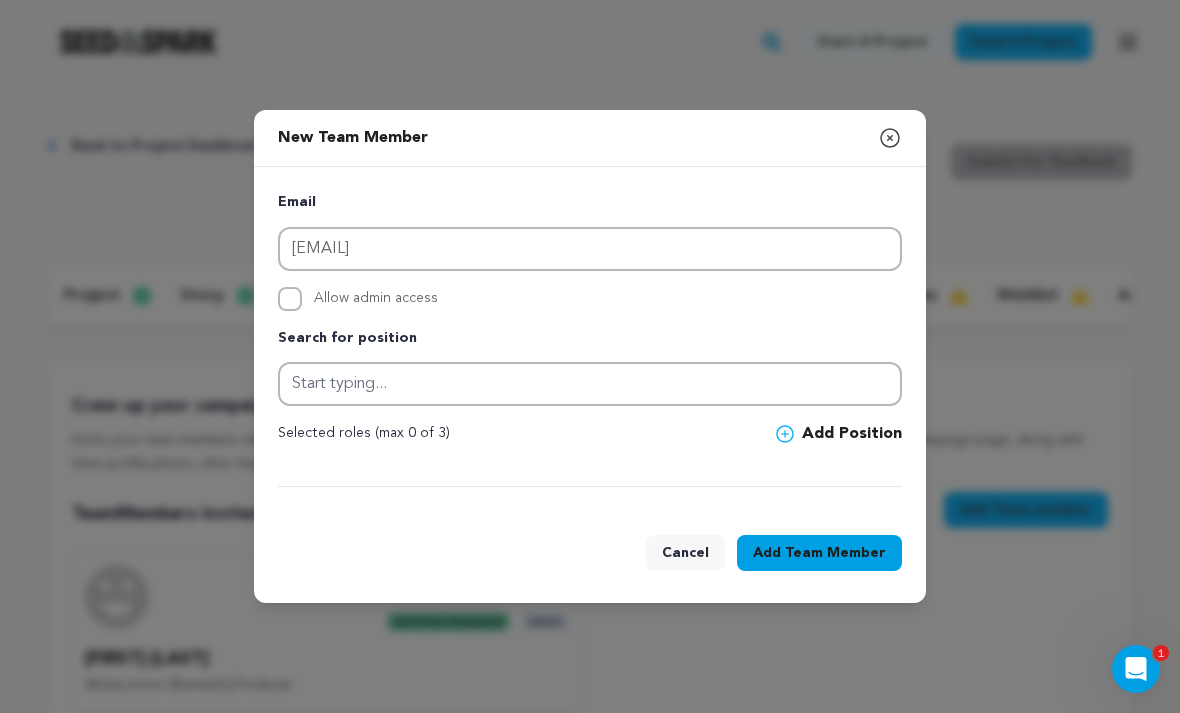 click on "Allow admin access" at bounding box center (290, 299) 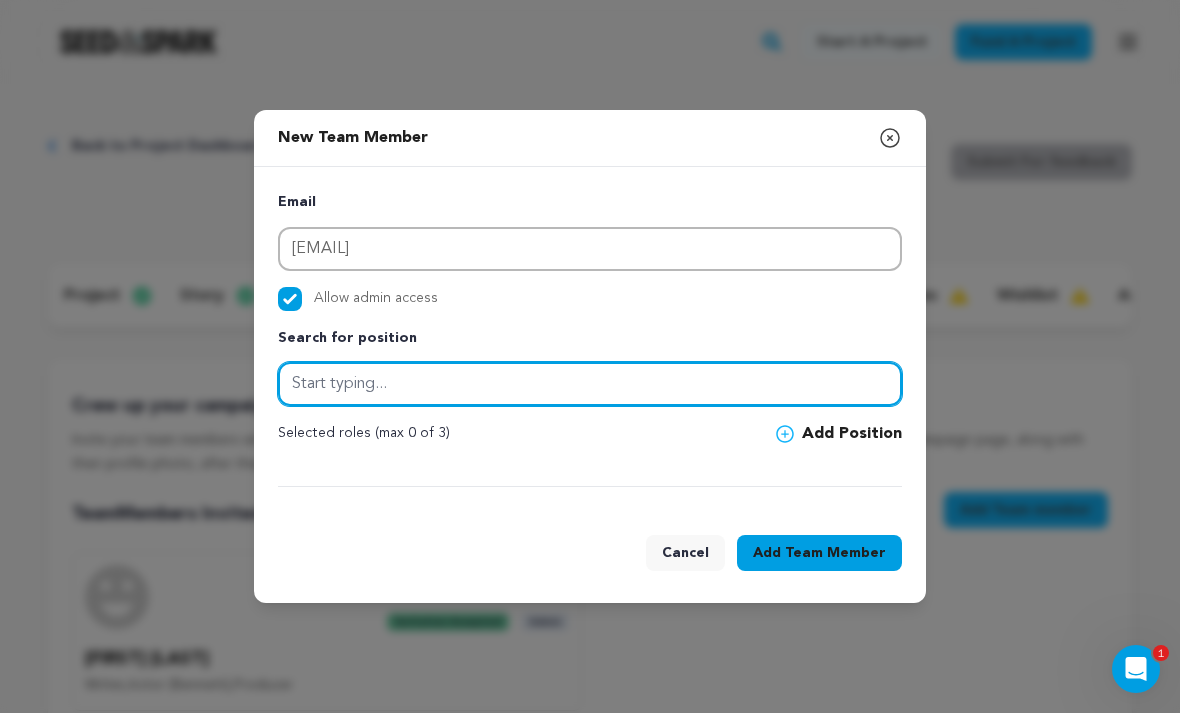 click at bounding box center [590, 384] 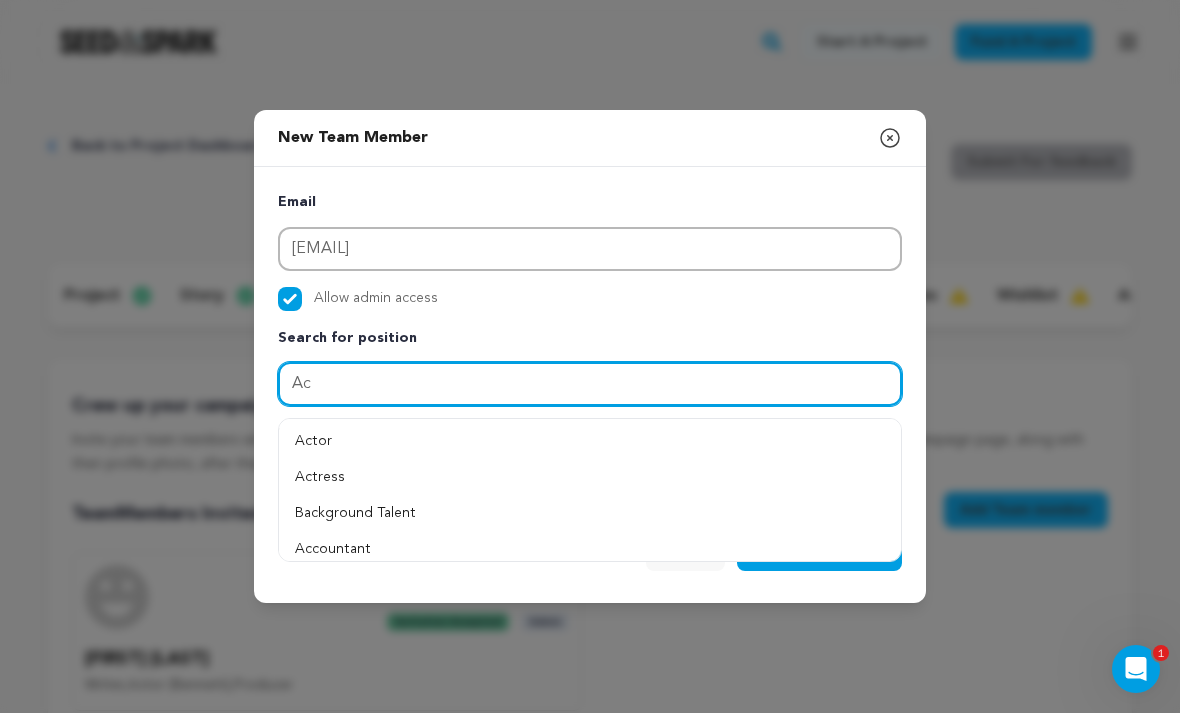 scroll, scrollTop: 0, scrollLeft: 0, axis: both 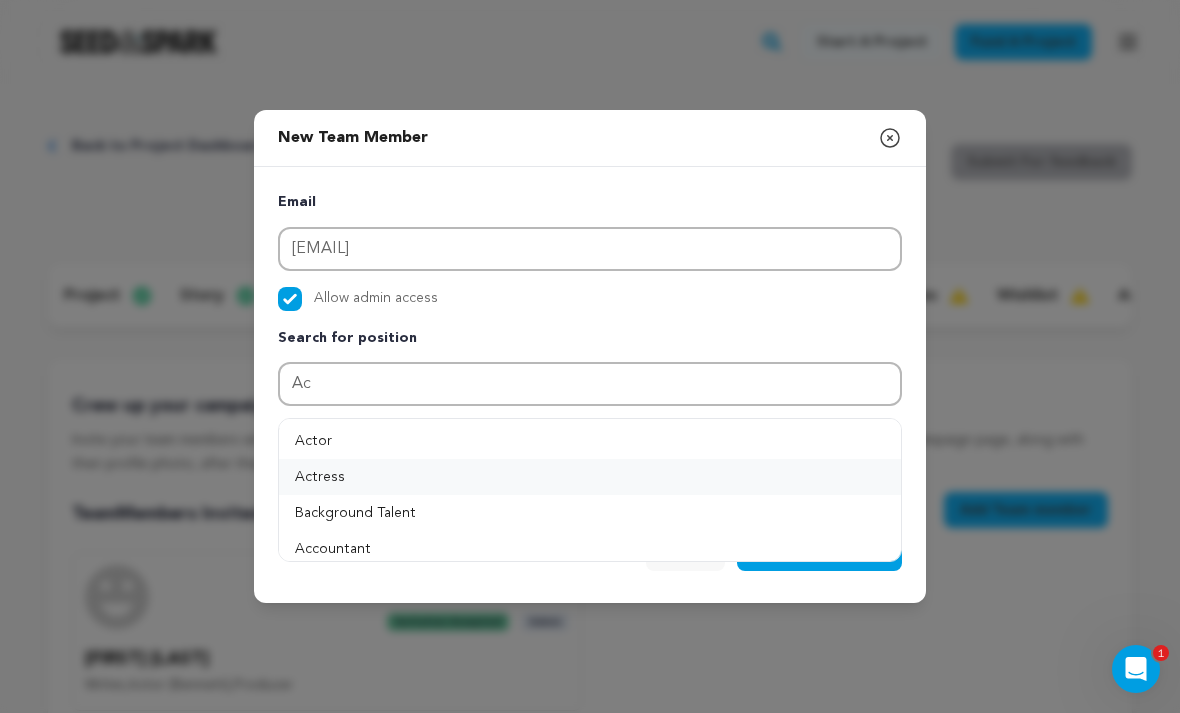 click on "Actress" at bounding box center [590, 477] 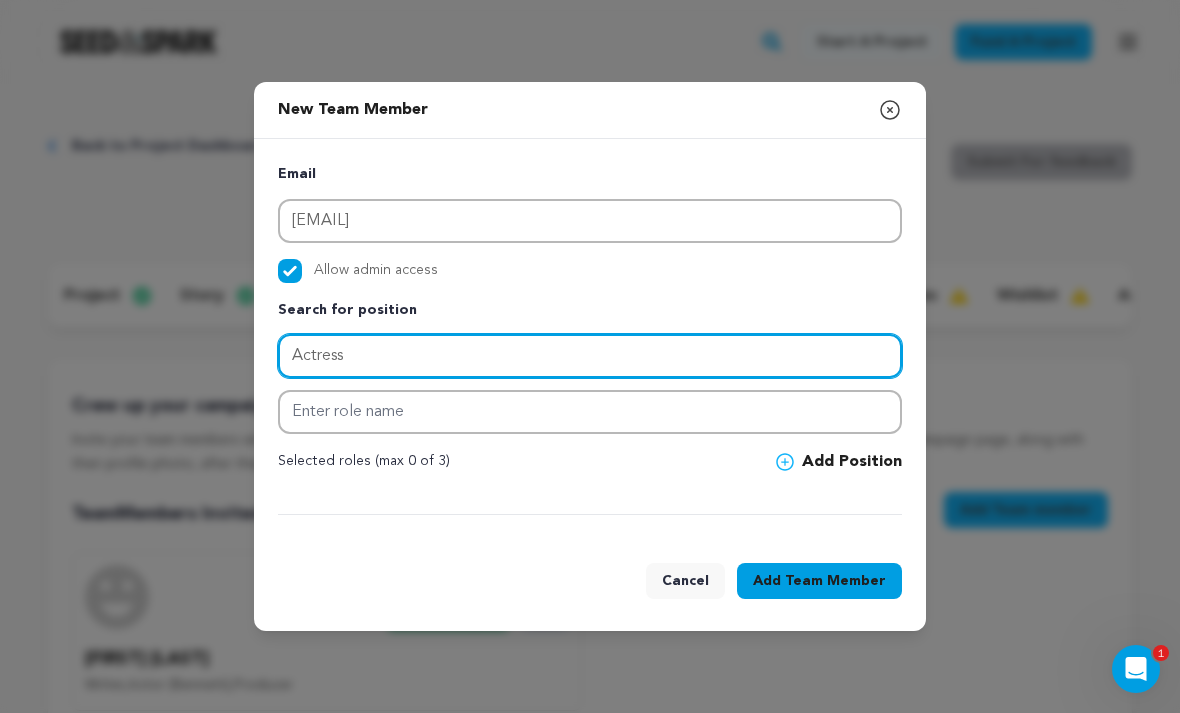click on "Actress" at bounding box center (590, 356) 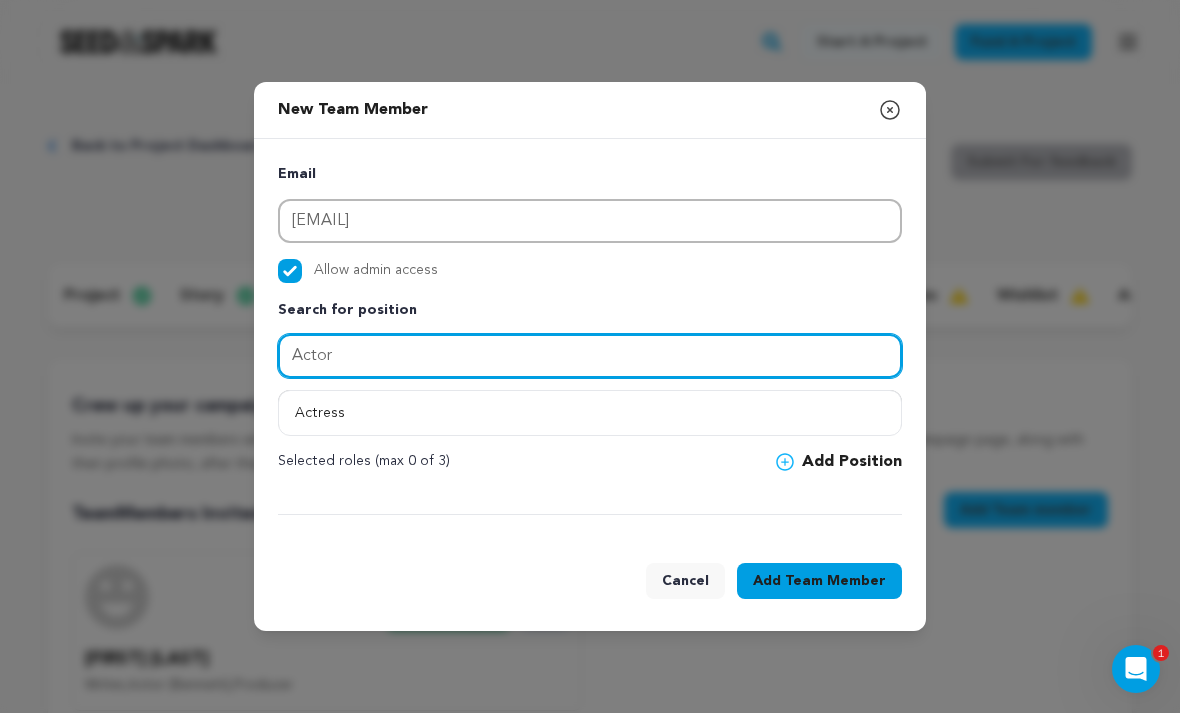 type on "Actor" 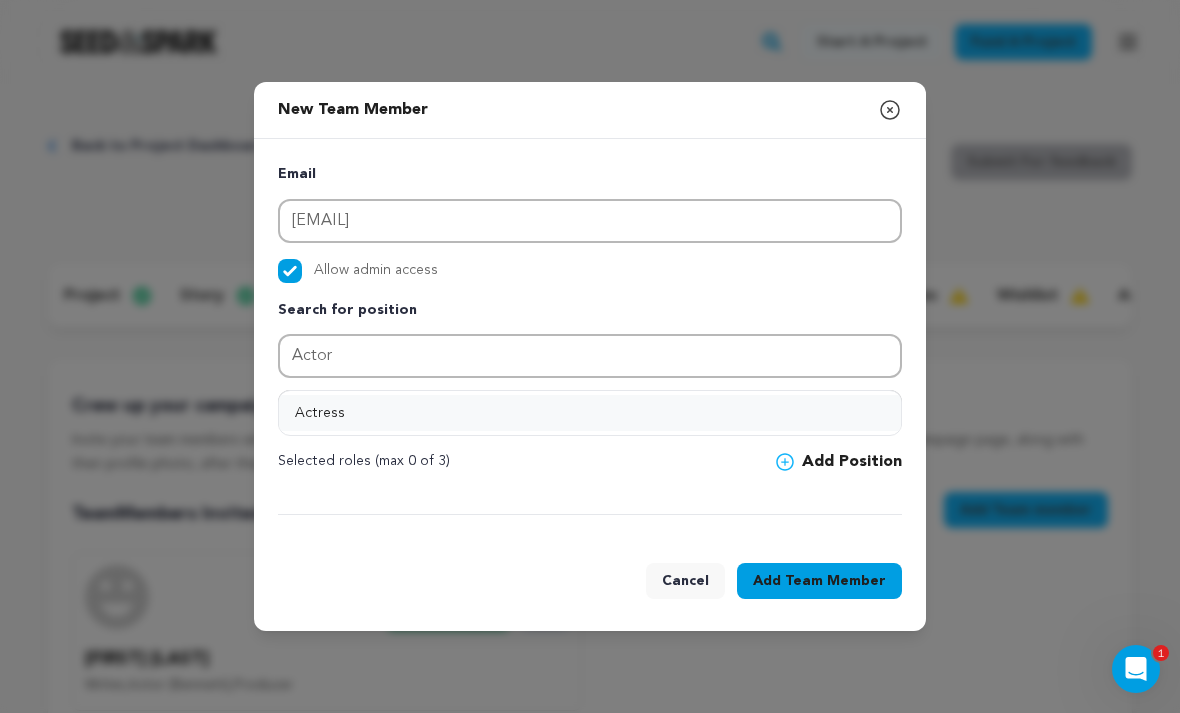 click on "Actress" at bounding box center (590, 413) 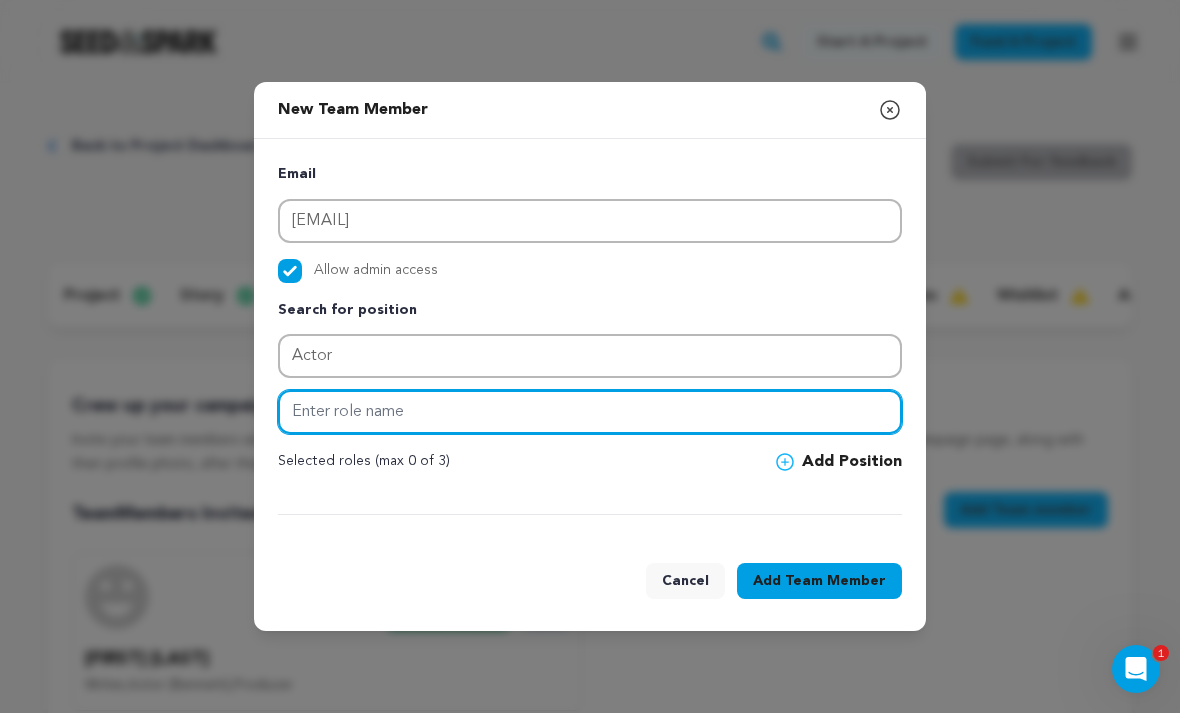 click at bounding box center (590, 412) 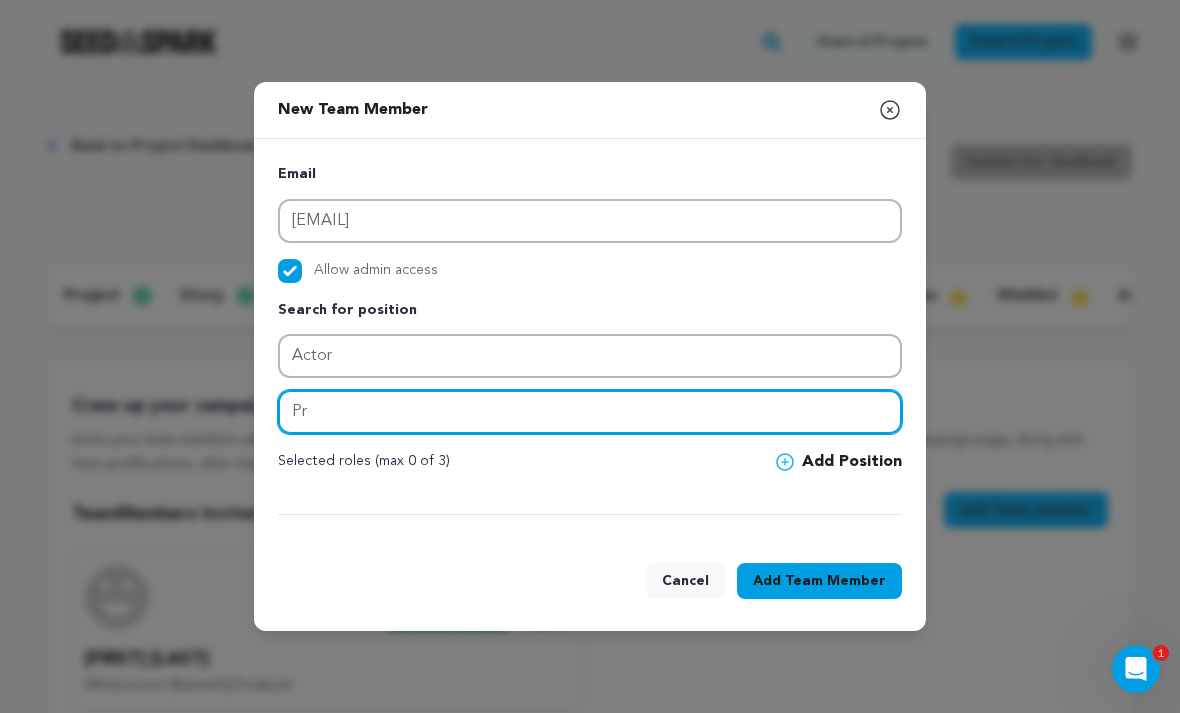 type on "P" 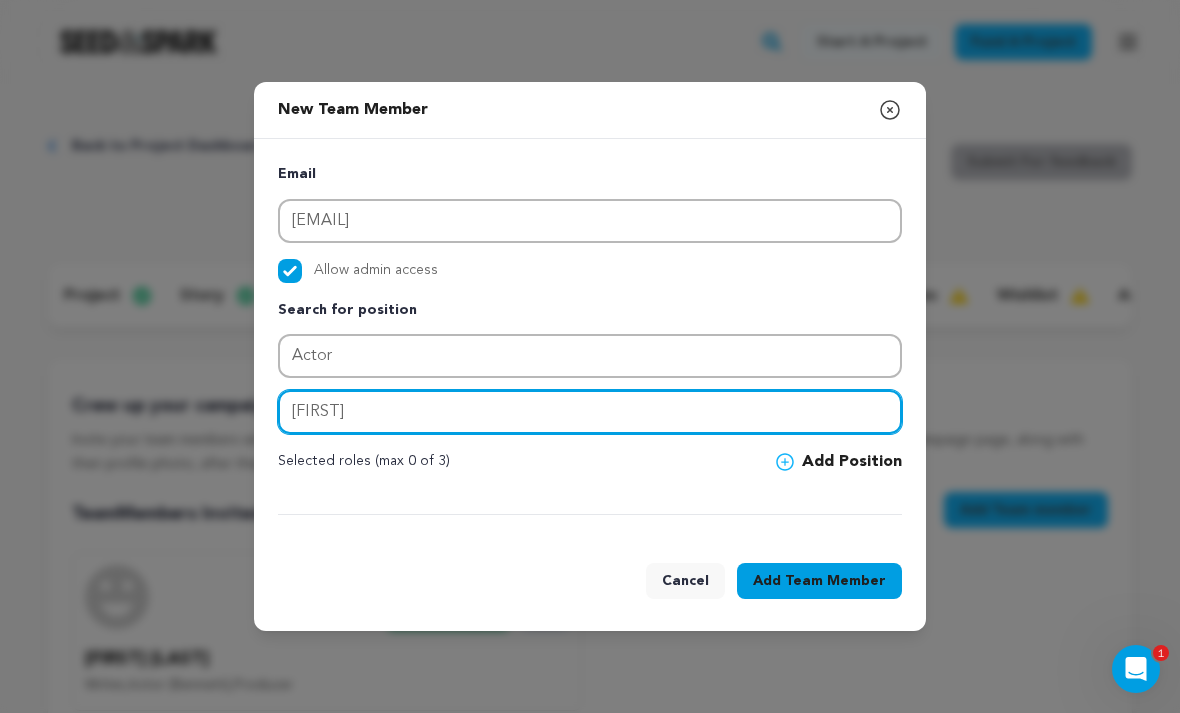 type on "Diana" 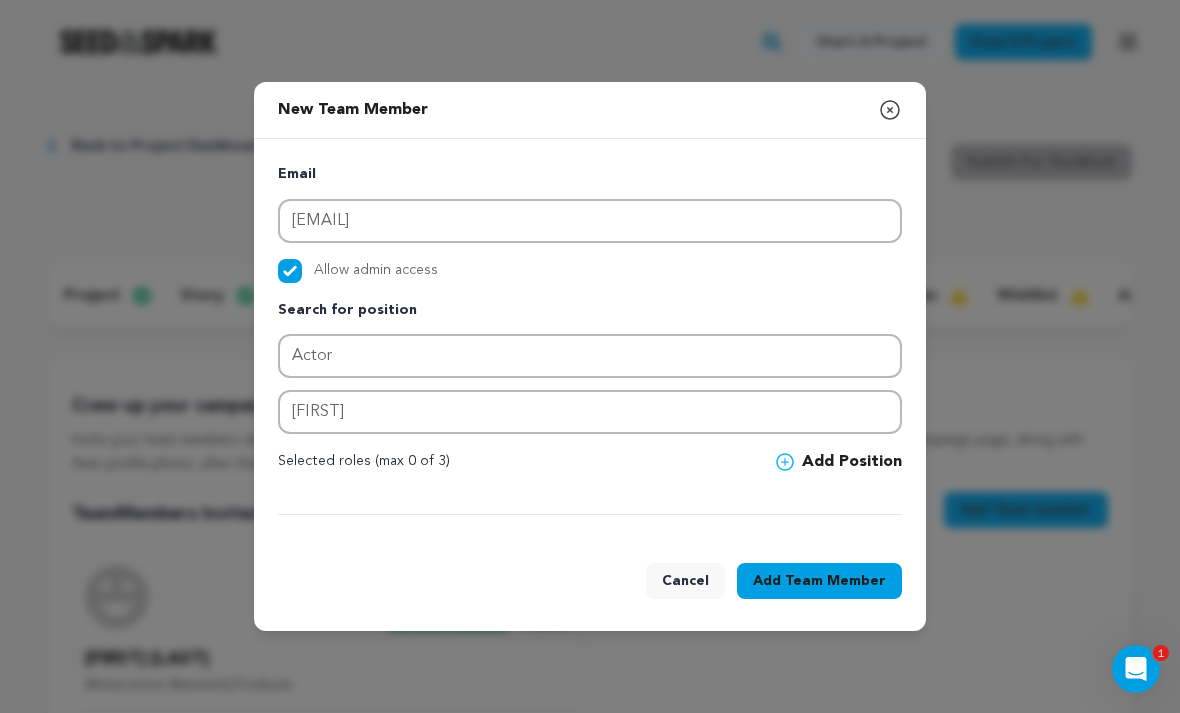 click on "Team Member" at bounding box center [835, 581] 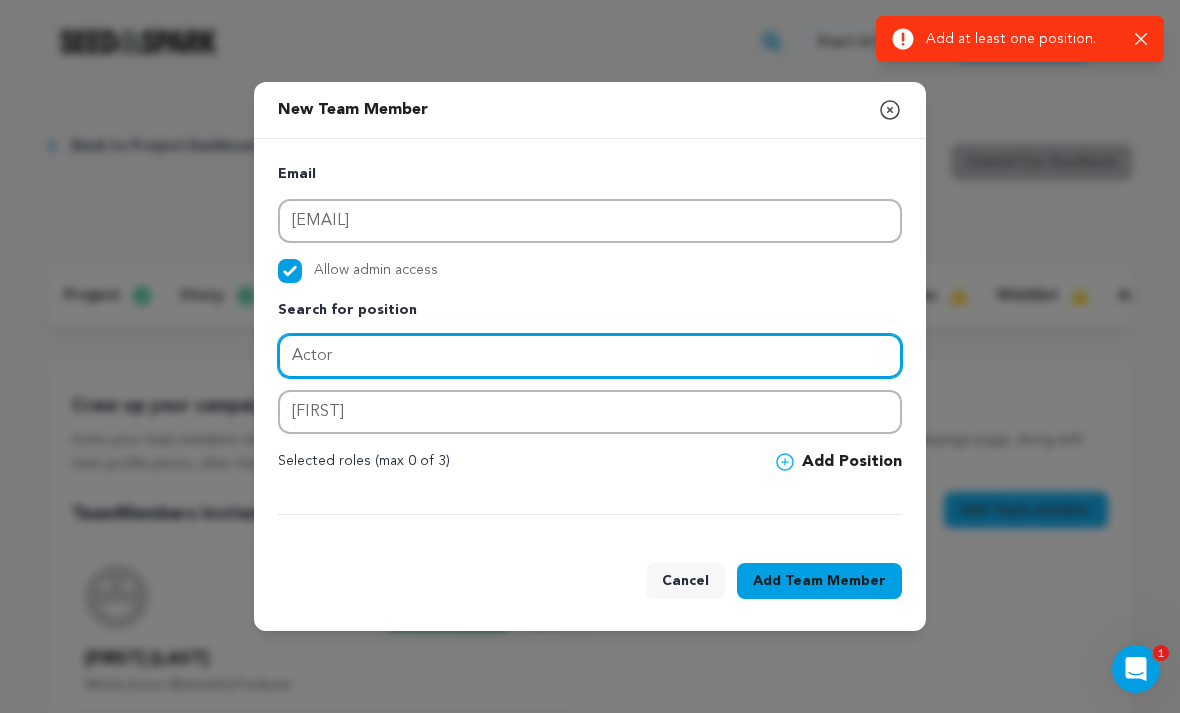 click on "Actor" at bounding box center (590, 356) 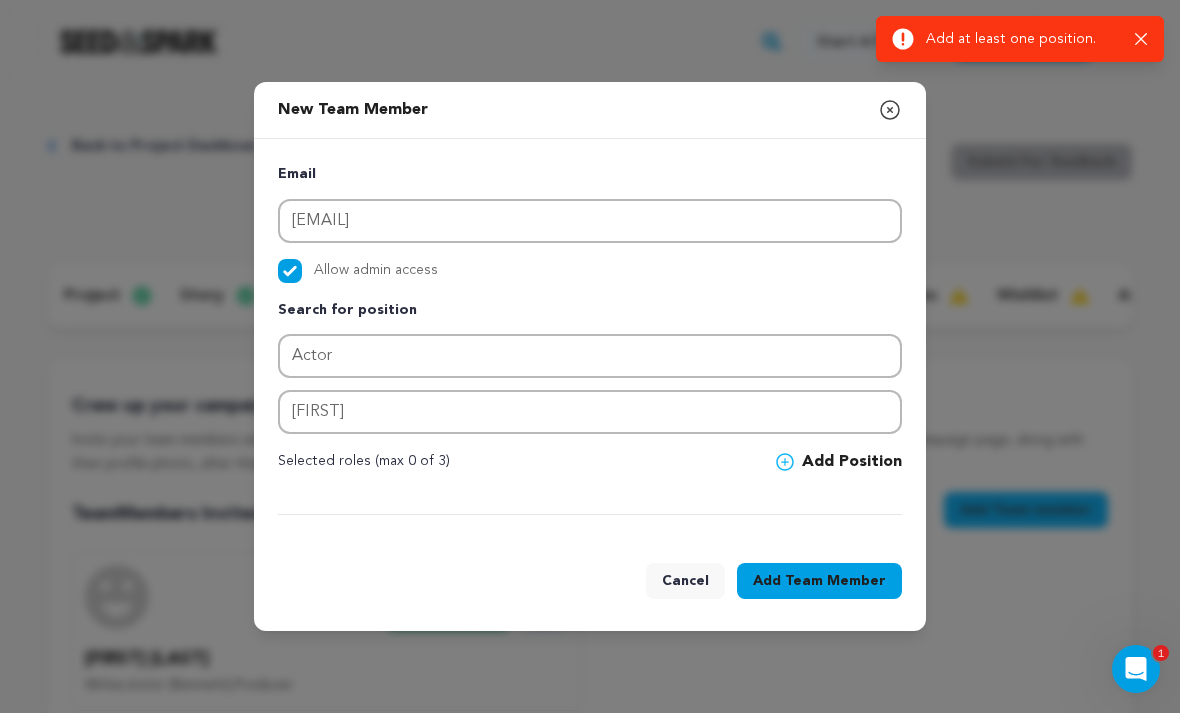 click on "Add Position" at bounding box center [839, 462] 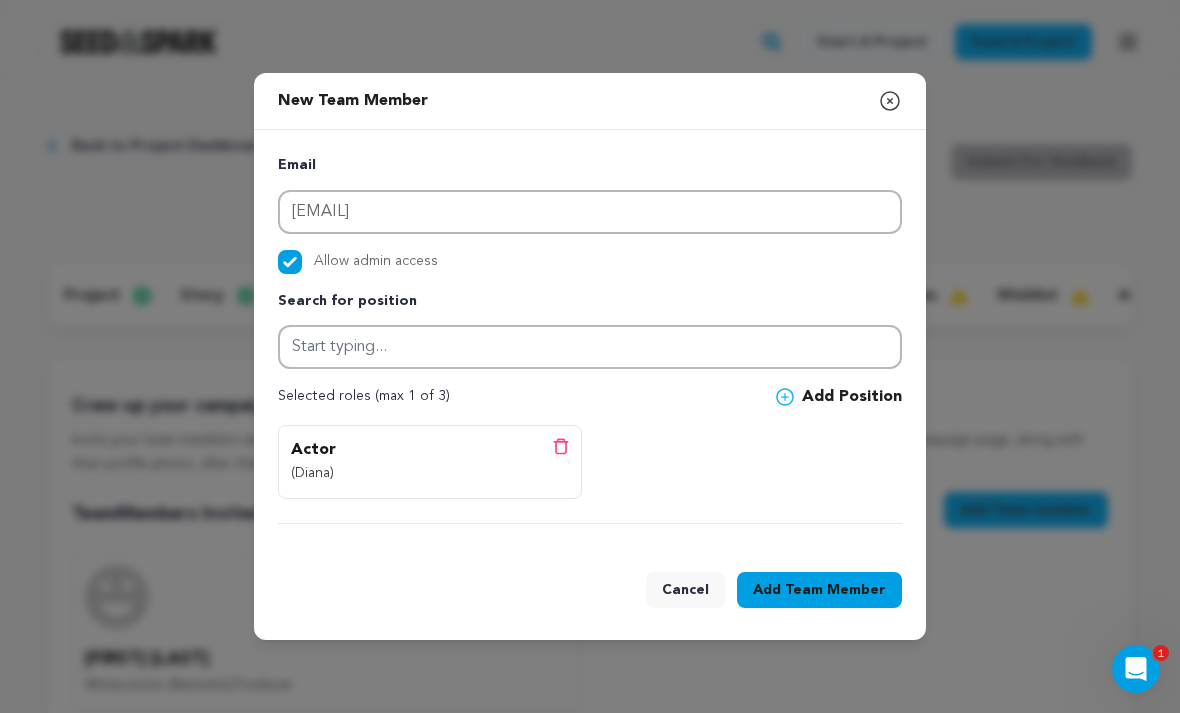 click on "Team Member" at bounding box center [835, 590] 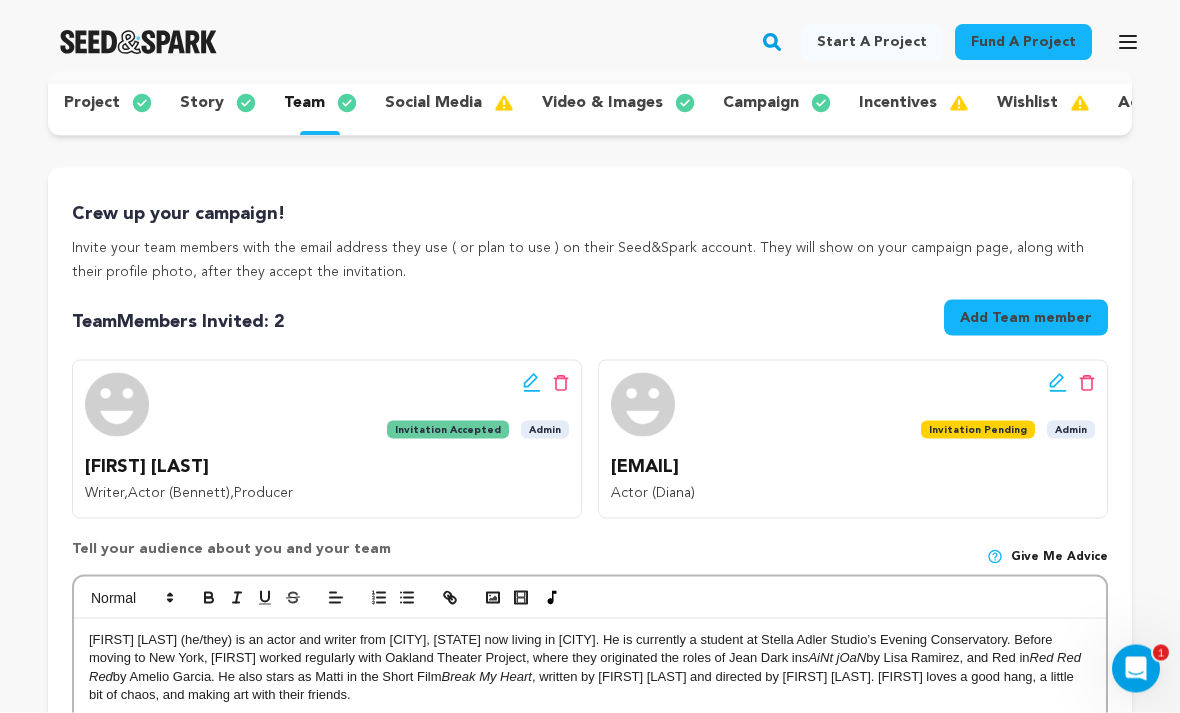 scroll, scrollTop: 193, scrollLeft: 0, axis: vertical 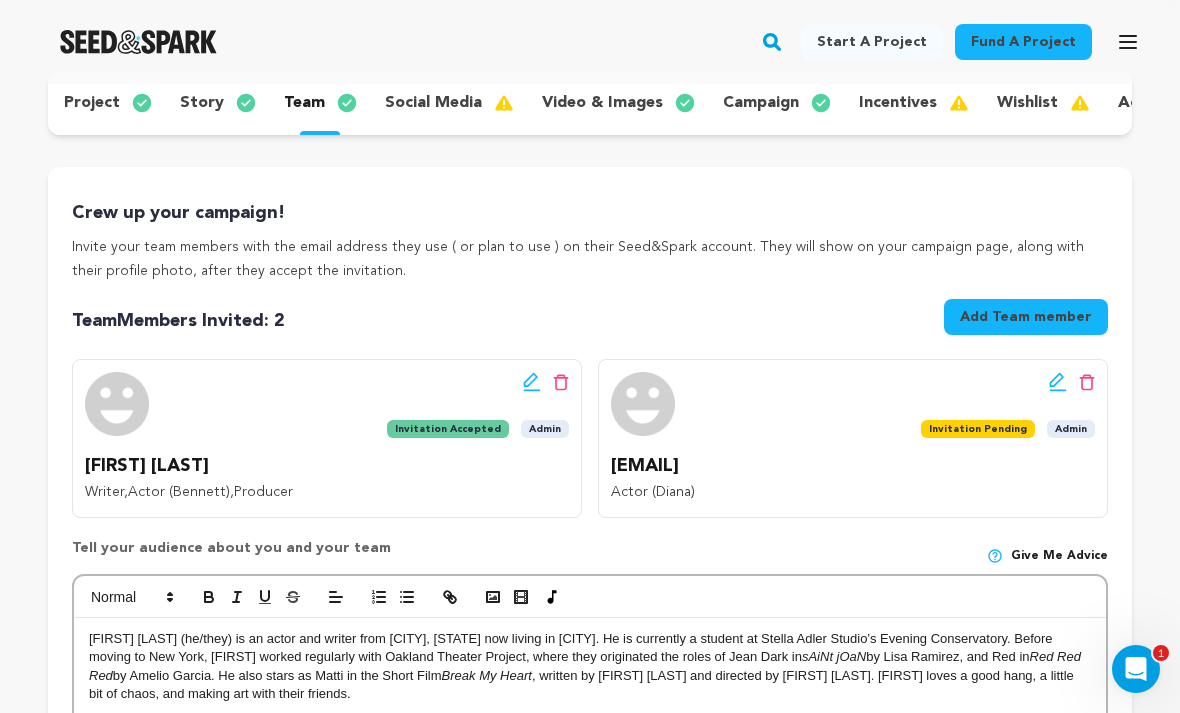 click 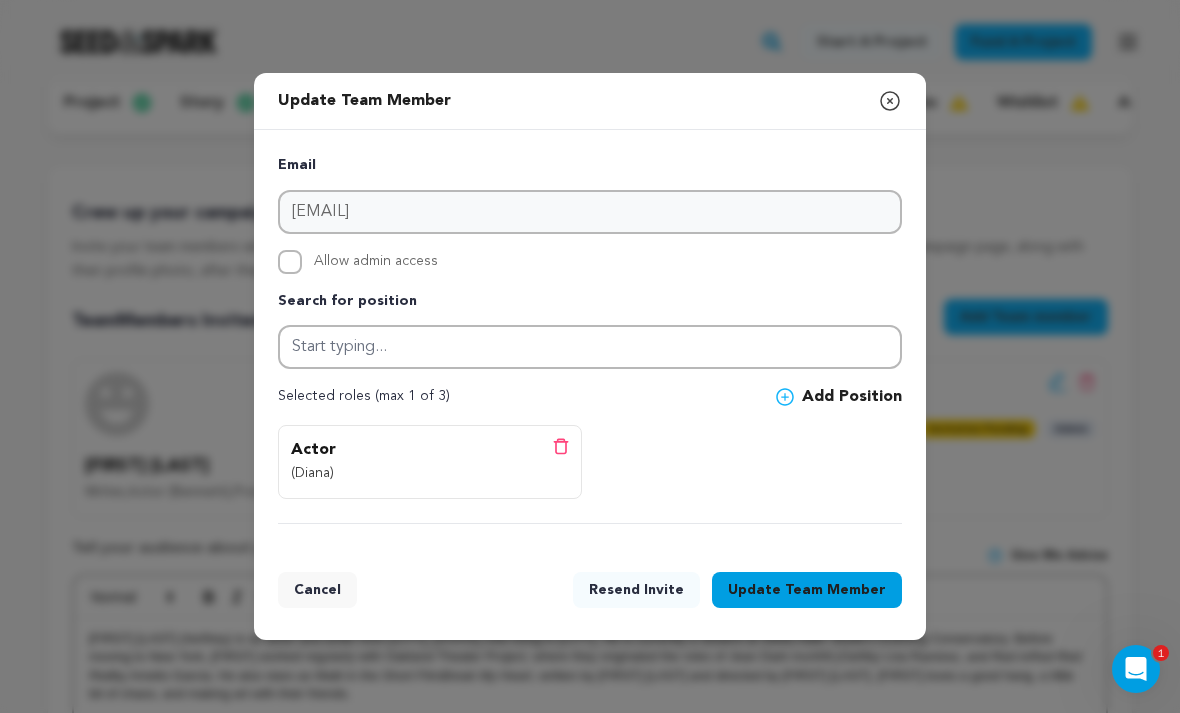 click on "Add Position" at bounding box center (839, 397) 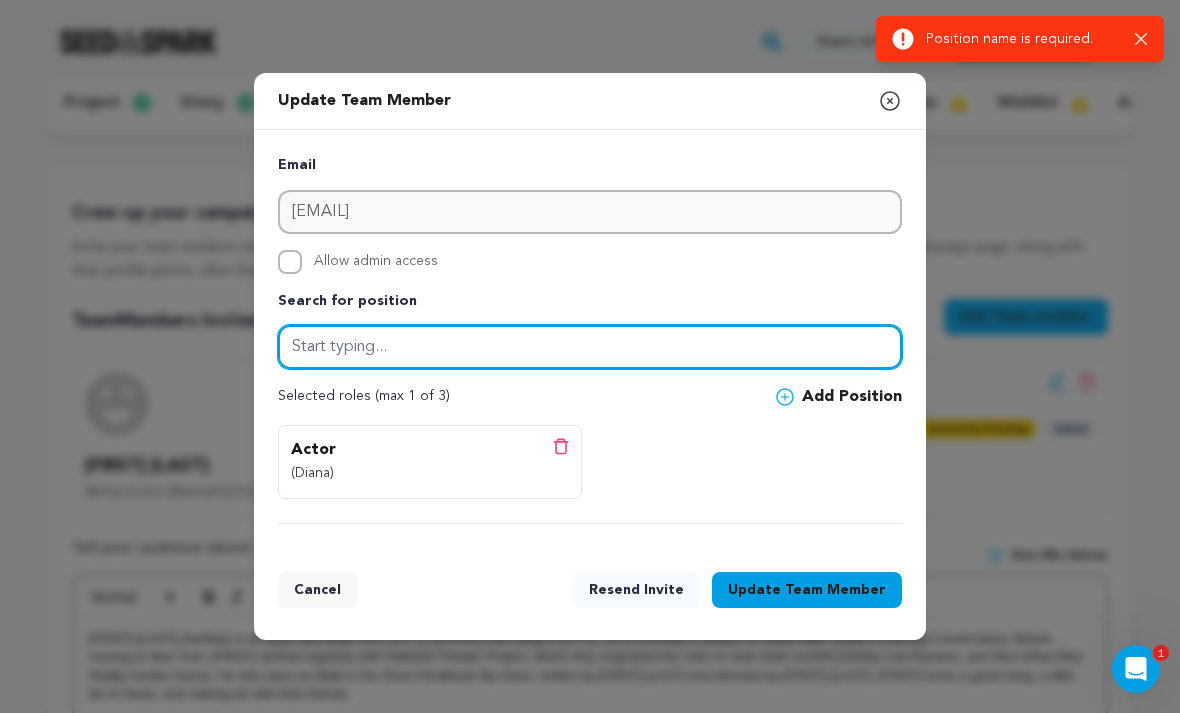 click at bounding box center [590, 347] 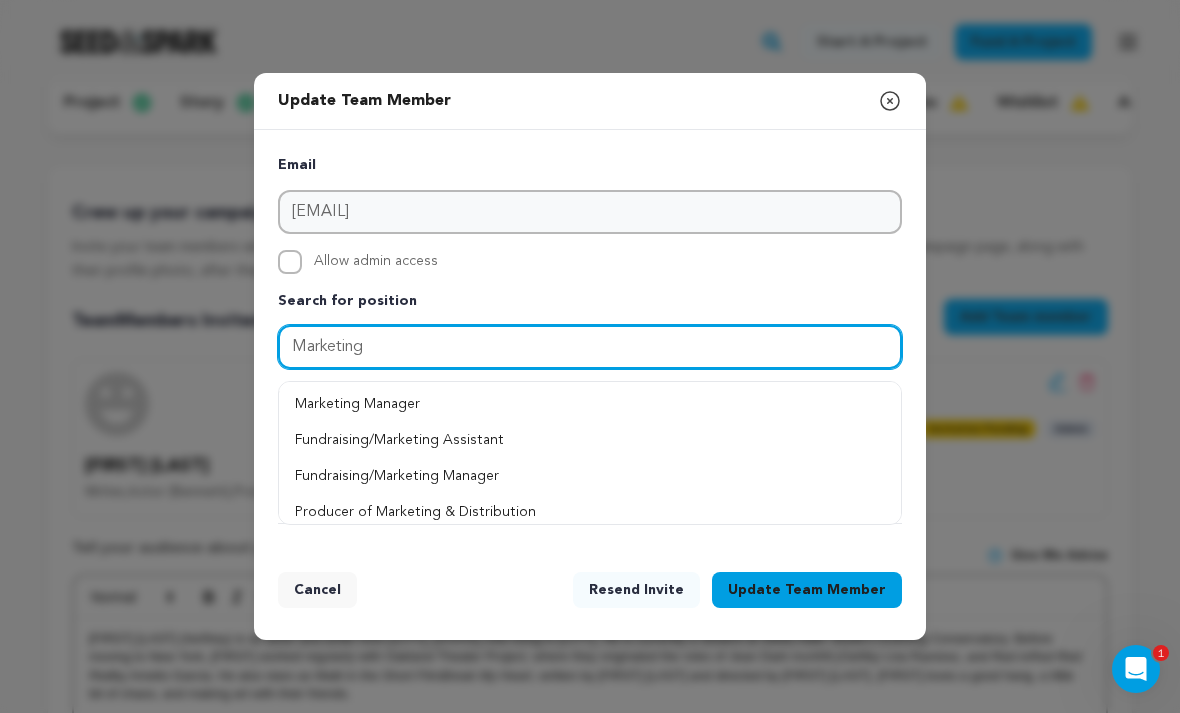 scroll, scrollTop: 0, scrollLeft: 0, axis: both 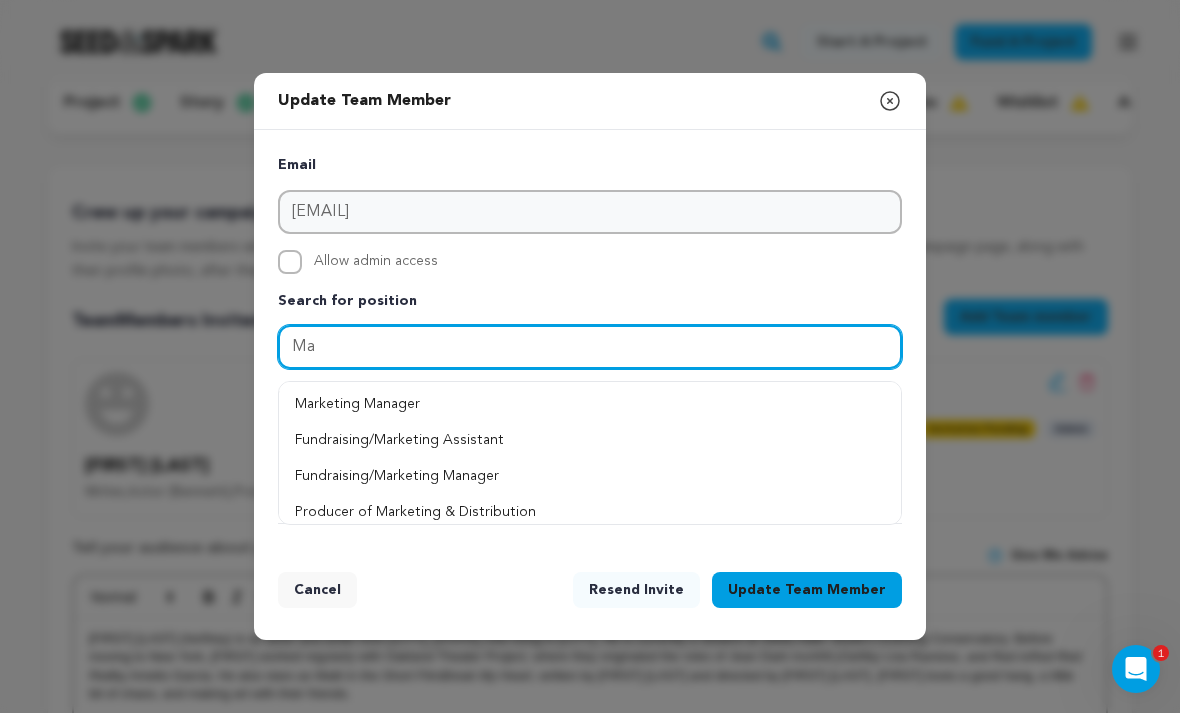 type on "M" 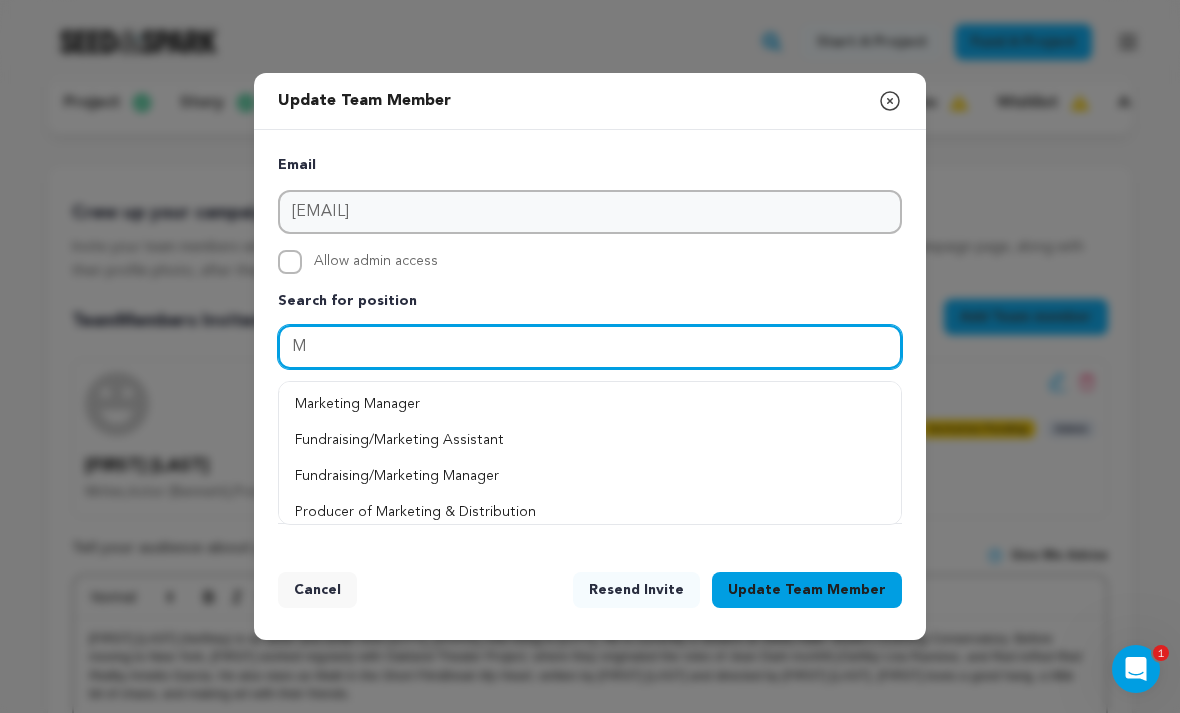 type 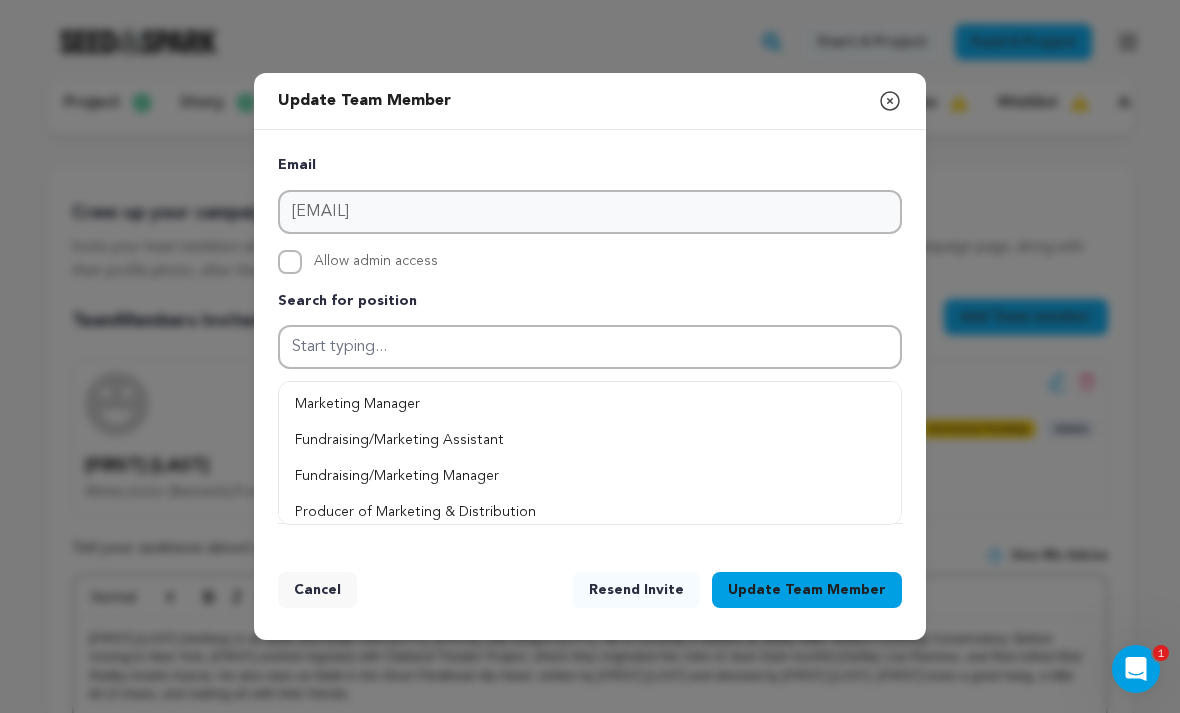 click on "Cancel" at bounding box center (317, 590) 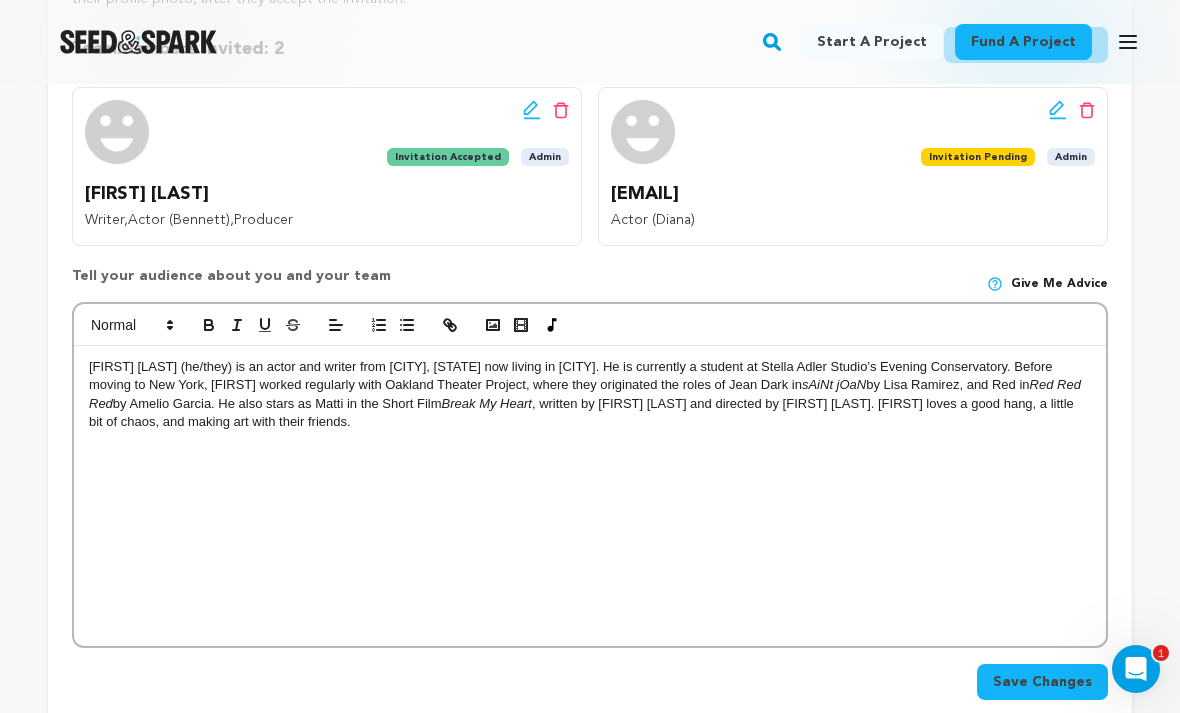 scroll, scrollTop: 449, scrollLeft: 0, axis: vertical 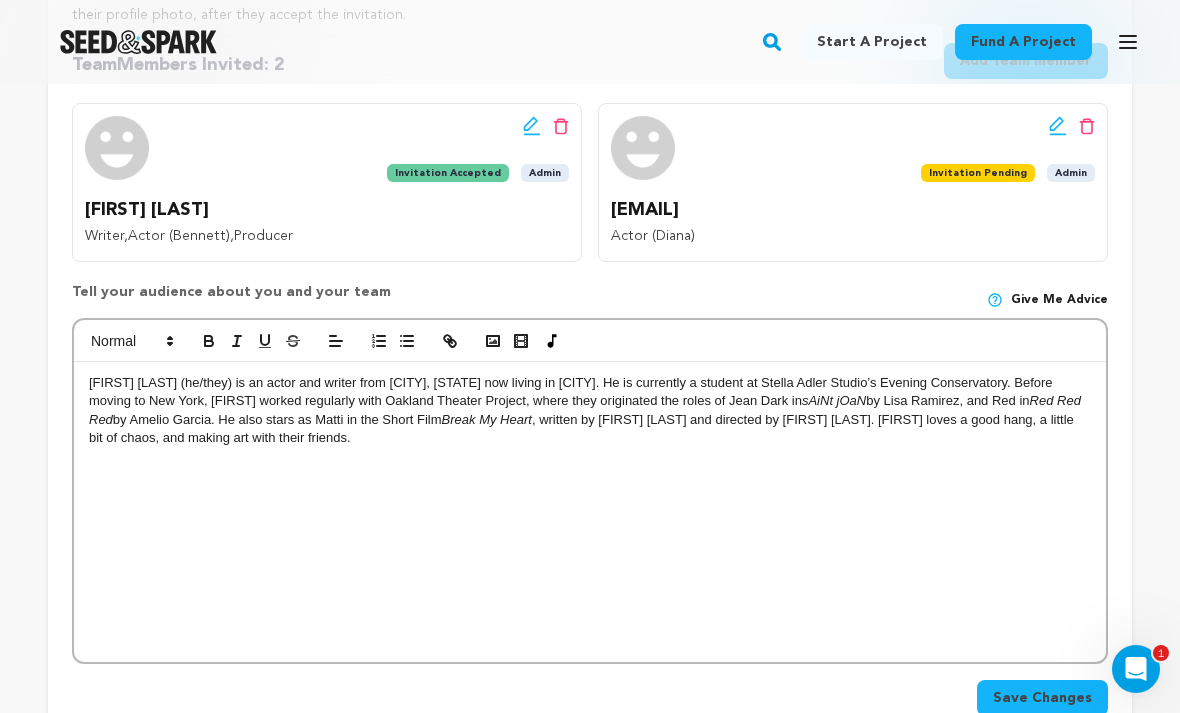 click on "nayaragig@gmail.com" at bounding box center (853, 210) 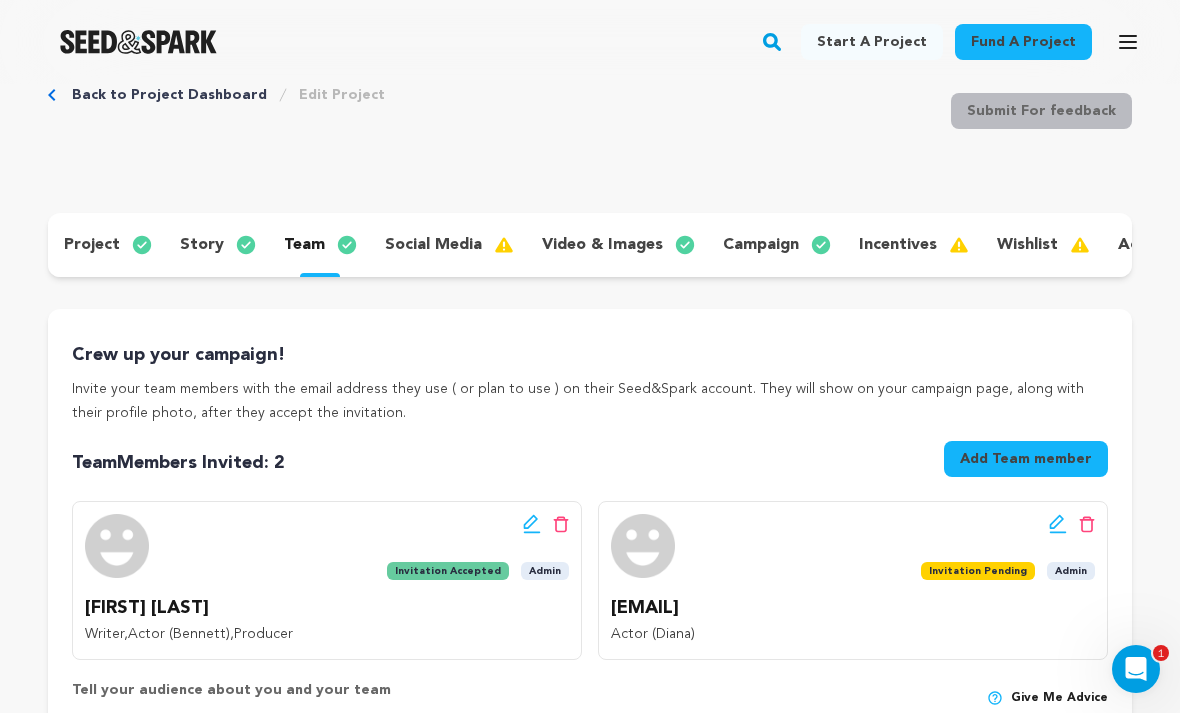 scroll, scrollTop: 0, scrollLeft: 0, axis: both 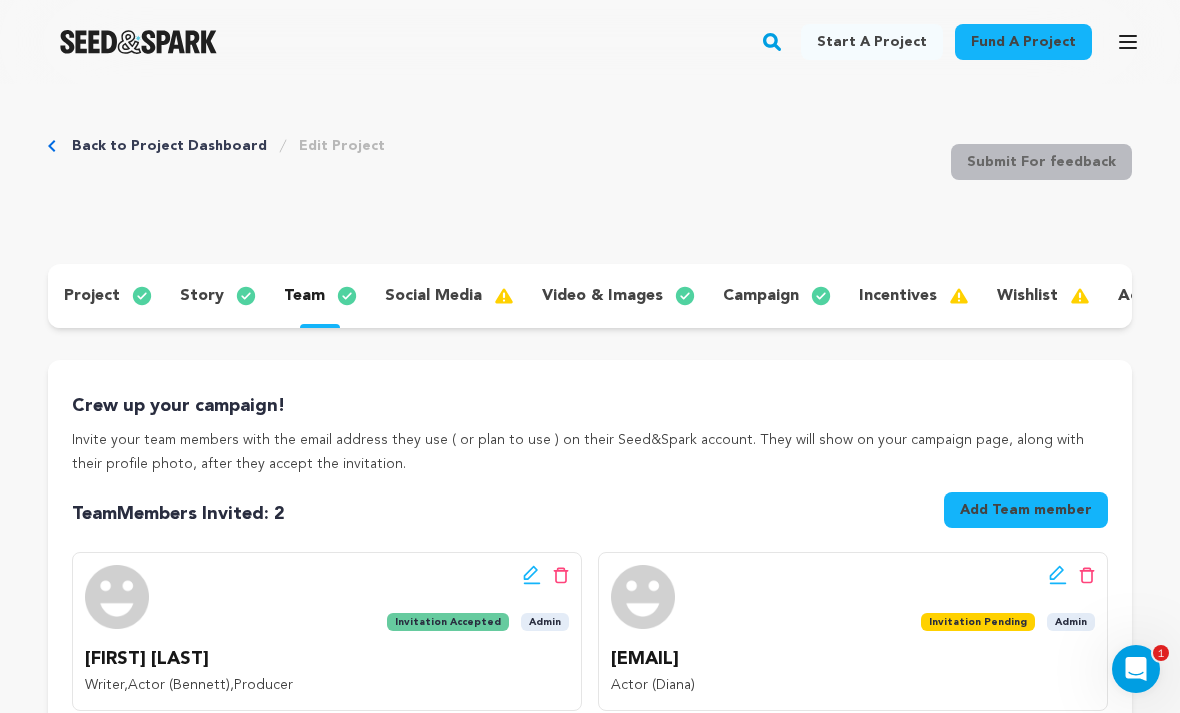 click on "social media" at bounding box center [433, 296] 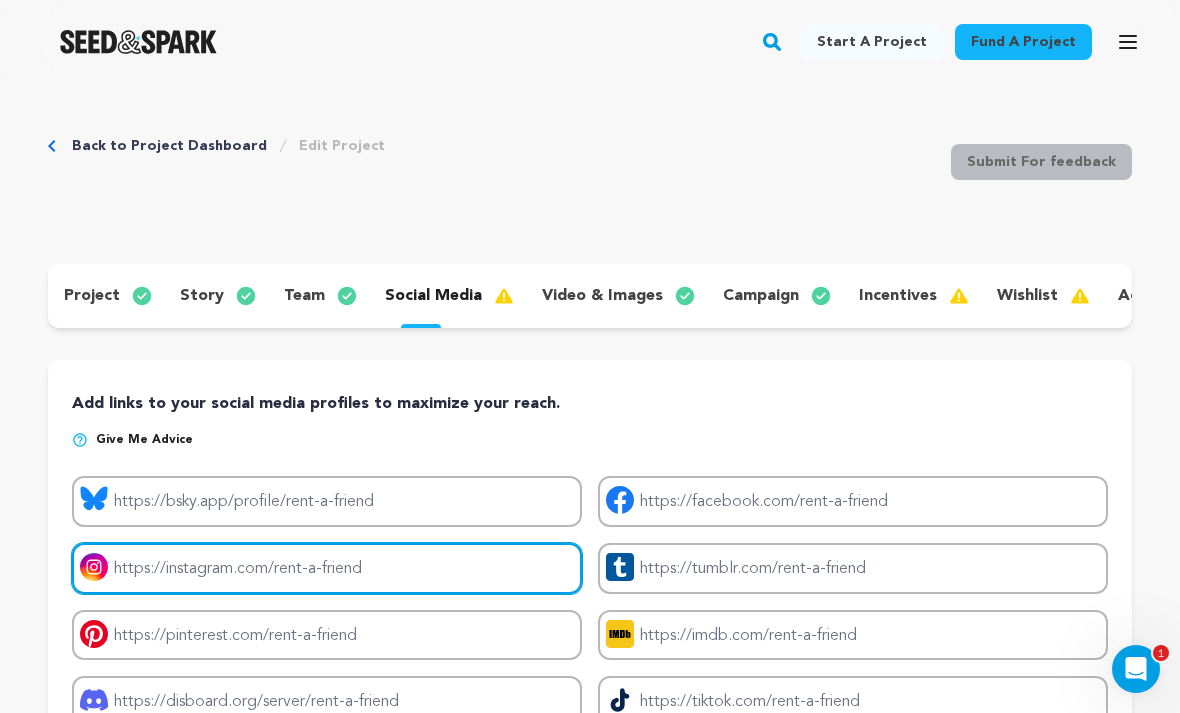 click on "Project instagram link" at bounding box center (327, 568) 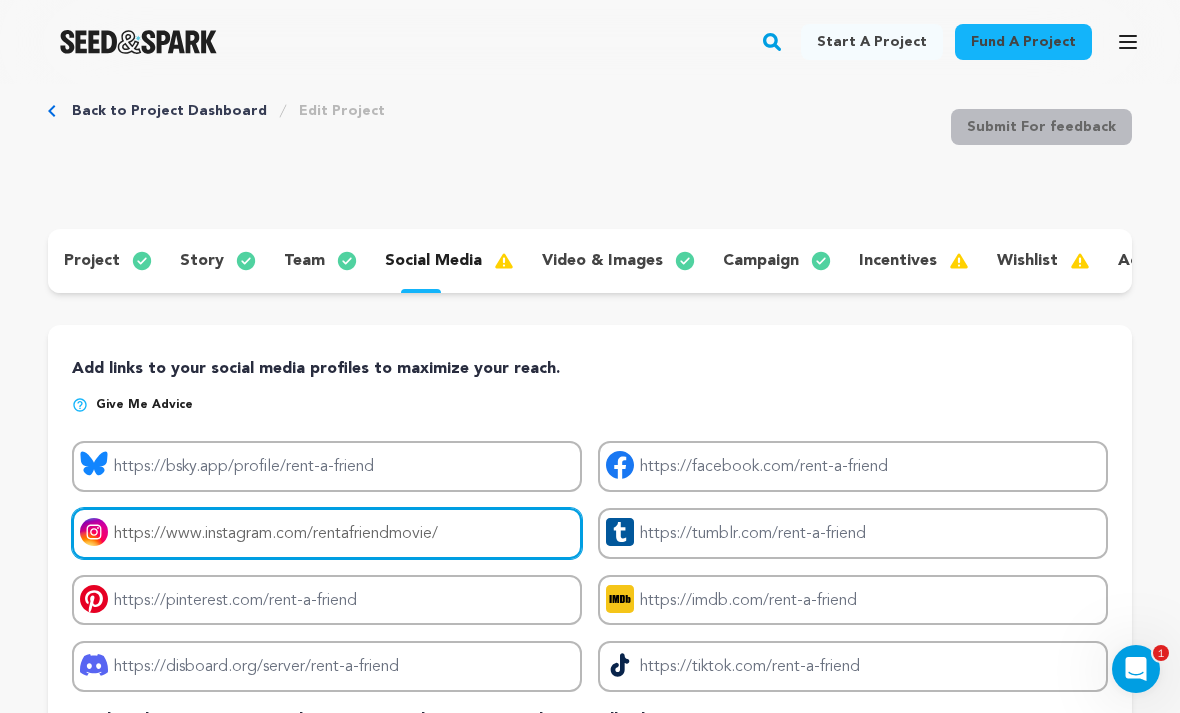 scroll, scrollTop: 37, scrollLeft: 0, axis: vertical 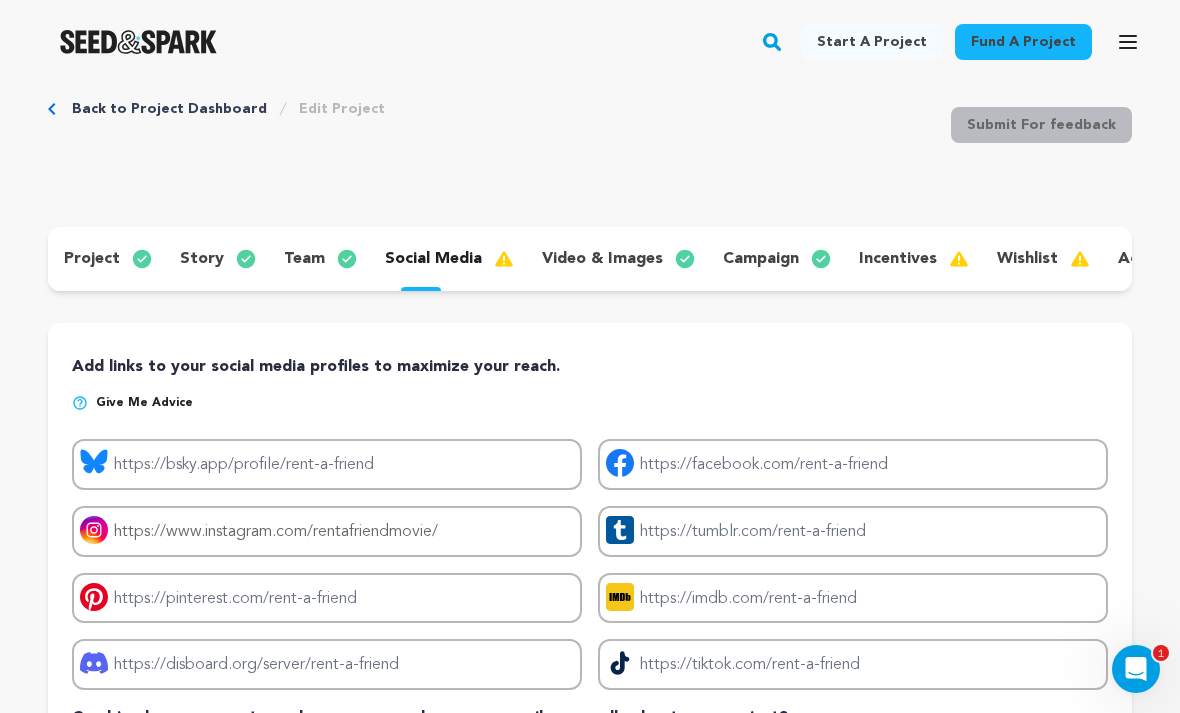 click on "wishlist" at bounding box center (1027, 259) 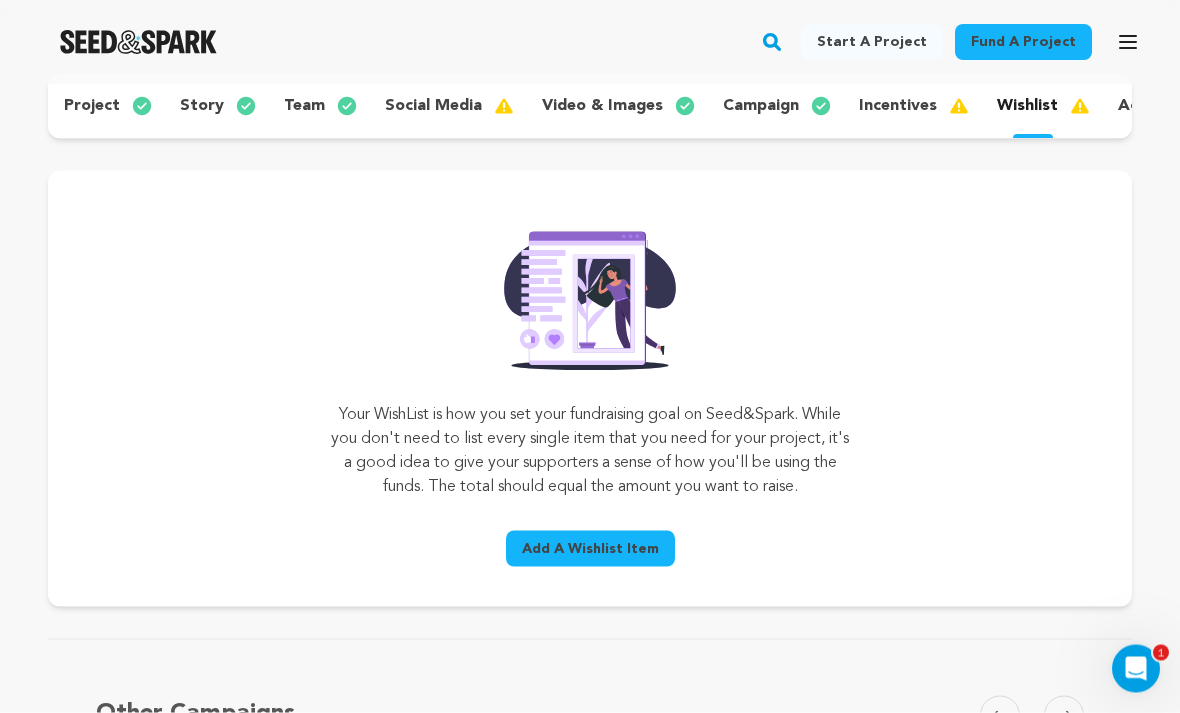 click on "Add A Wishlist Item" at bounding box center [590, 549] 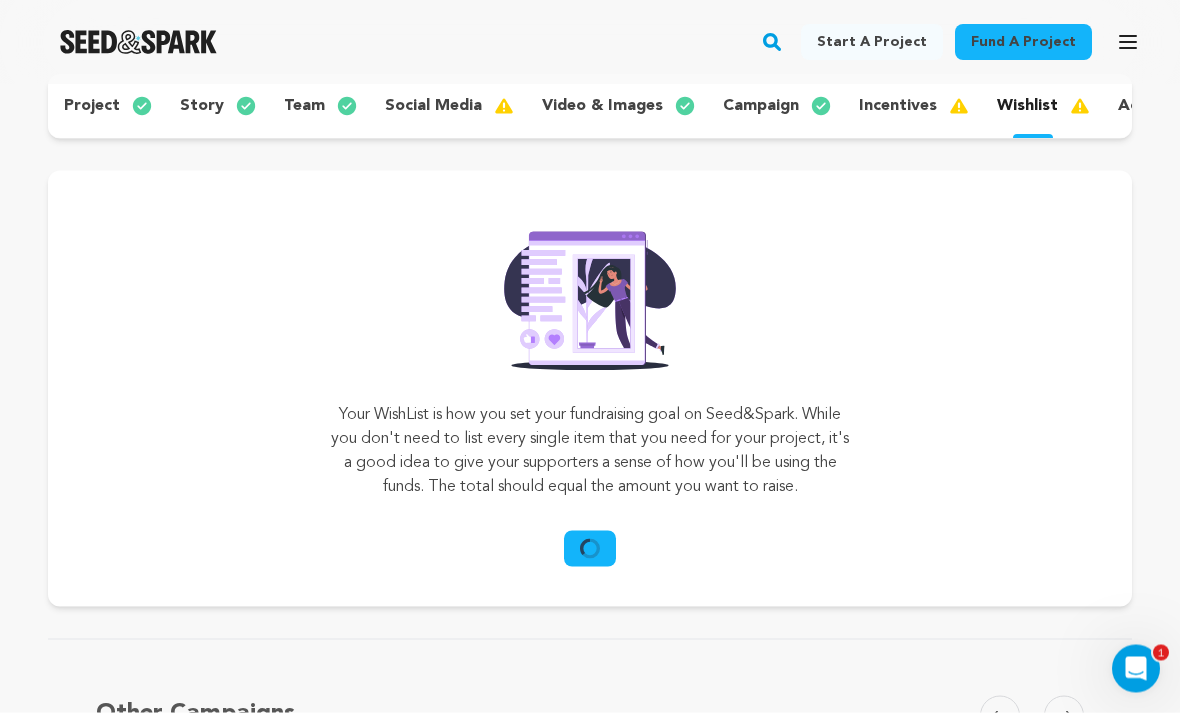 scroll, scrollTop: 190, scrollLeft: 0, axis: vertical 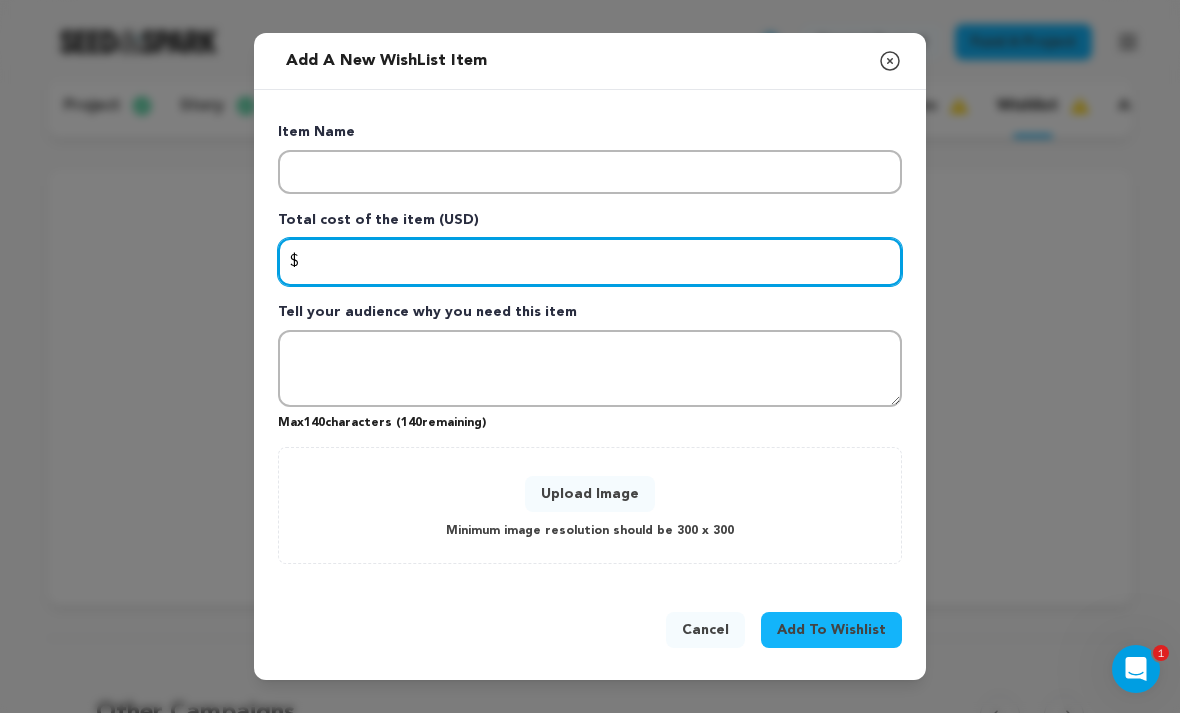 click at bounding box center (590, 262) 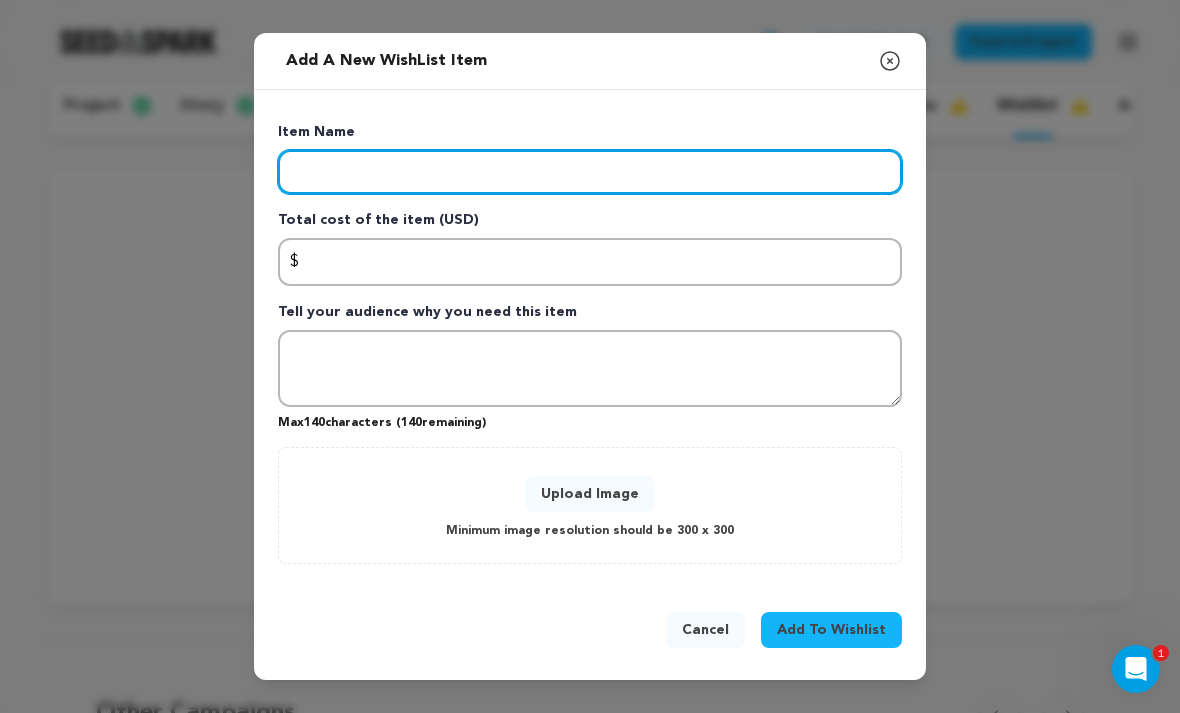 click at bounding box center (590, 172) 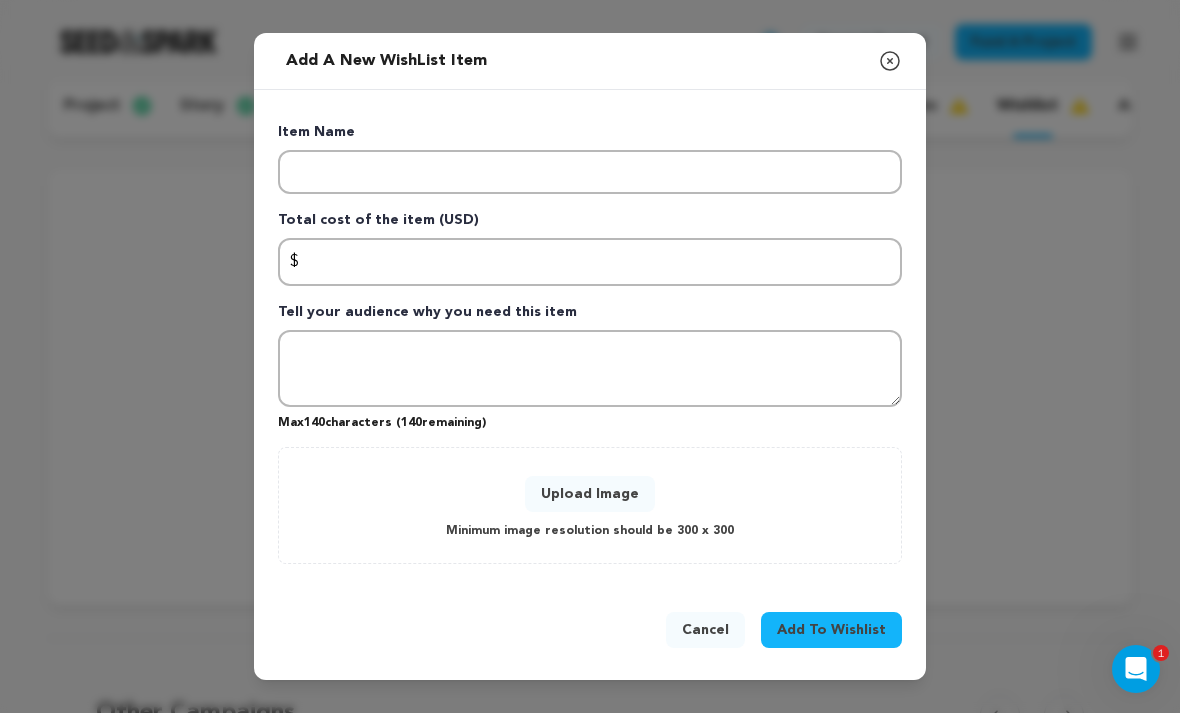 click 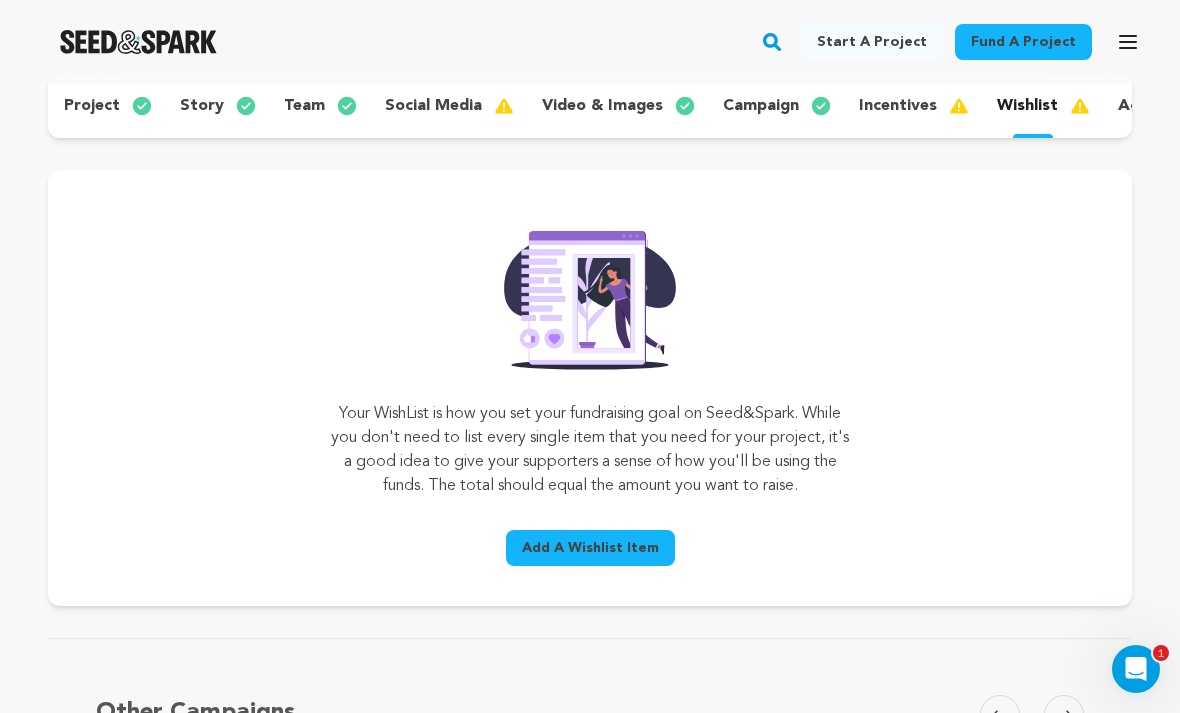 click on "incentives" at bounding box center [898, 106] 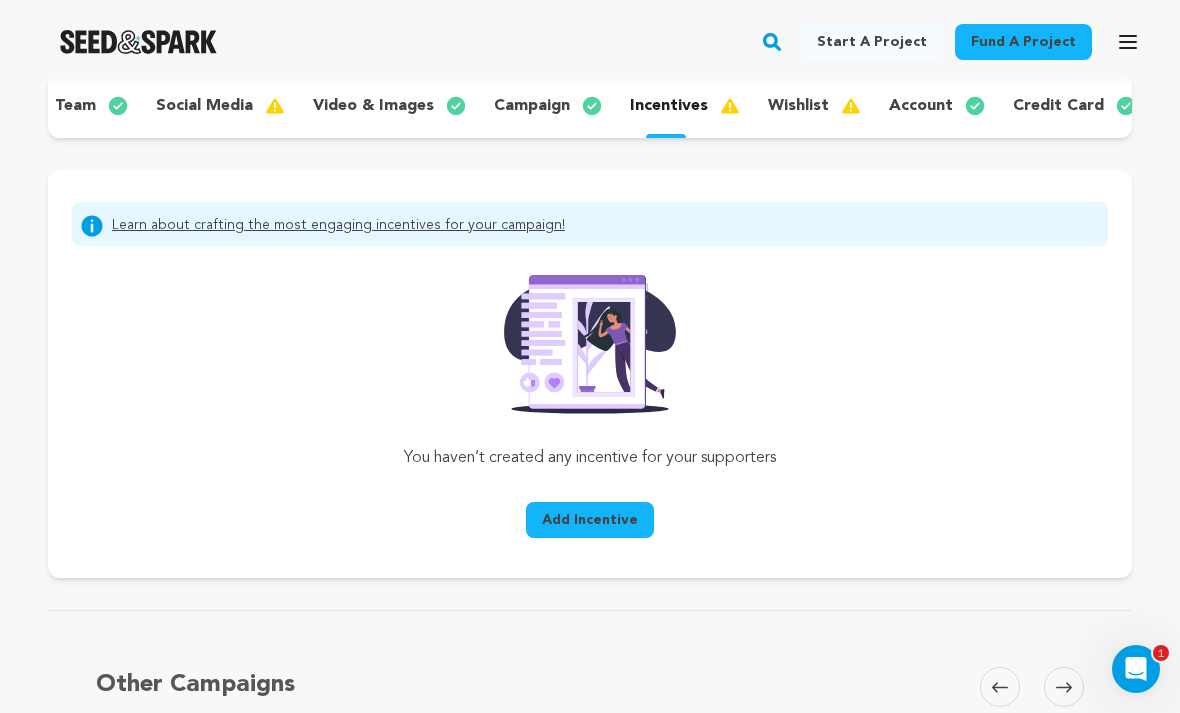 scroll, scrollTop: 0, scrollLeft: 229, axis: horizontal 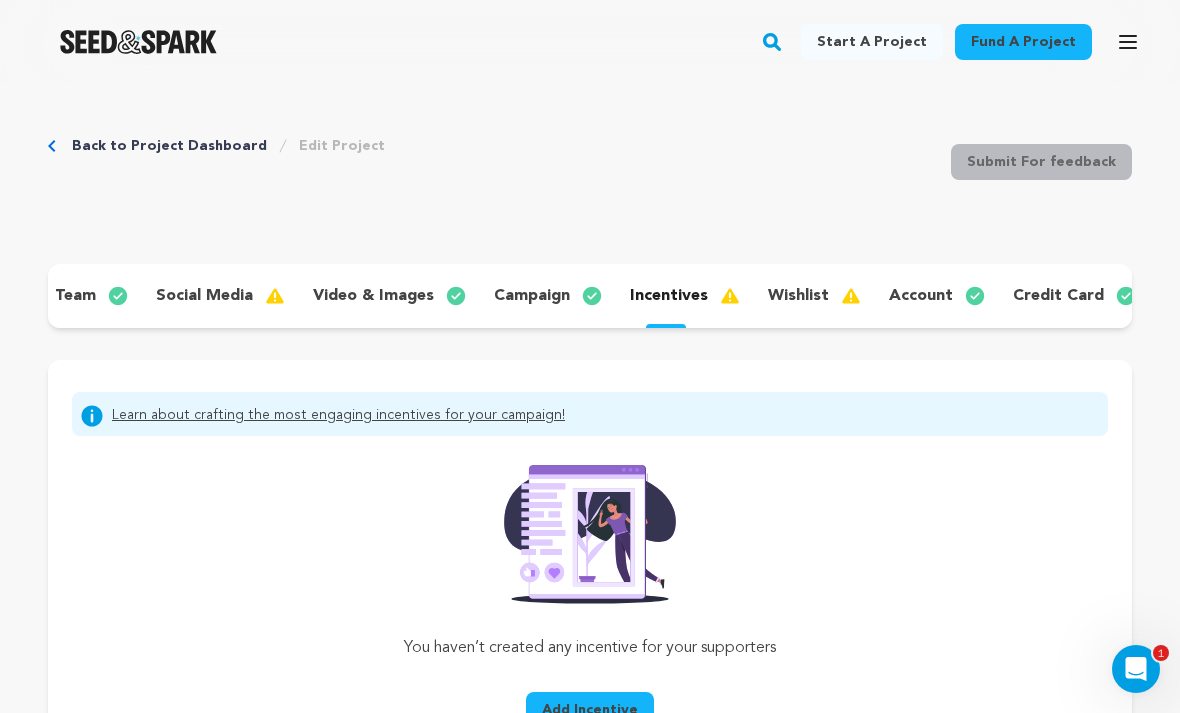 click on "social media" at bounding box center (204, 296) 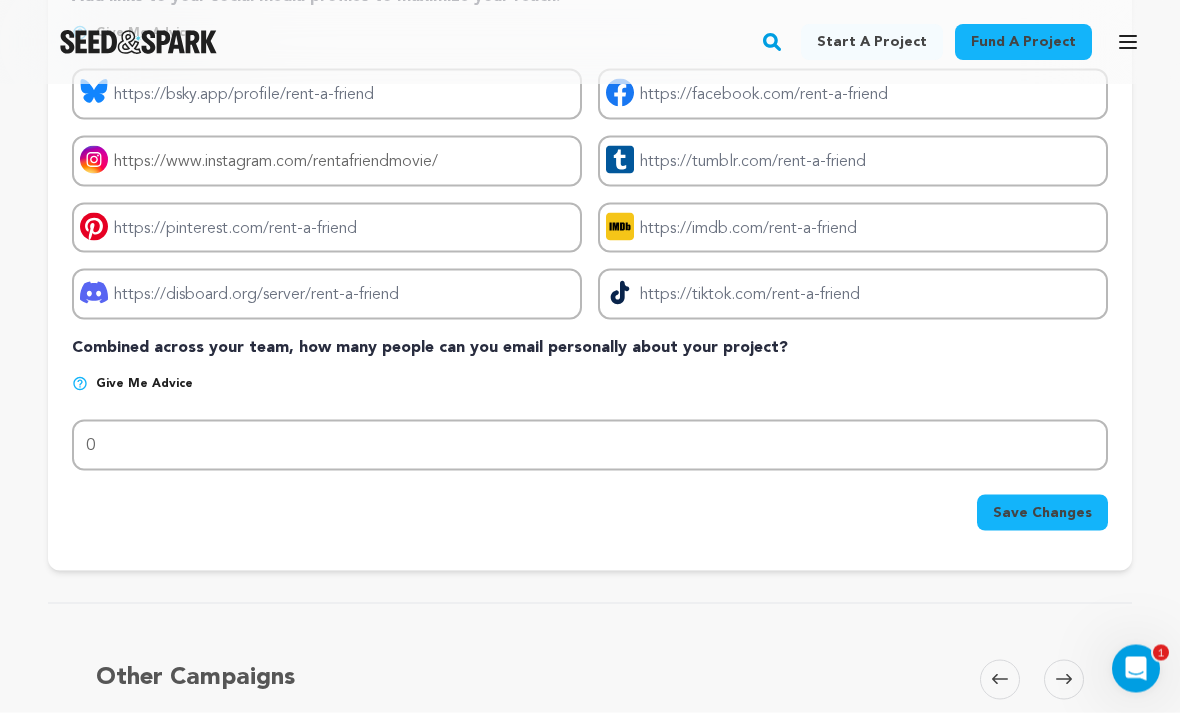 click on "Save Changes" at bounding box center [1042, 513] 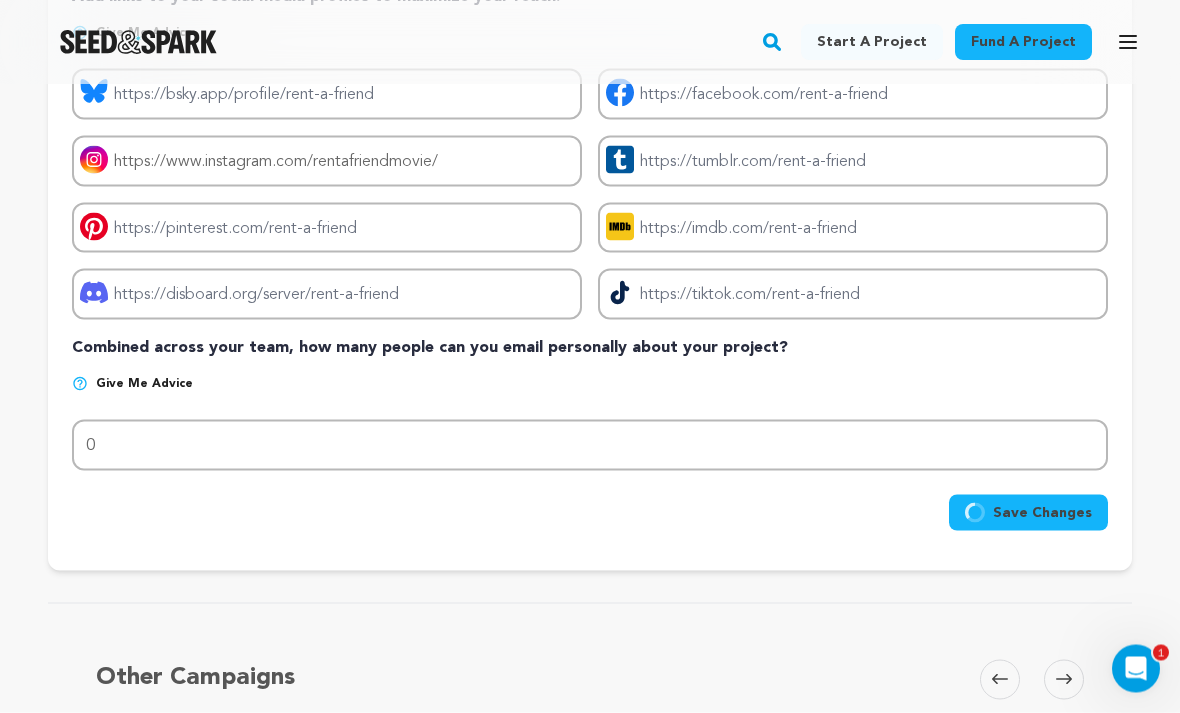 scroll, scrollTop: 408, scrollLeft: 0, axis: vertical 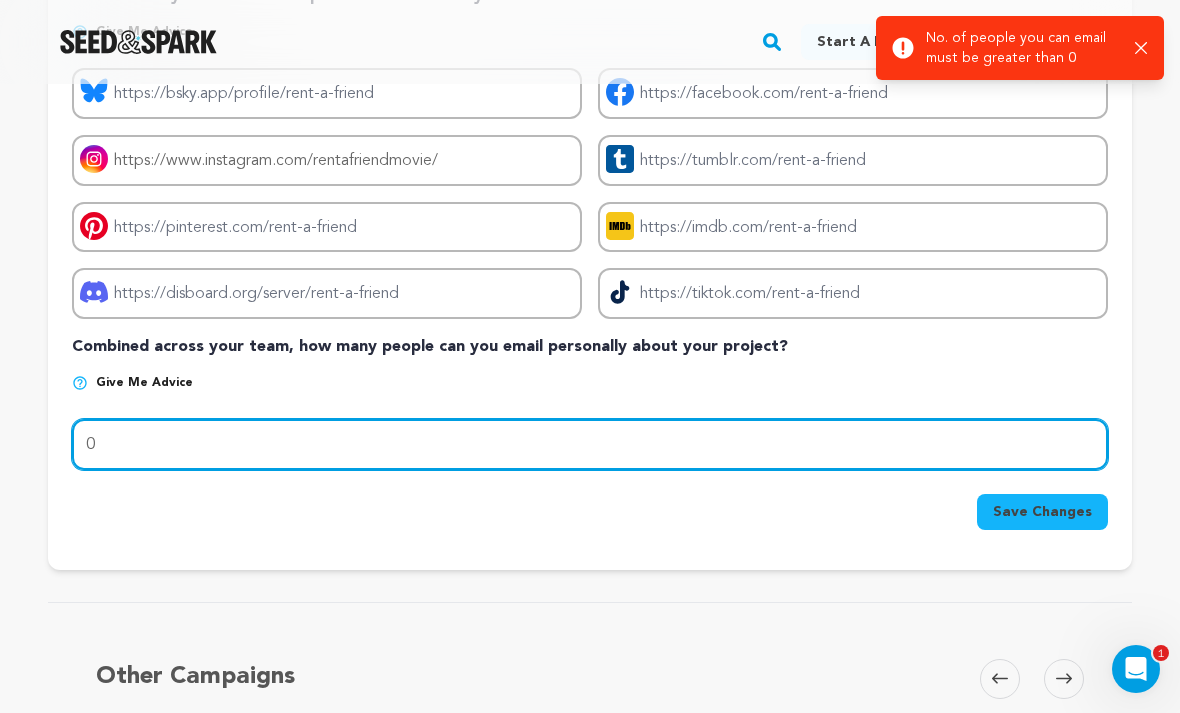 click on "0" at bounding box center (590, 444) 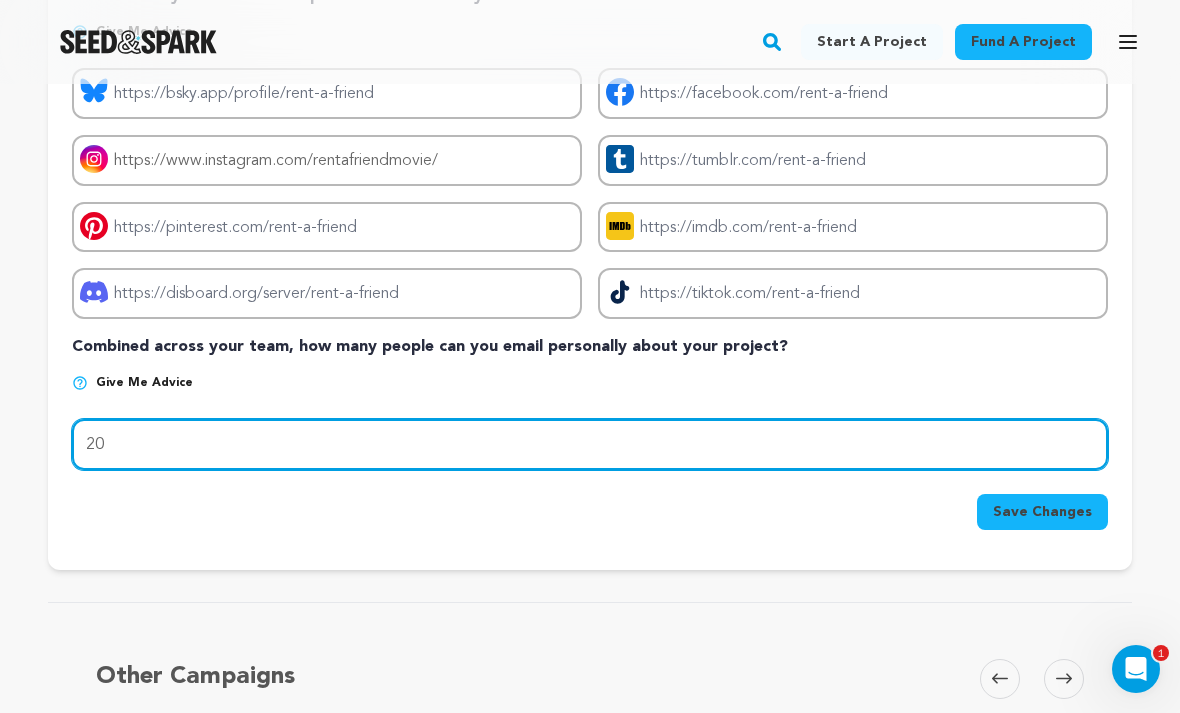 type on "2" 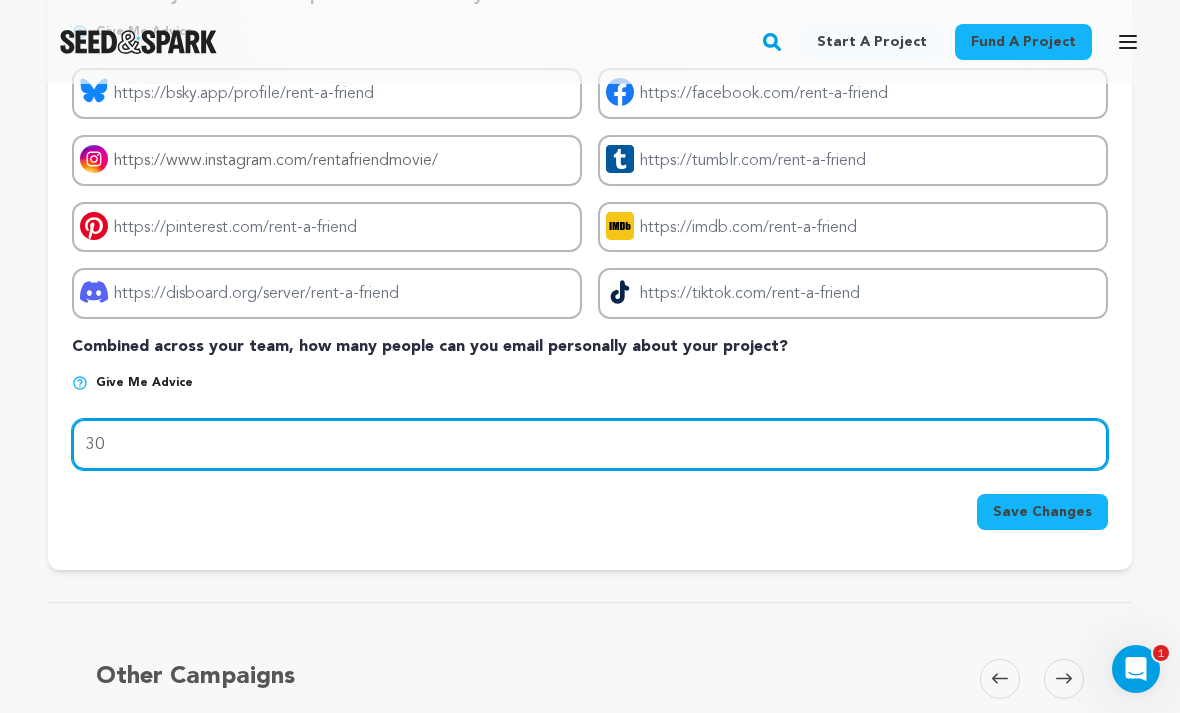 type on "3" 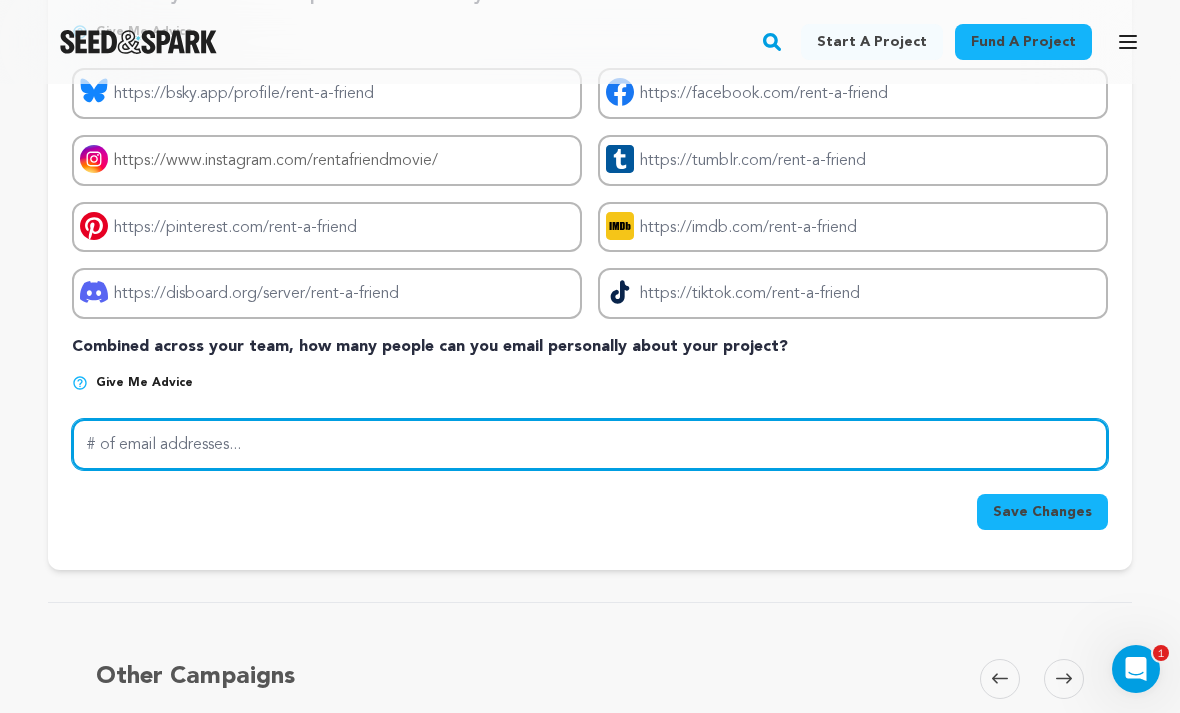 type on "2" 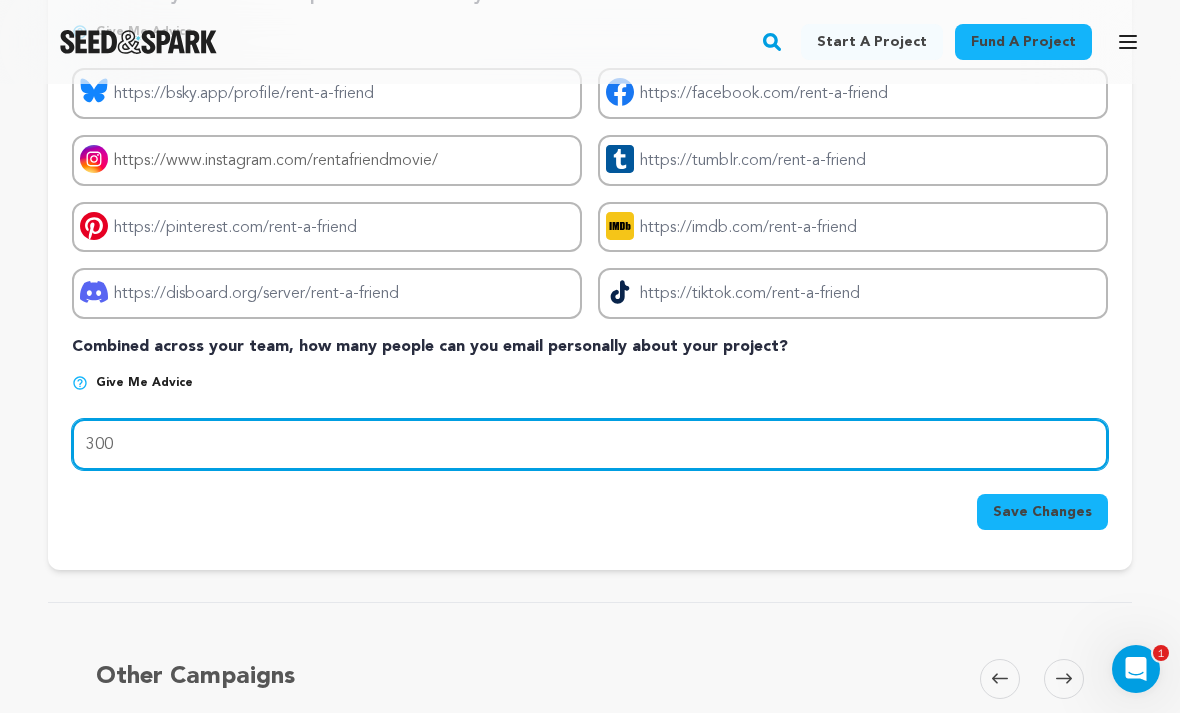 type on "300" 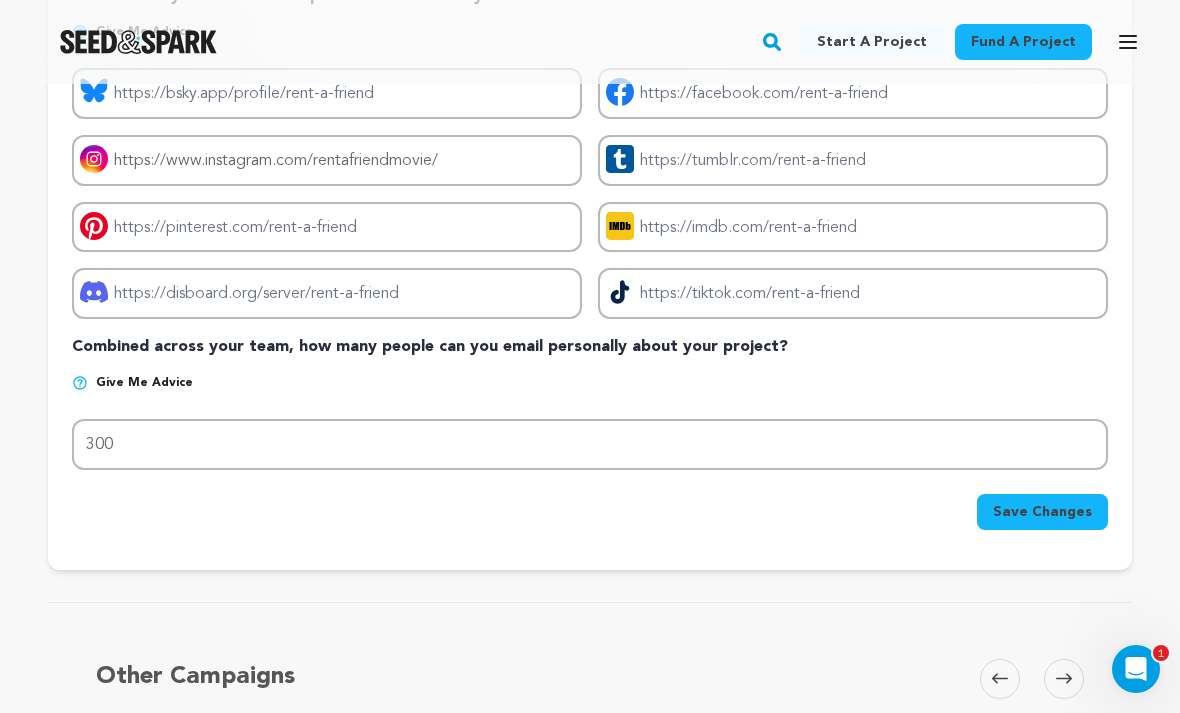 click on "Save Changes" at bounding box center (1042, 512) 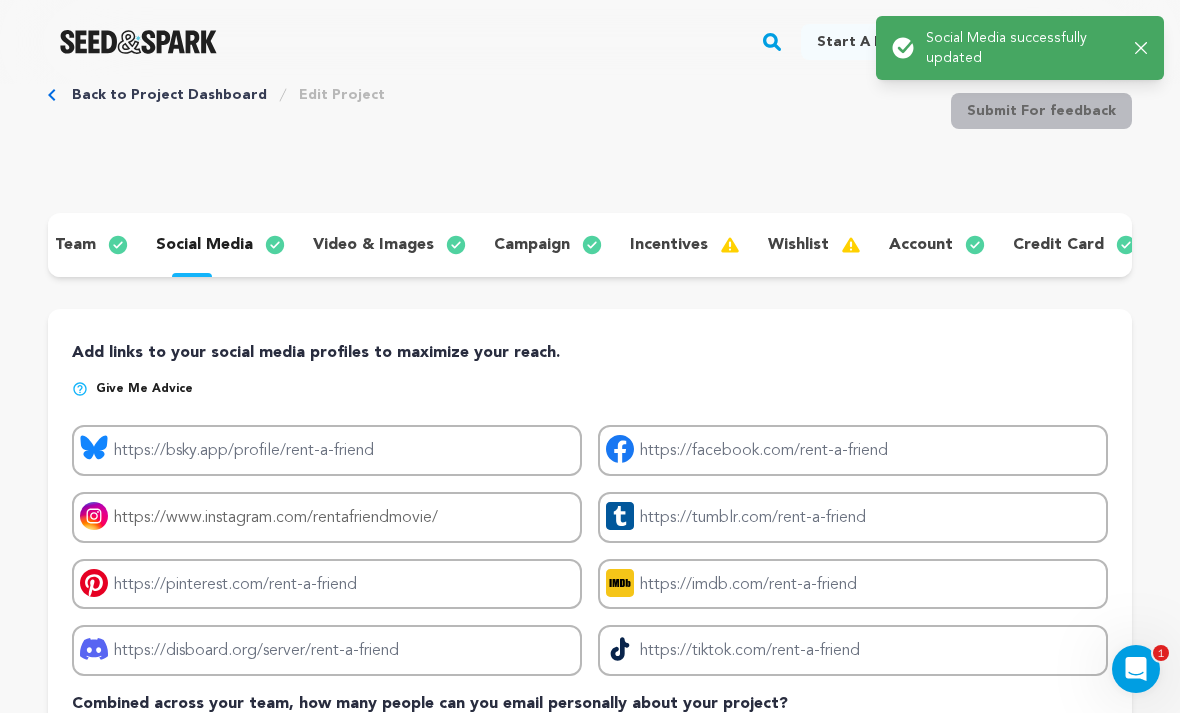 scroll, scrollTop: 0, scrollLeft: 0, axis: both 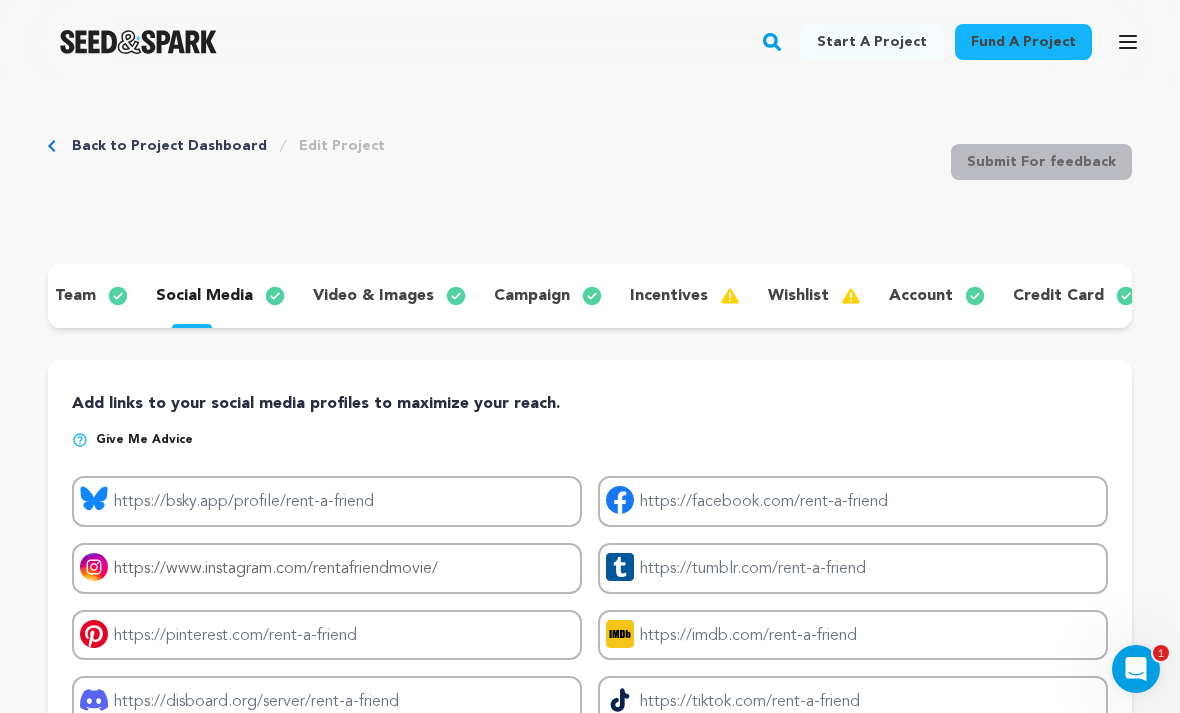 click on "incentives" at bounding box center (683, 296) 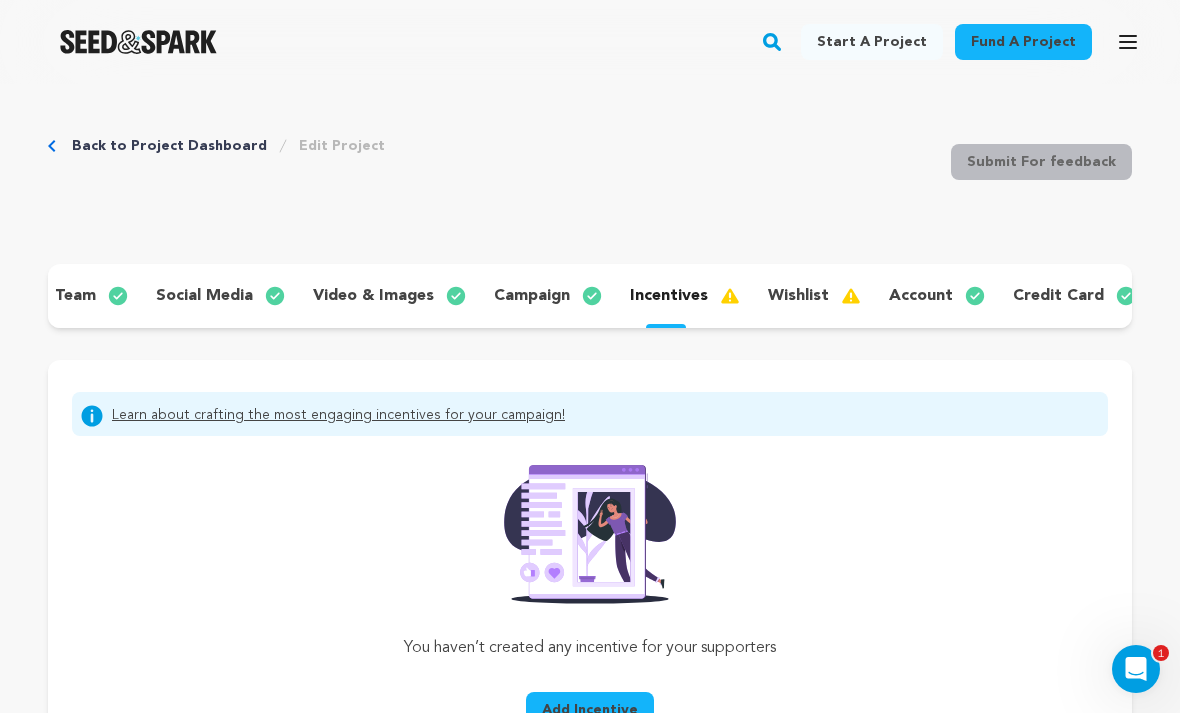 click on "wishlist" at bounding box center [798, 296] 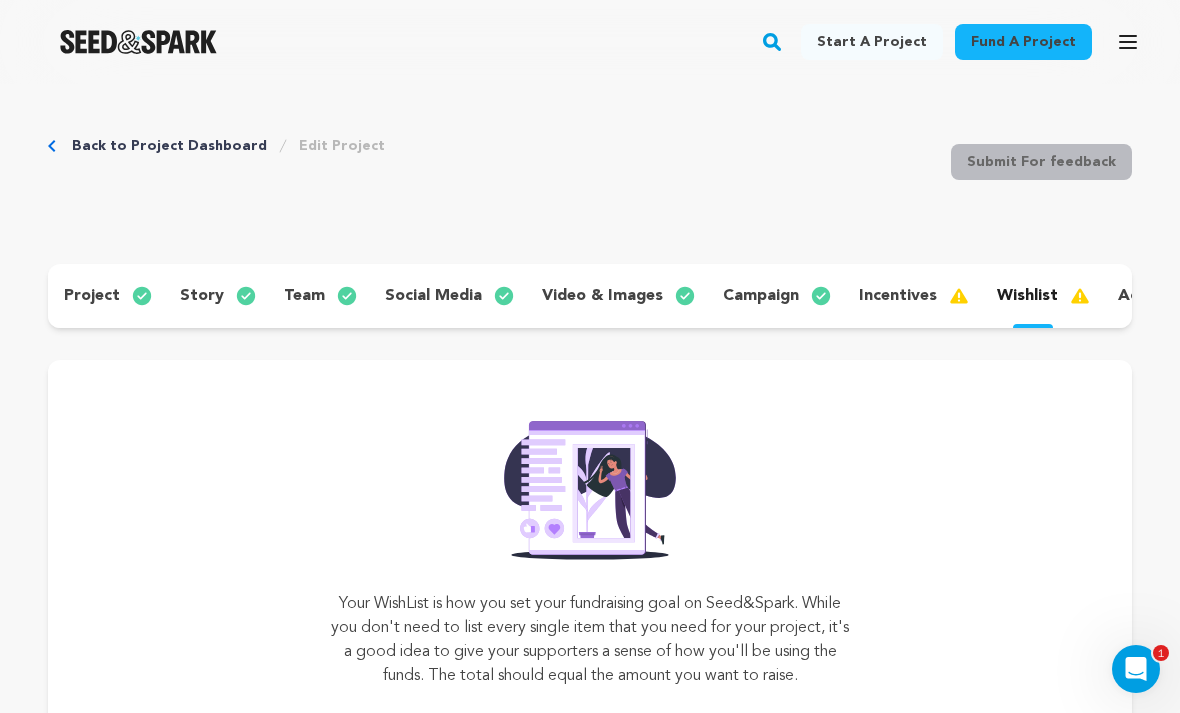 scroll, scrollTop: 0, scrollLeft: 0, axis: both 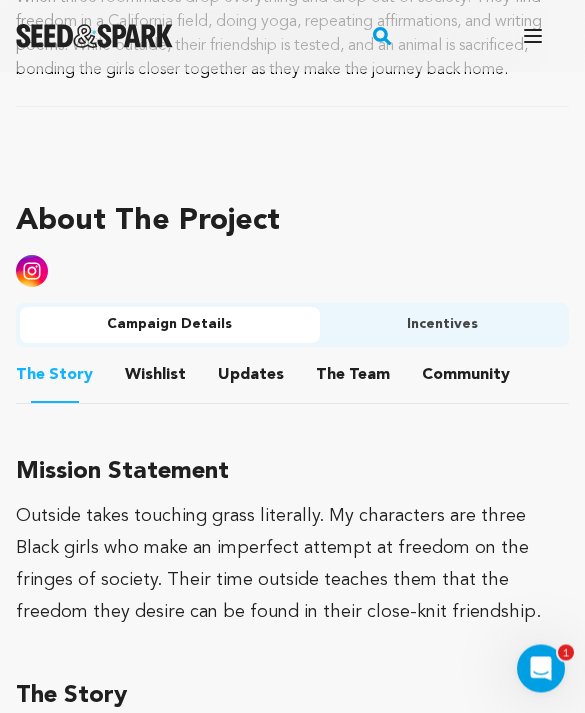 click on "The Team" at bounding box center (353, 380) 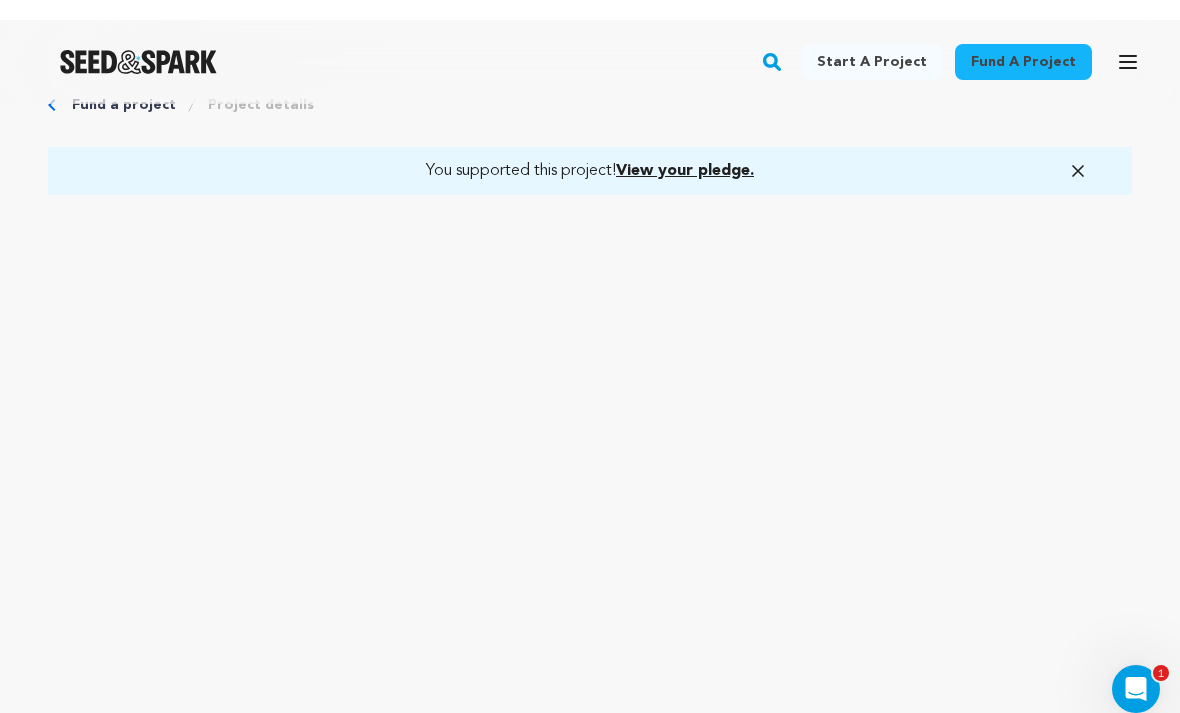 scroll, scrollTop: 29, scrollLeft: 0, axis: vertical 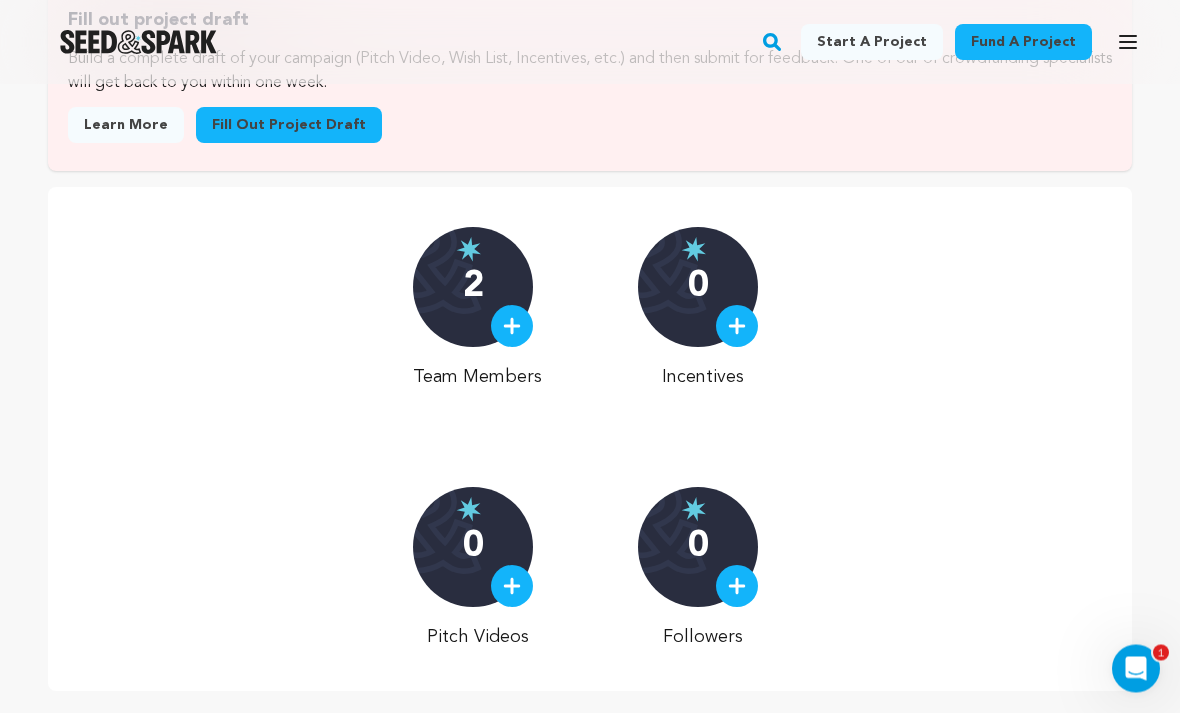click on "2" at bounding box center [473, 288] 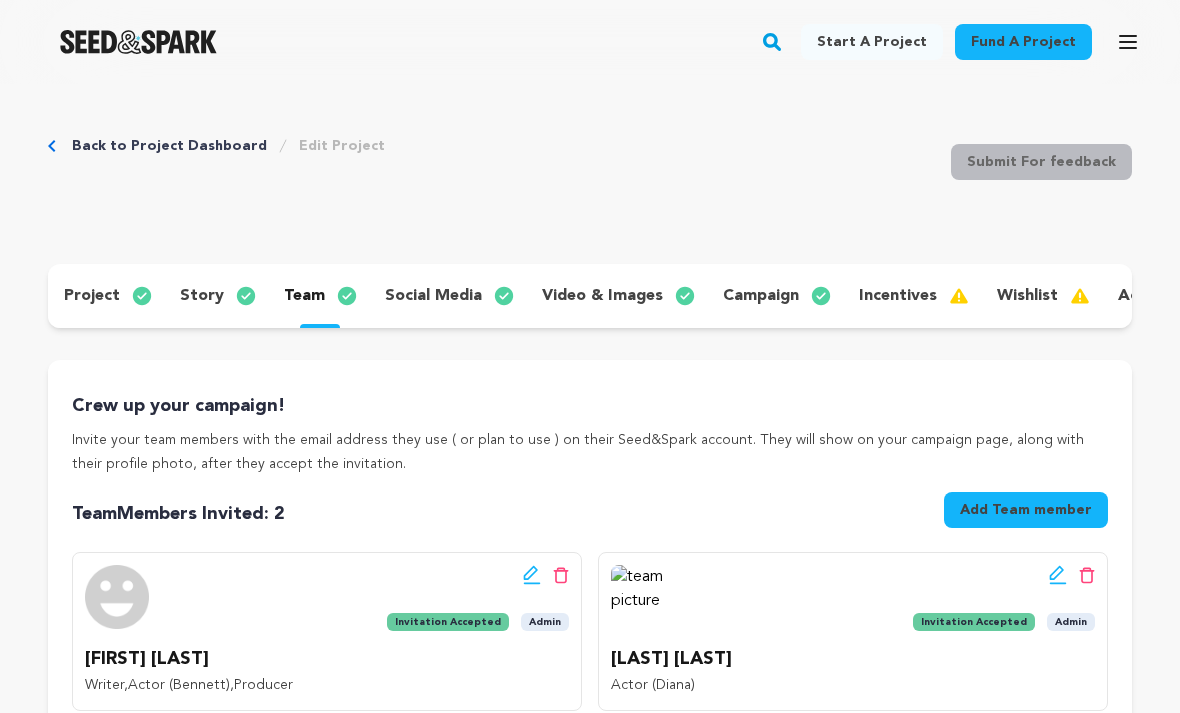 scroll, scrollTop: 0, scrollLeft: 0, axis: both 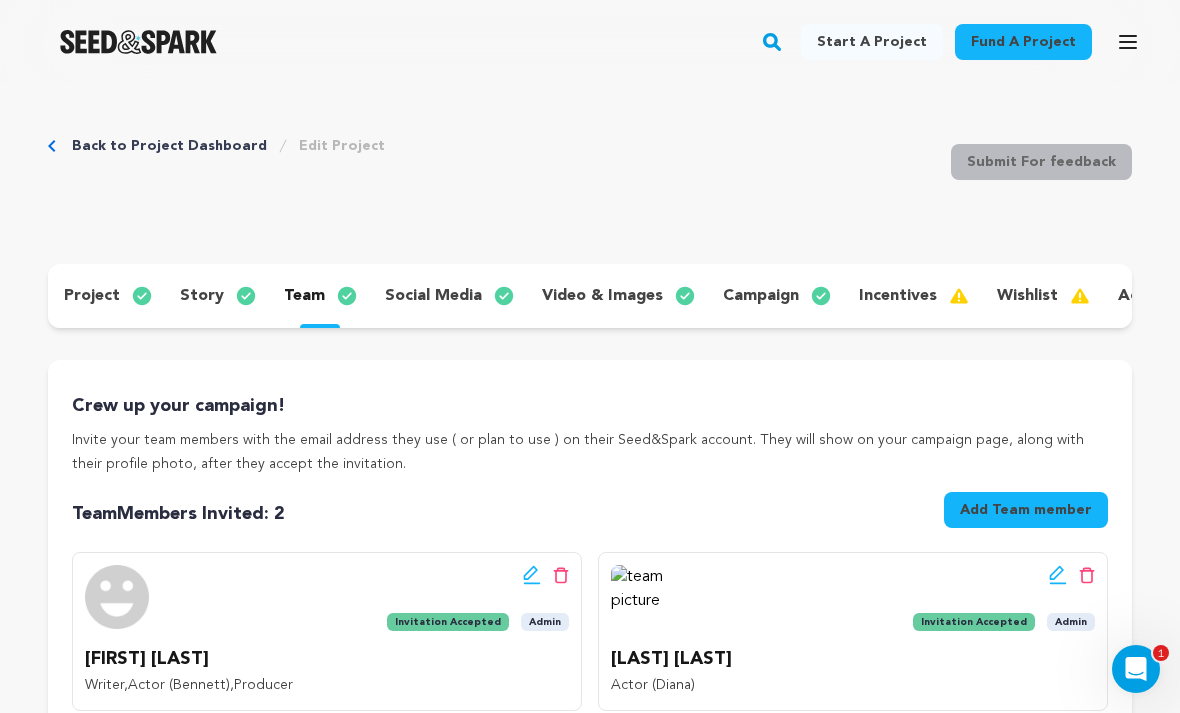 click 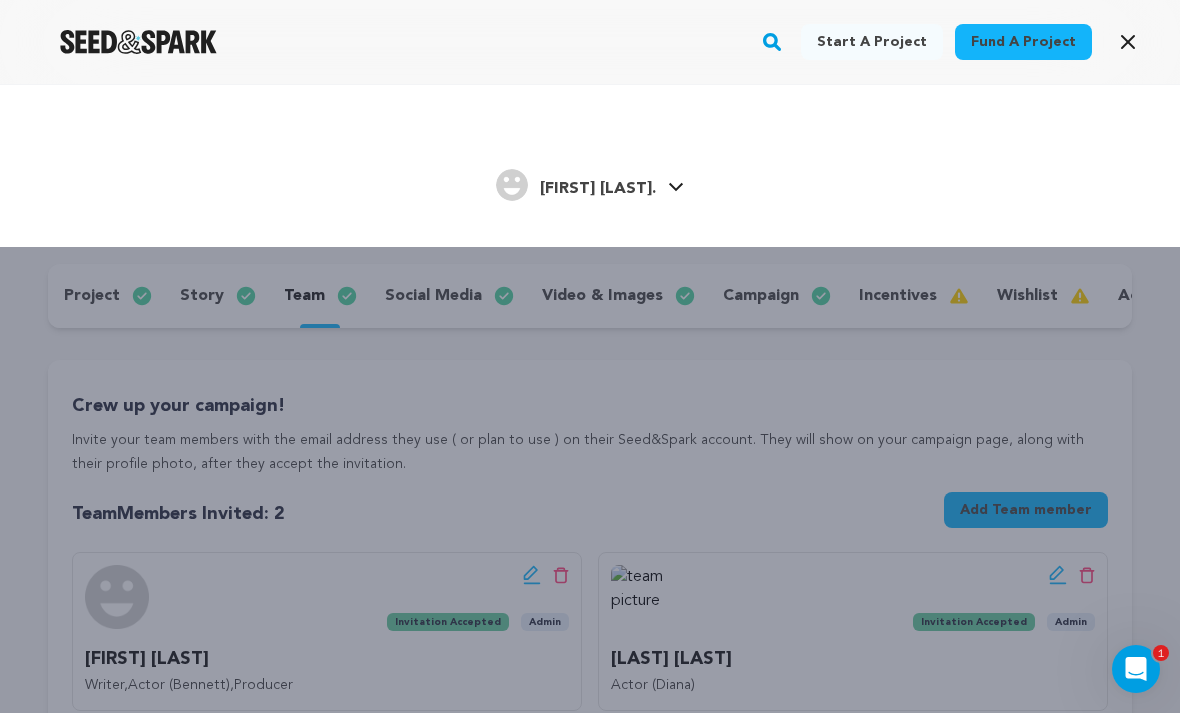 click on "Start a project
Fund a project
Romeo C." at bounding box center [590, 440] 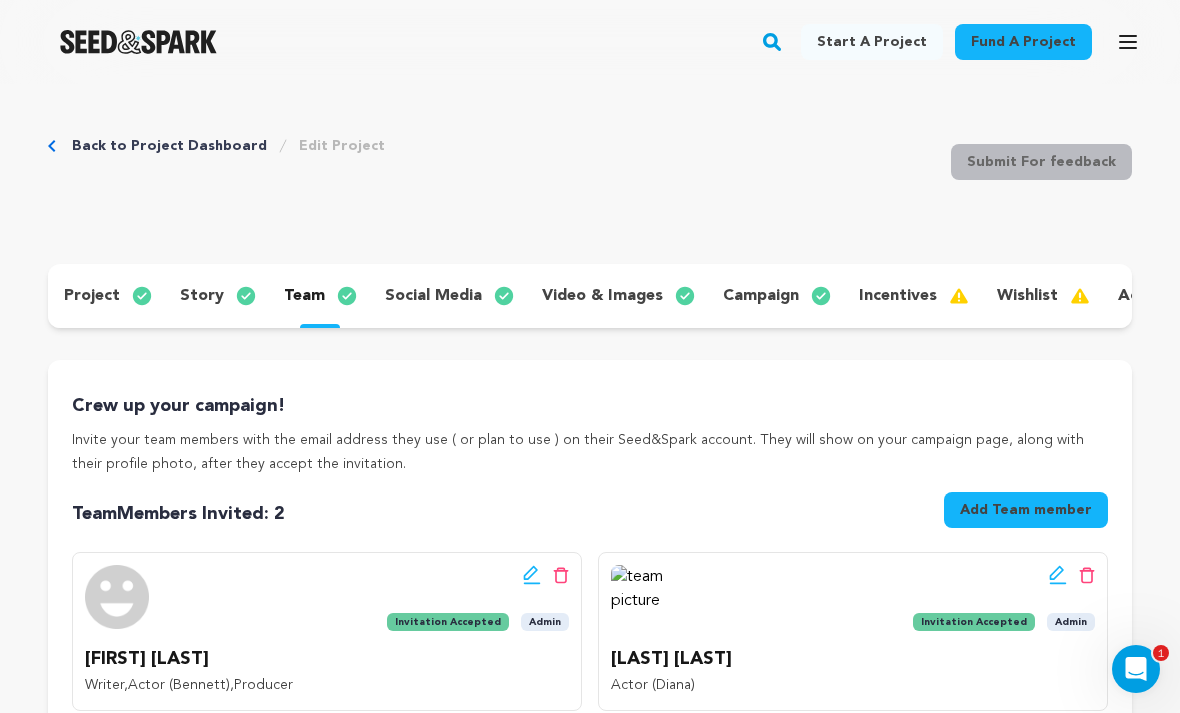 click on "video & images" at bounding box center (616, 296) 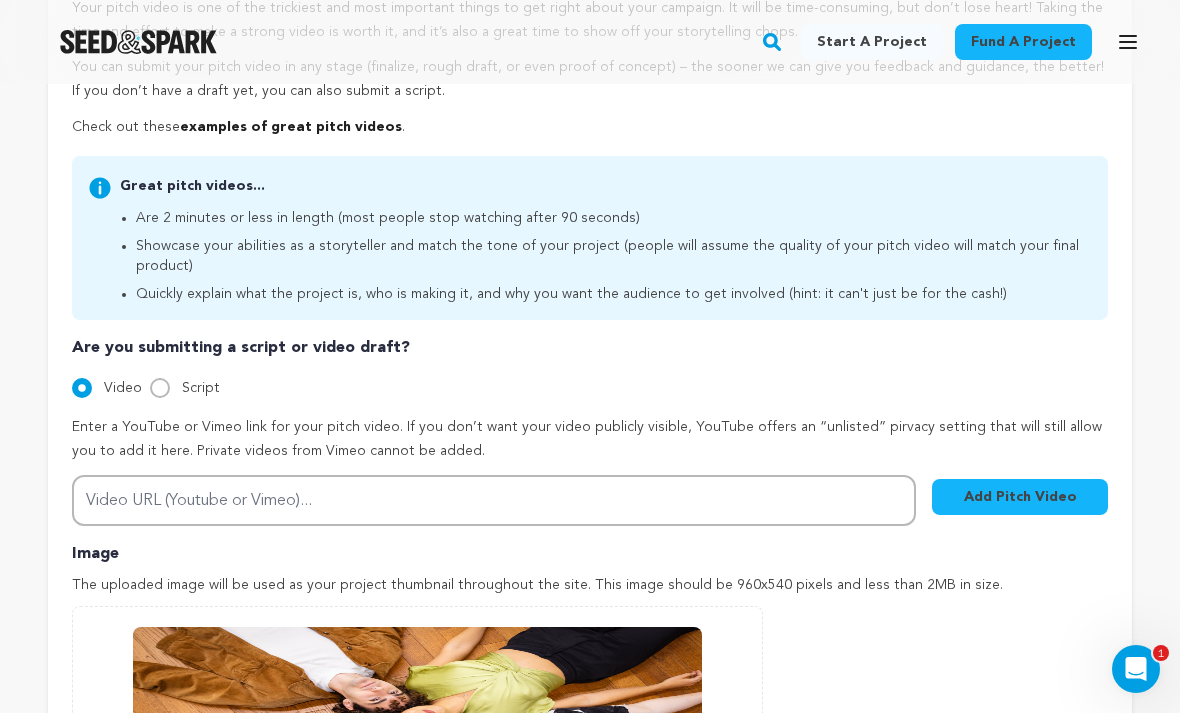 scroll, scrollTop: 435, scrollLeft: 0, axis: vertical 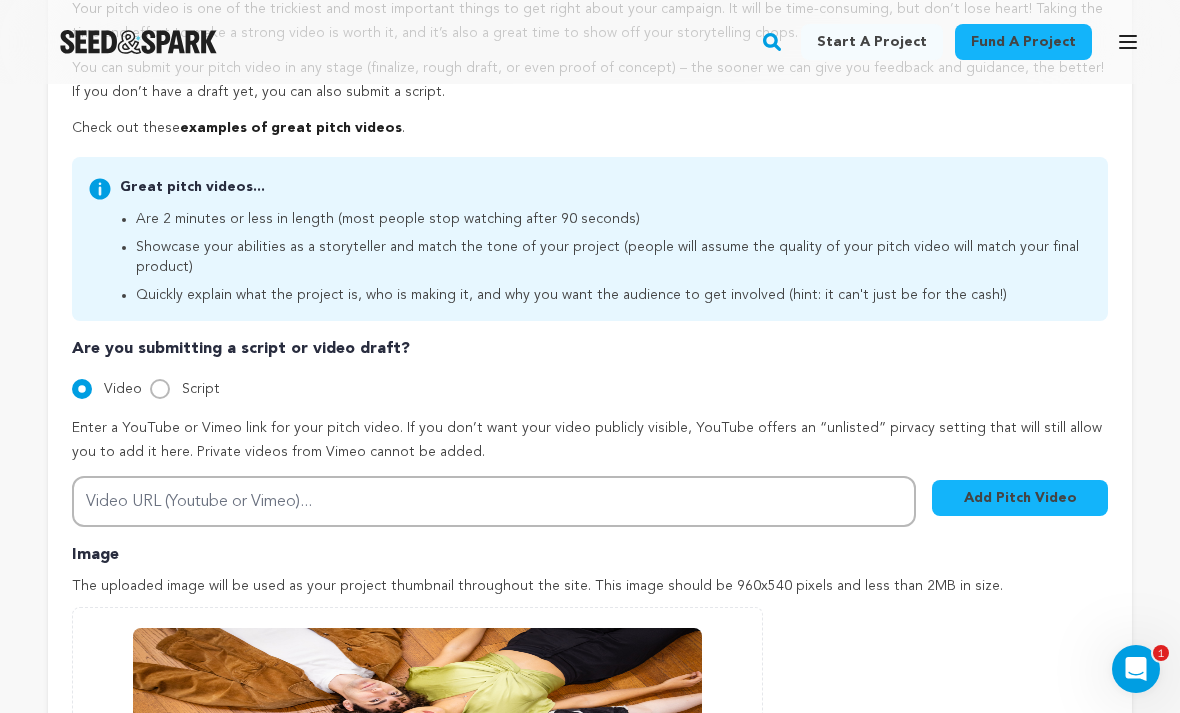 click 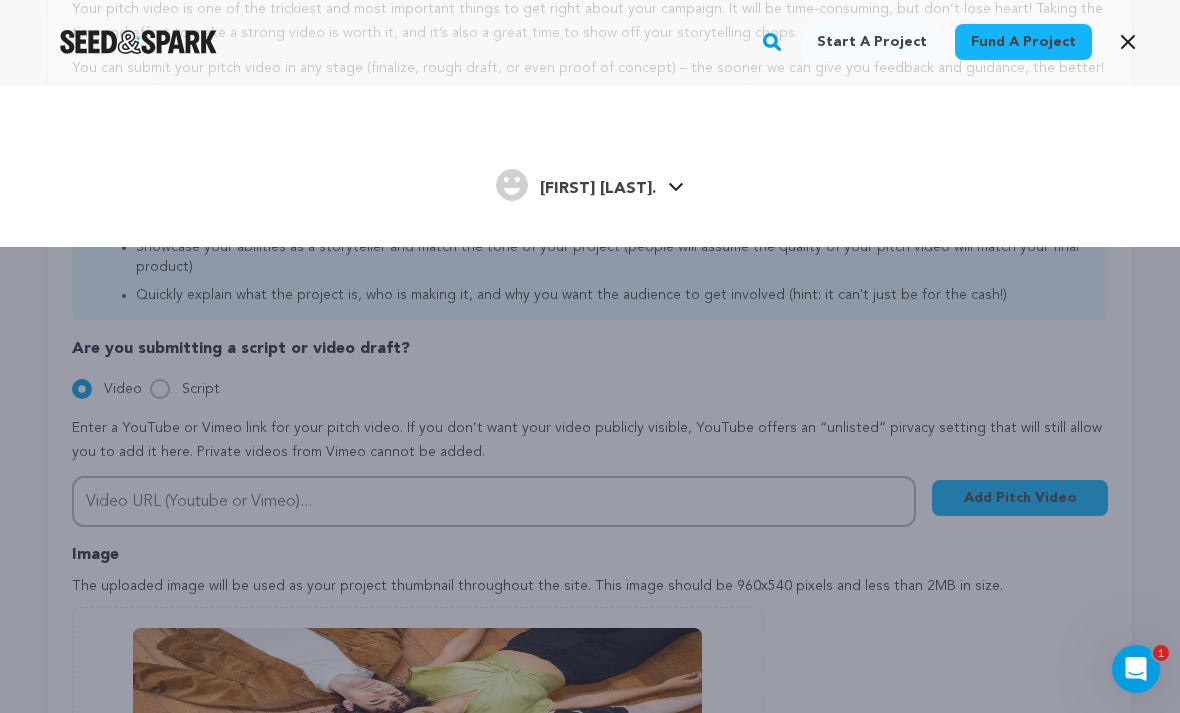 click on "[FIRST] [LAST]." at bounding box center (598, 189) 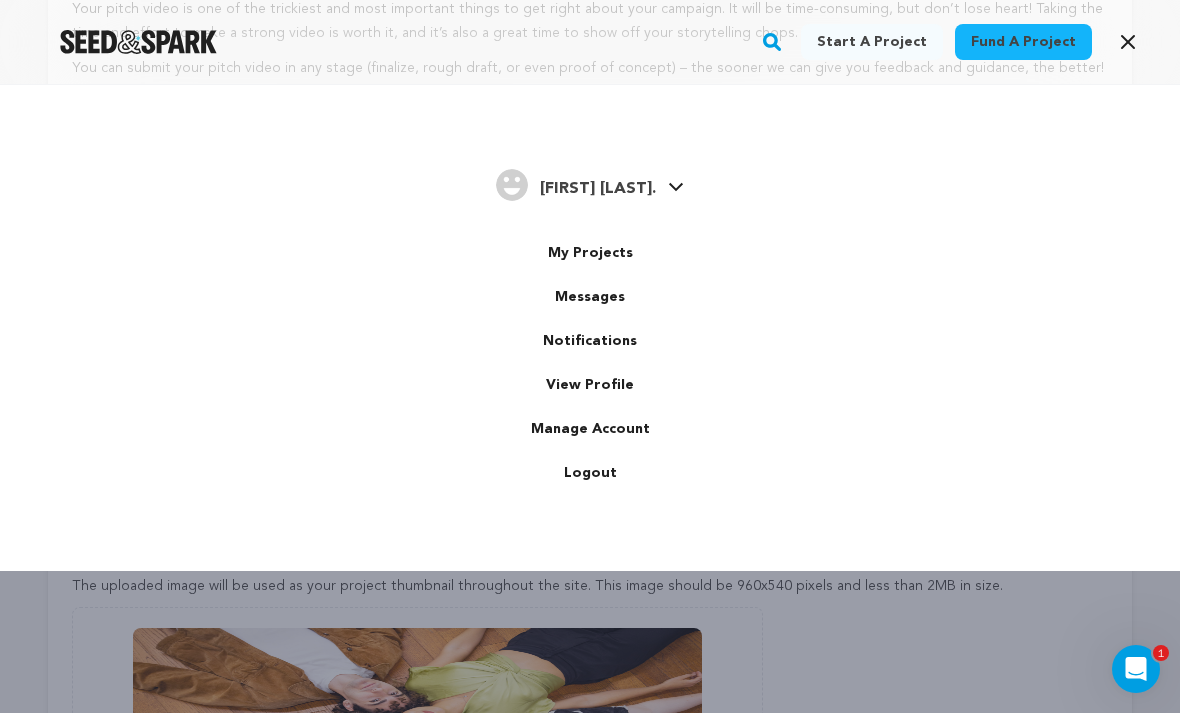 scroll, scrollTop: 0, scrollLeft: 0, axis: both 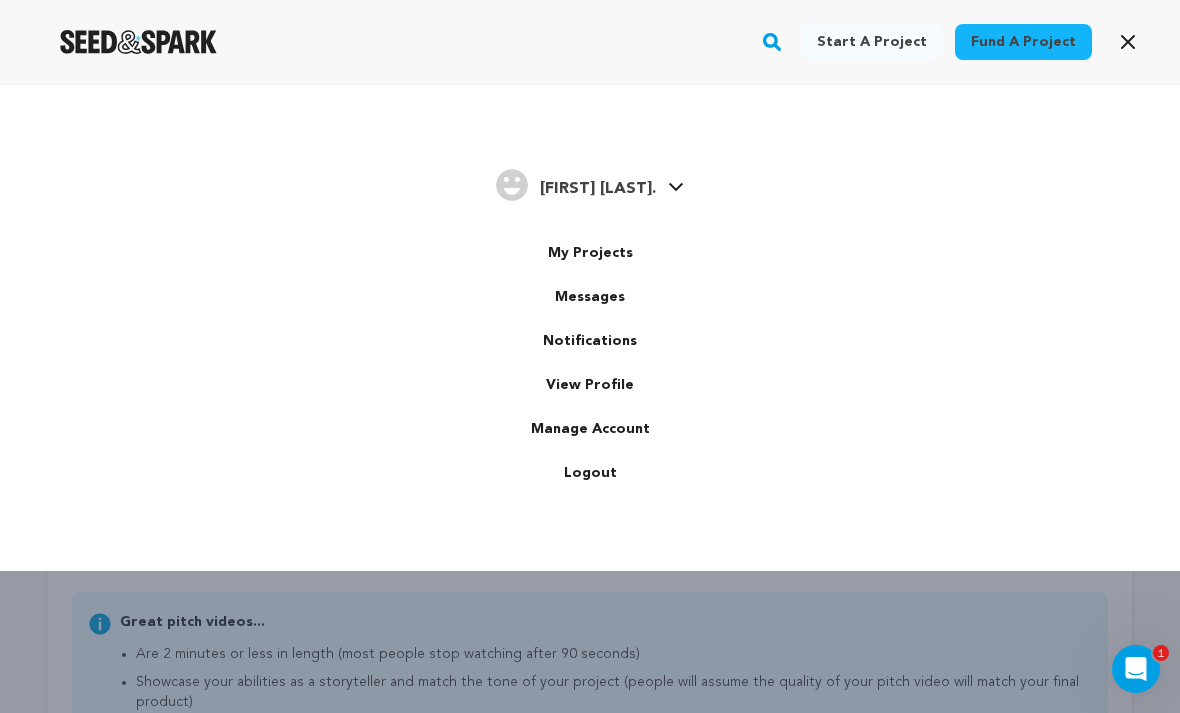 click on "Start a project
Fund a project
Romeo C." at bounding box center (590, 440) 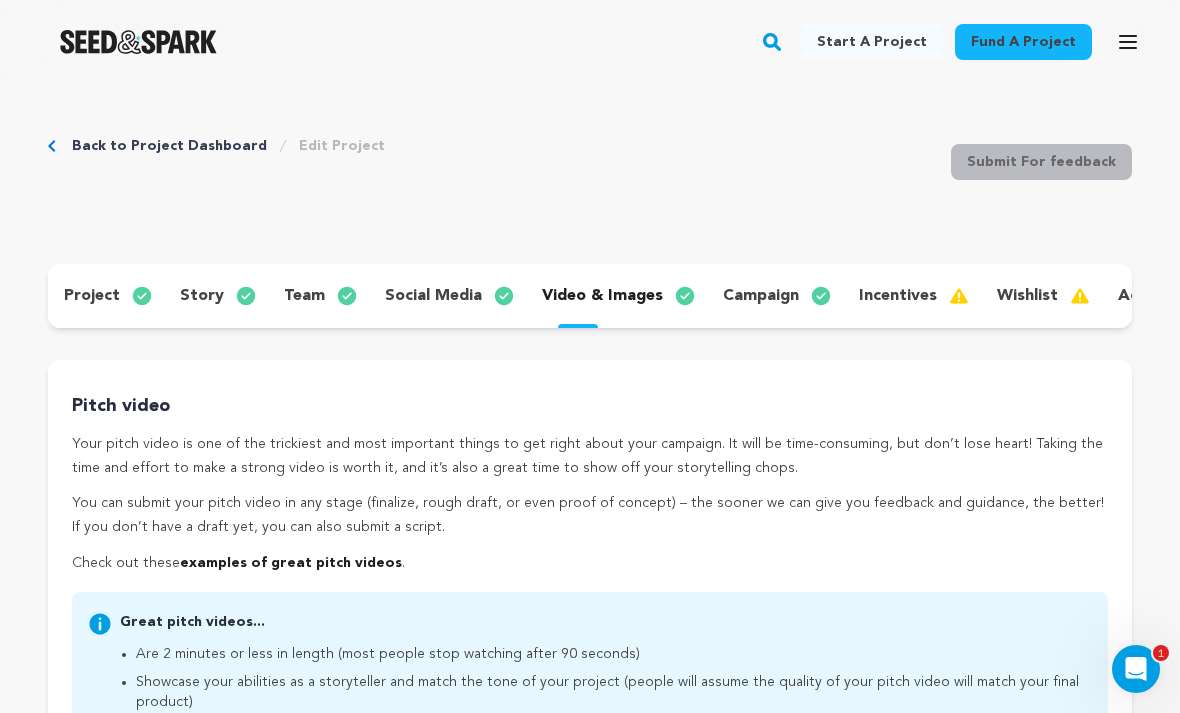 click at bounding box center (138, 42) 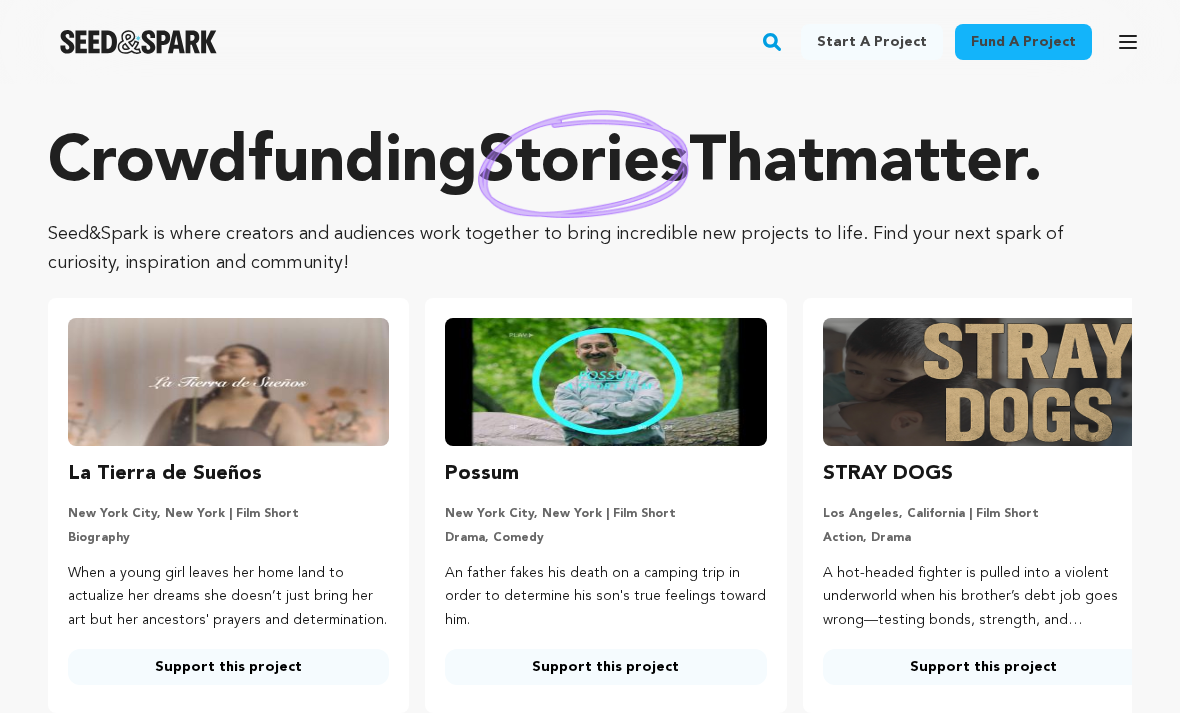 scroll, scrollTop: 0, scrollLeft: 0, axis: both 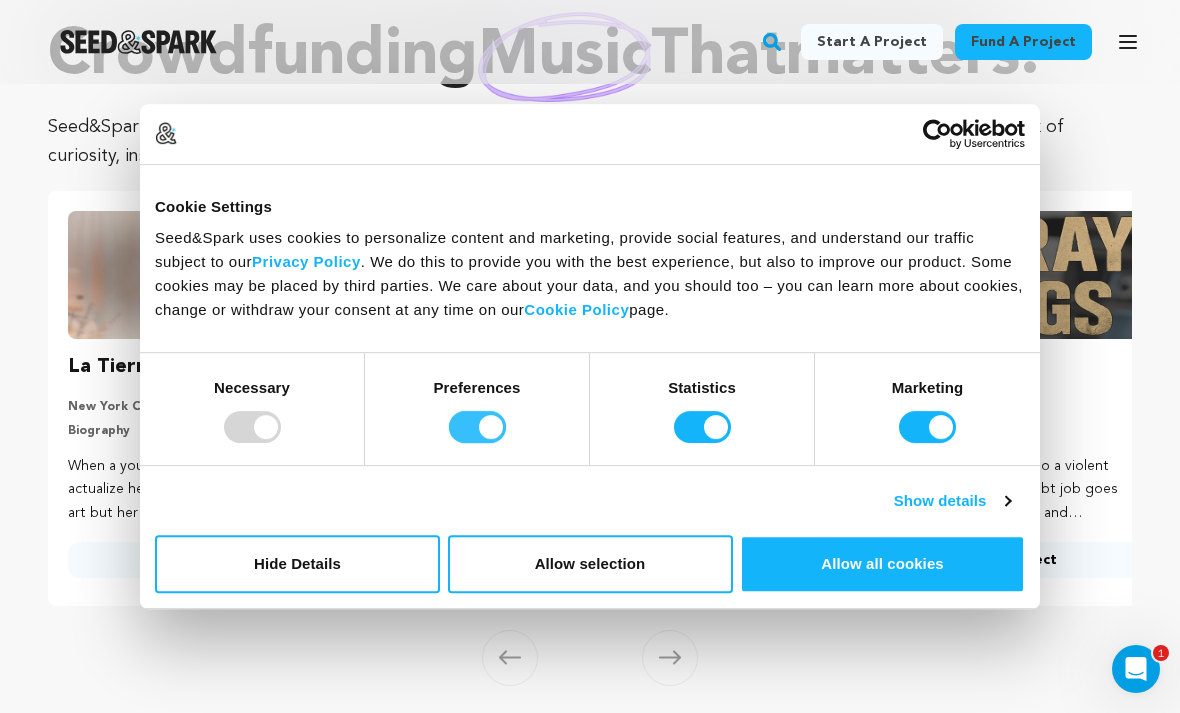 click on "Preferences" at bounding box center (477, 427) 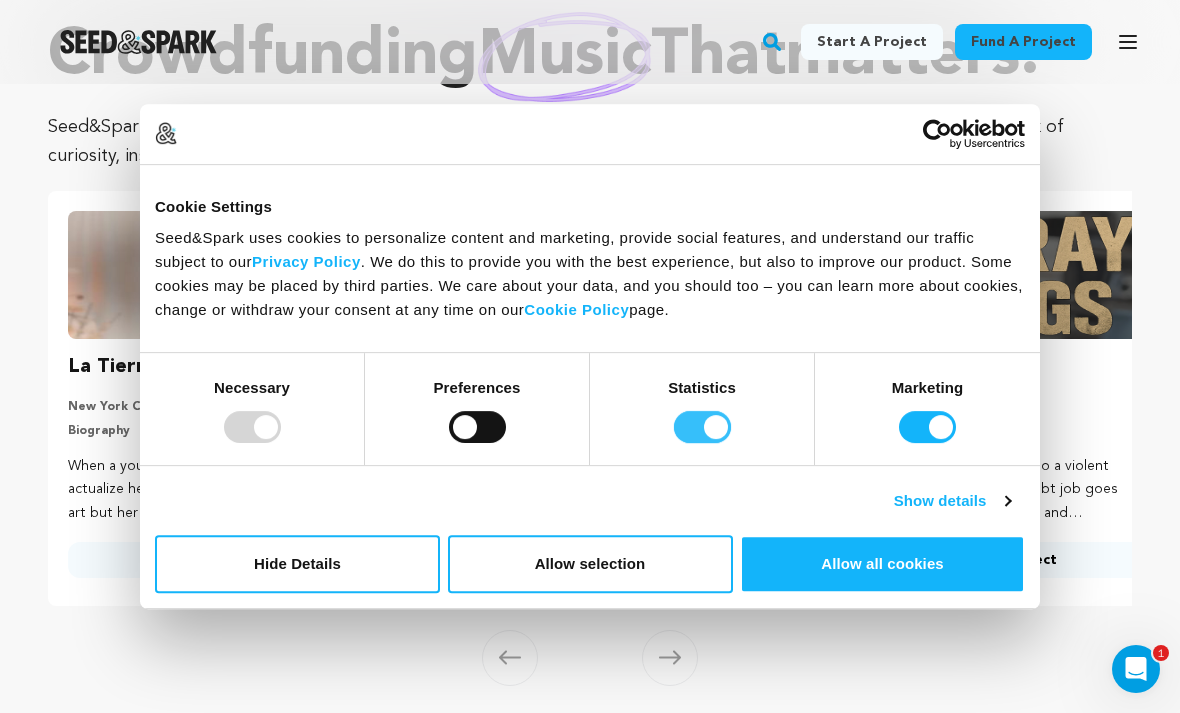 click on "Statistics" at bounding box center (702, 427) 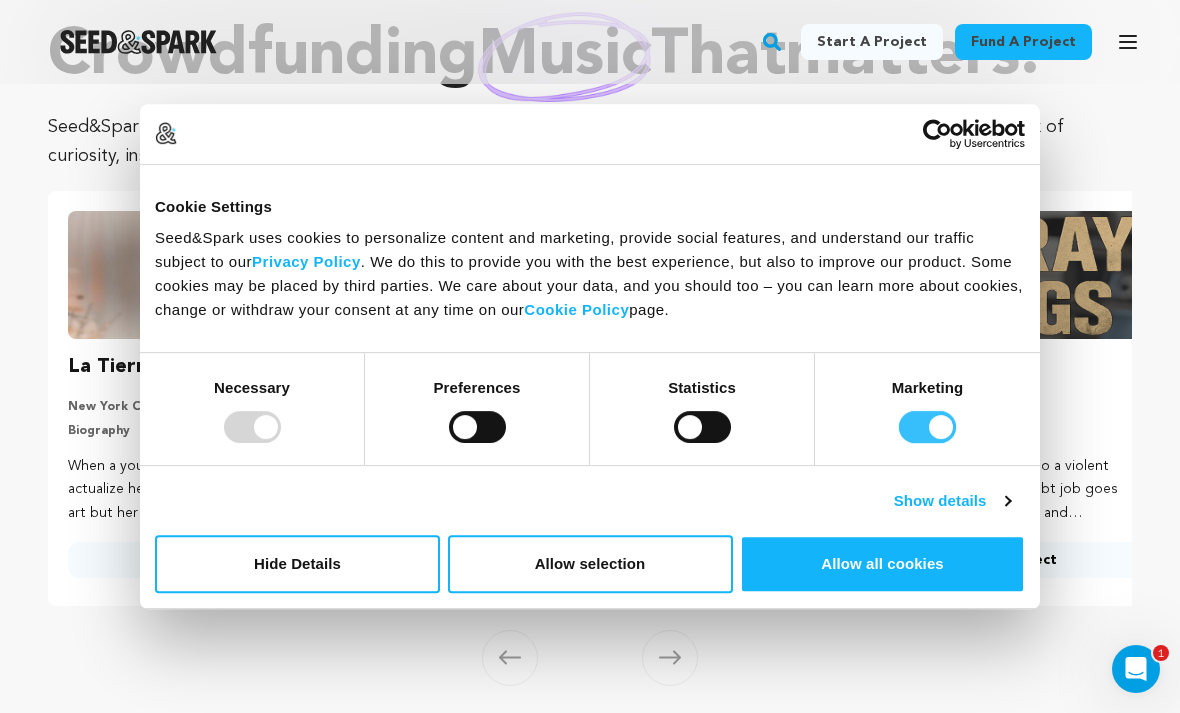 click on "Marketing" at bounding box center [927, 427] 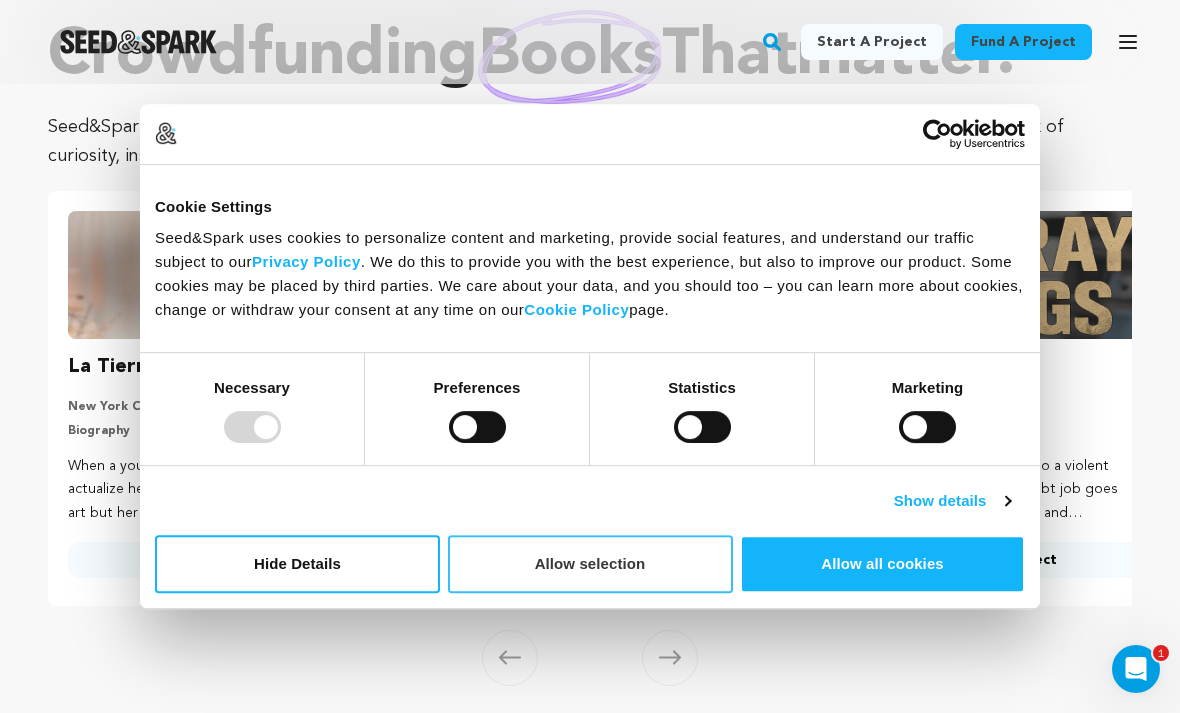 click on "Allow selection" at bounding box center [590, 564] 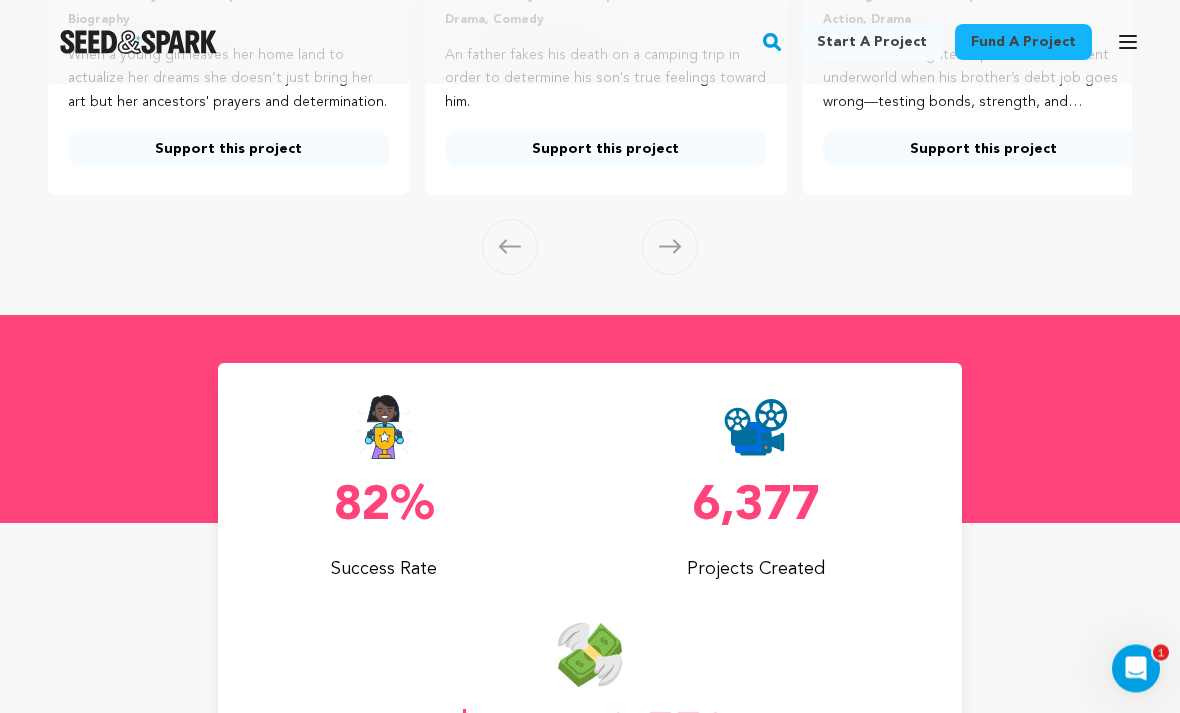 click 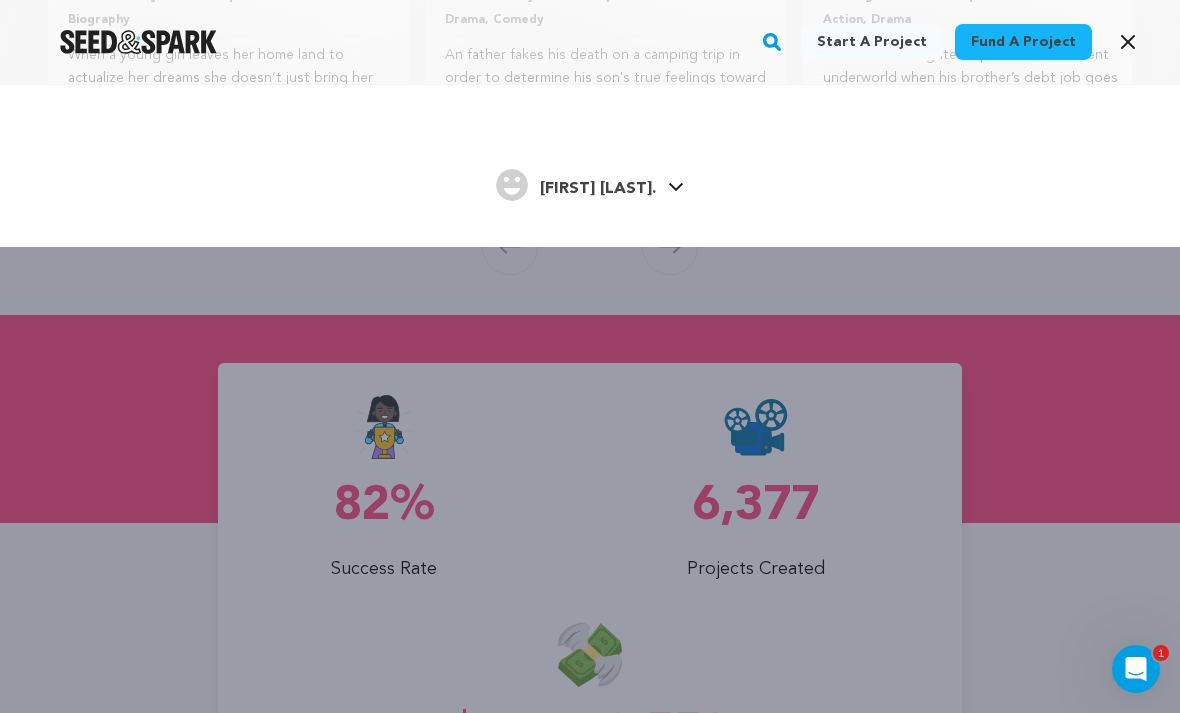 click on "Start a project" at bounding box center [872, 42] 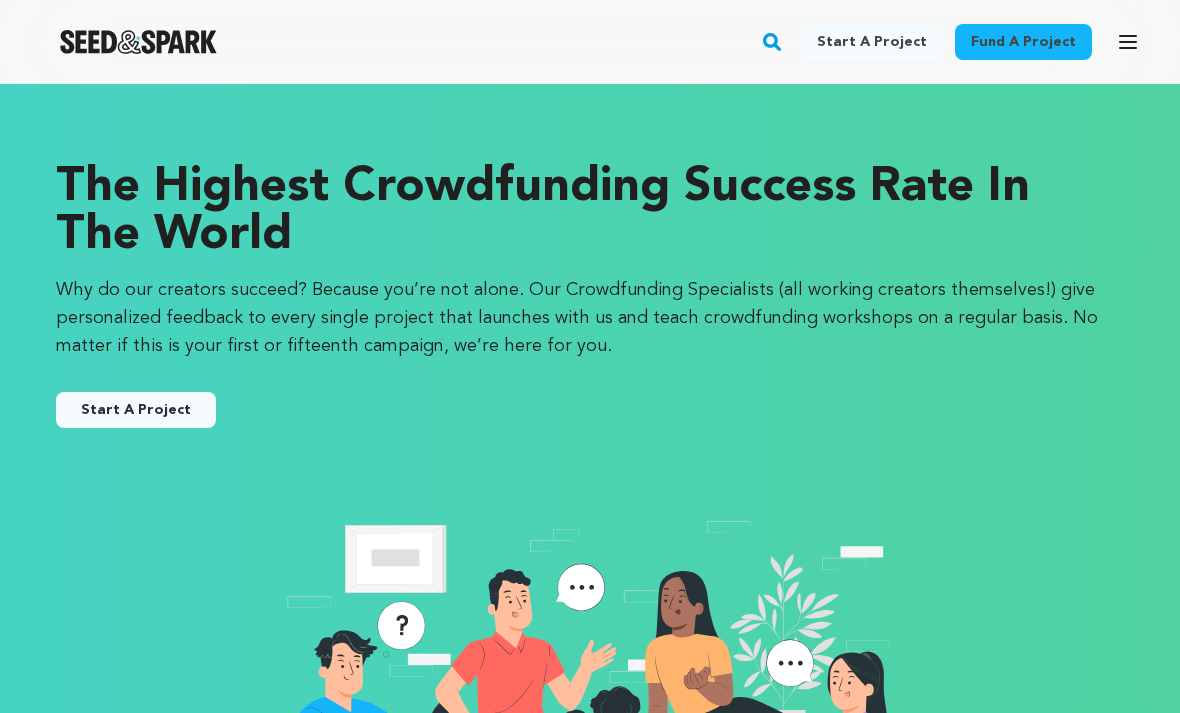 scroll, scrollTop: 0, scrollLeft: 0, axis: both 